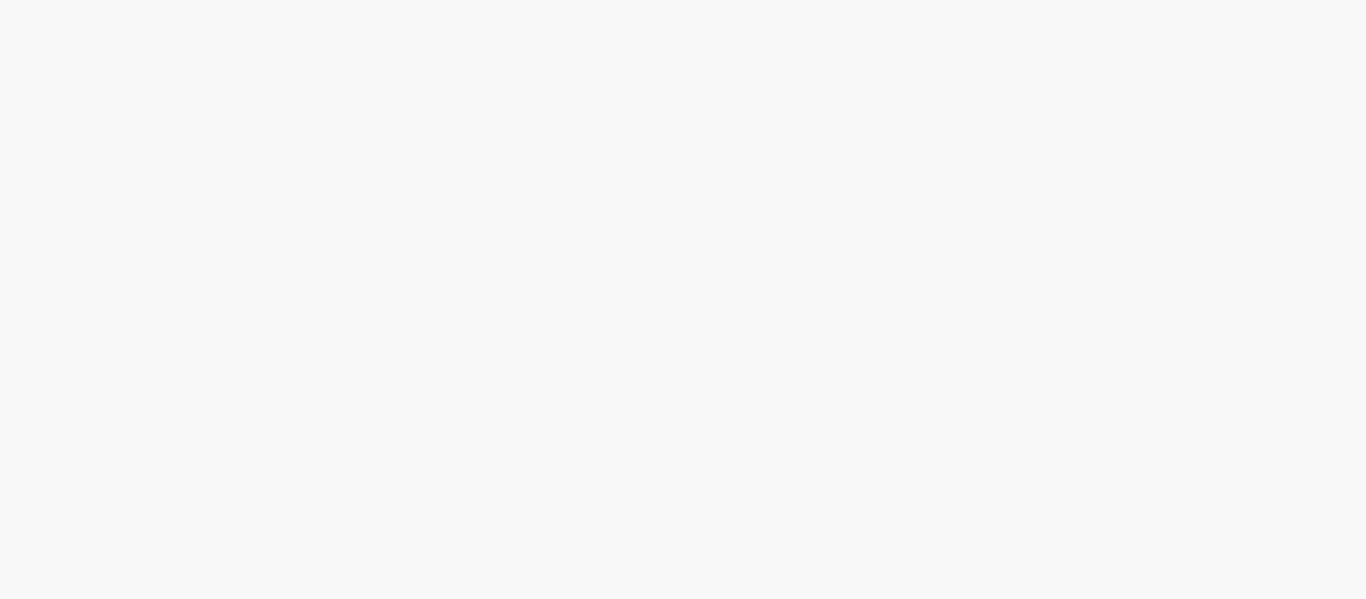 scroll, scrollTop: 0, scrollLeft: 0, axis: both 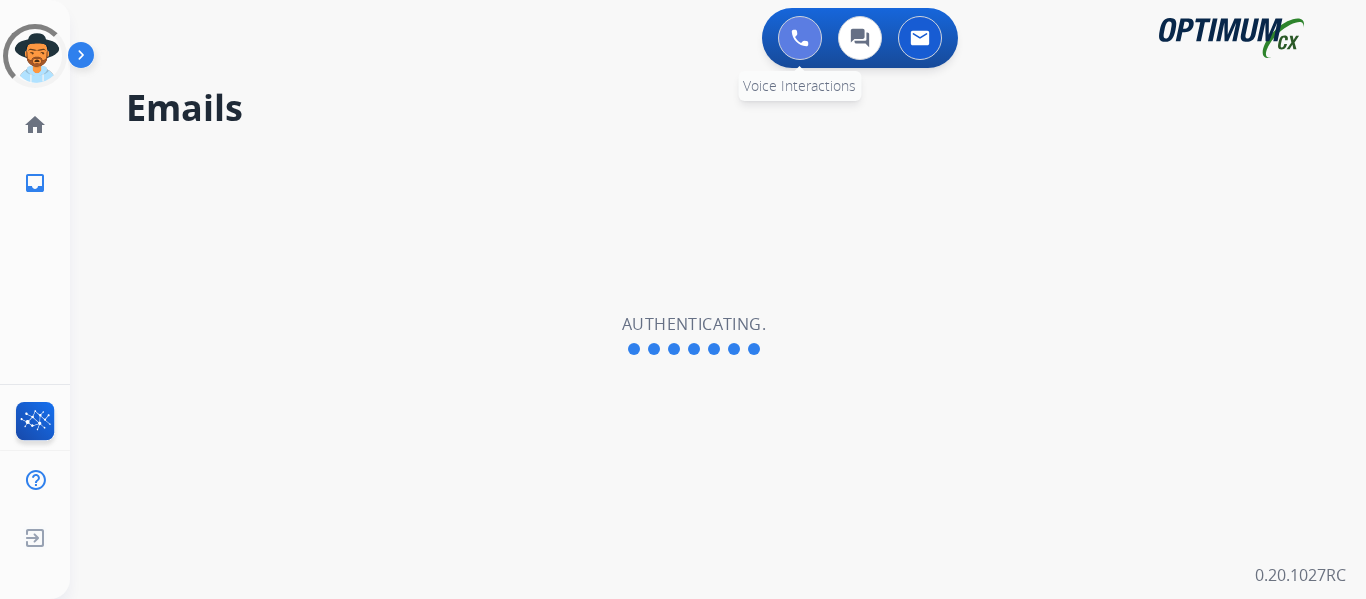 click at bounding box center (800, 38) 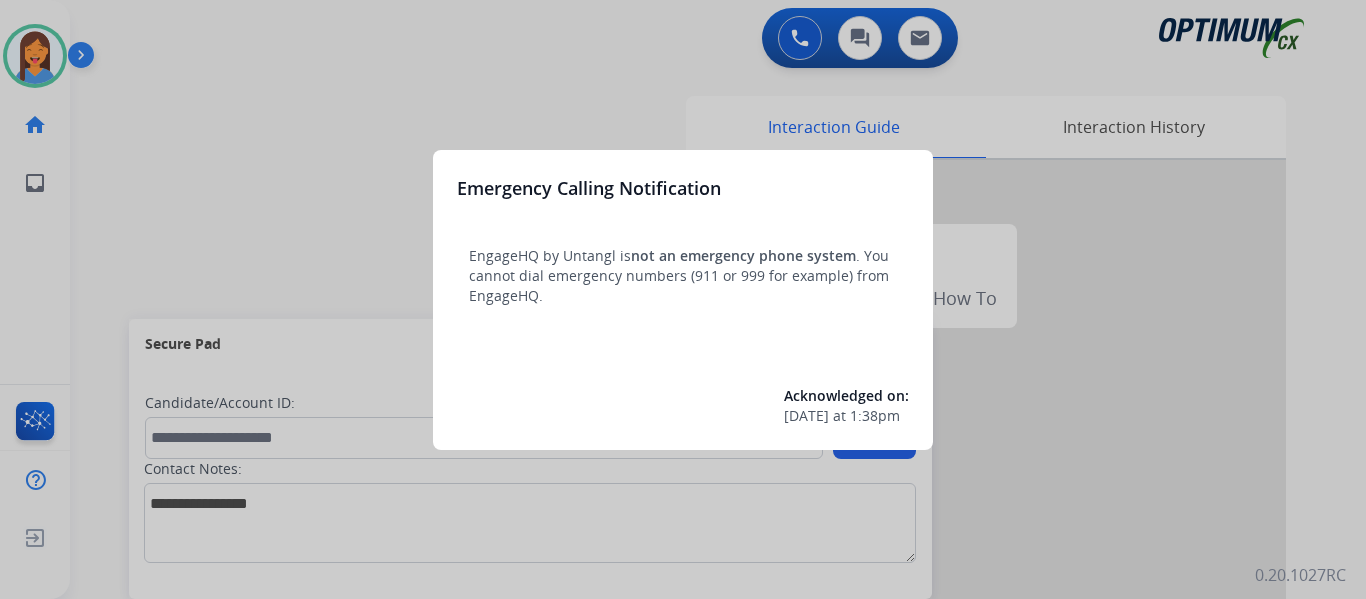 click at bounding box center [683, 299] 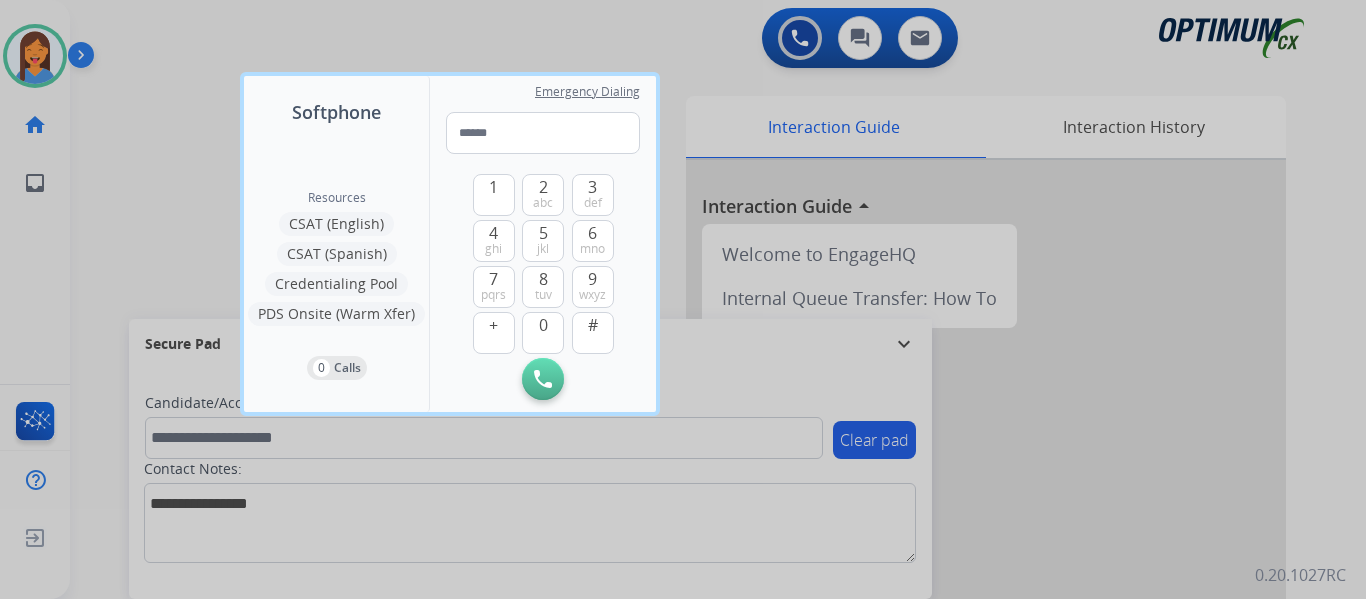 click at bounding box center [683, 299] 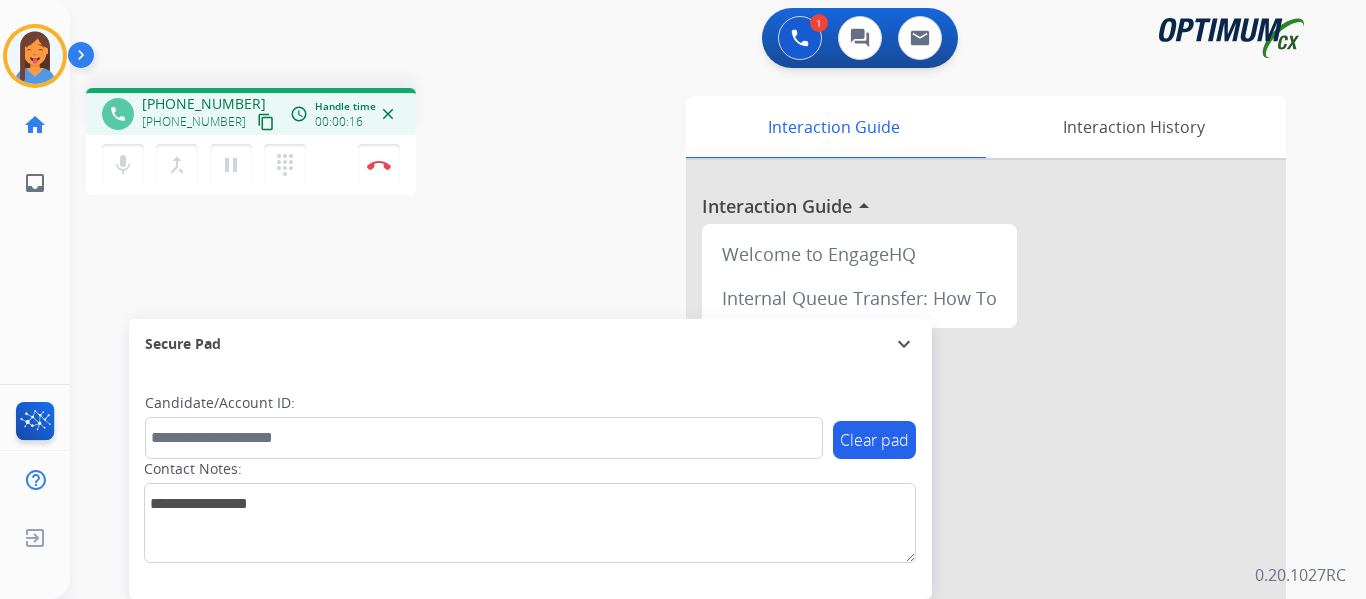 click on "content_copy" at bounding box center (266, 122) 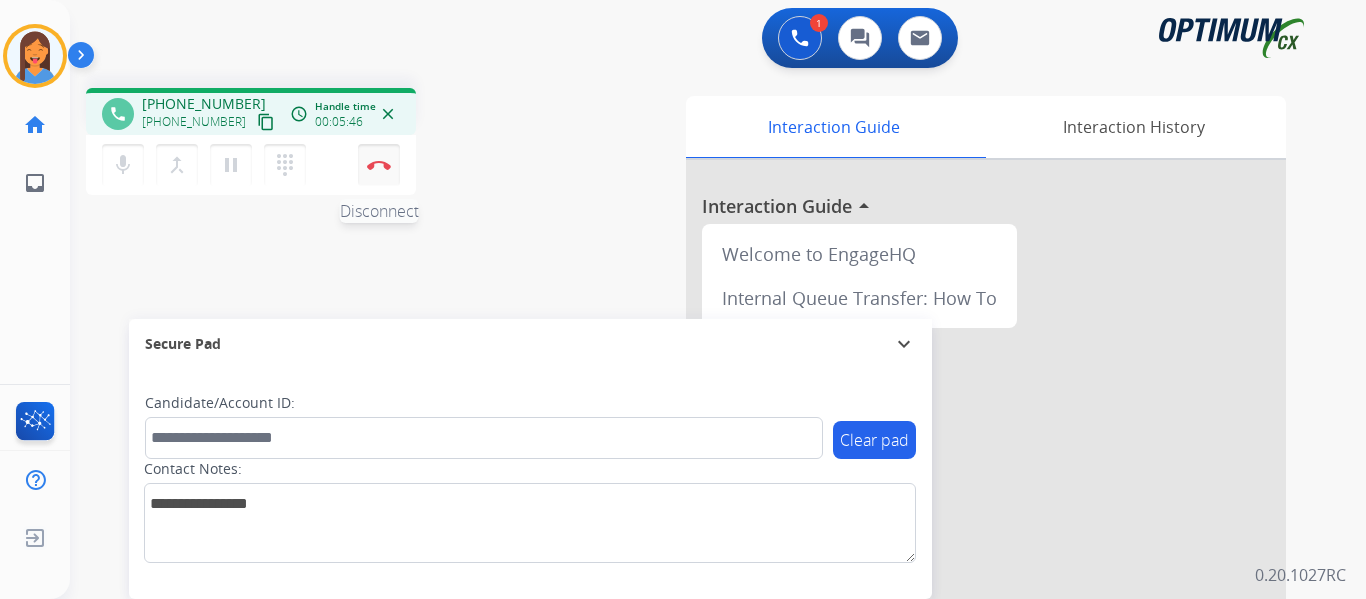 click at bounding box center (379, 165) 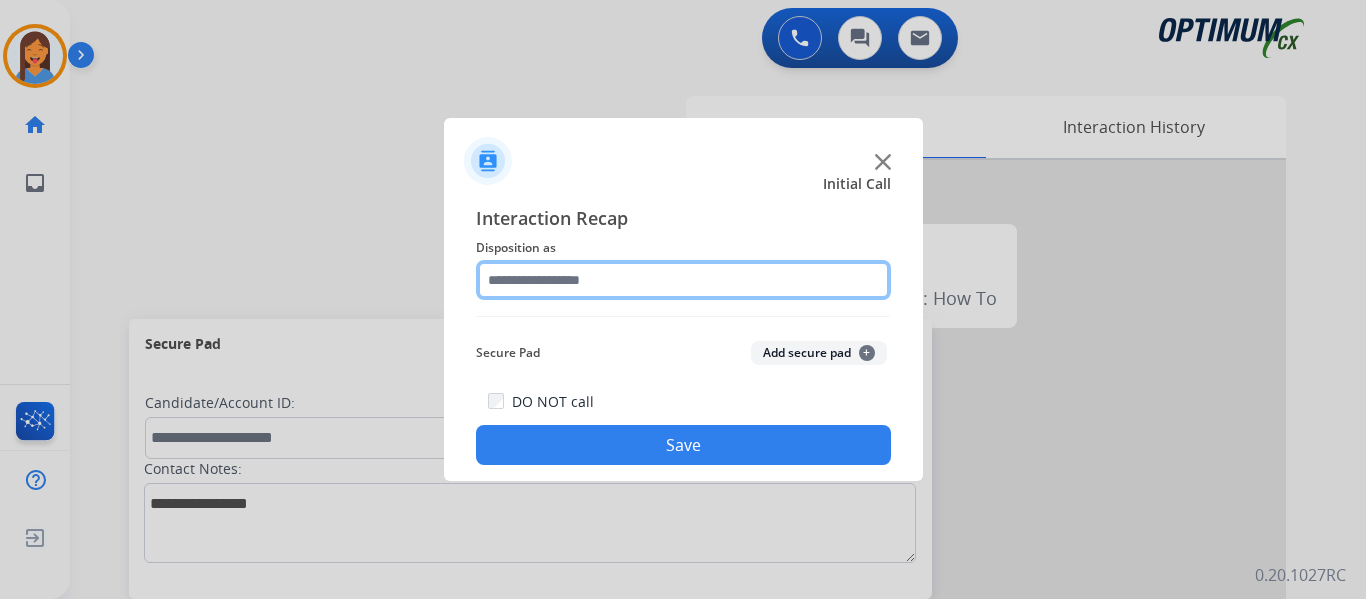 click 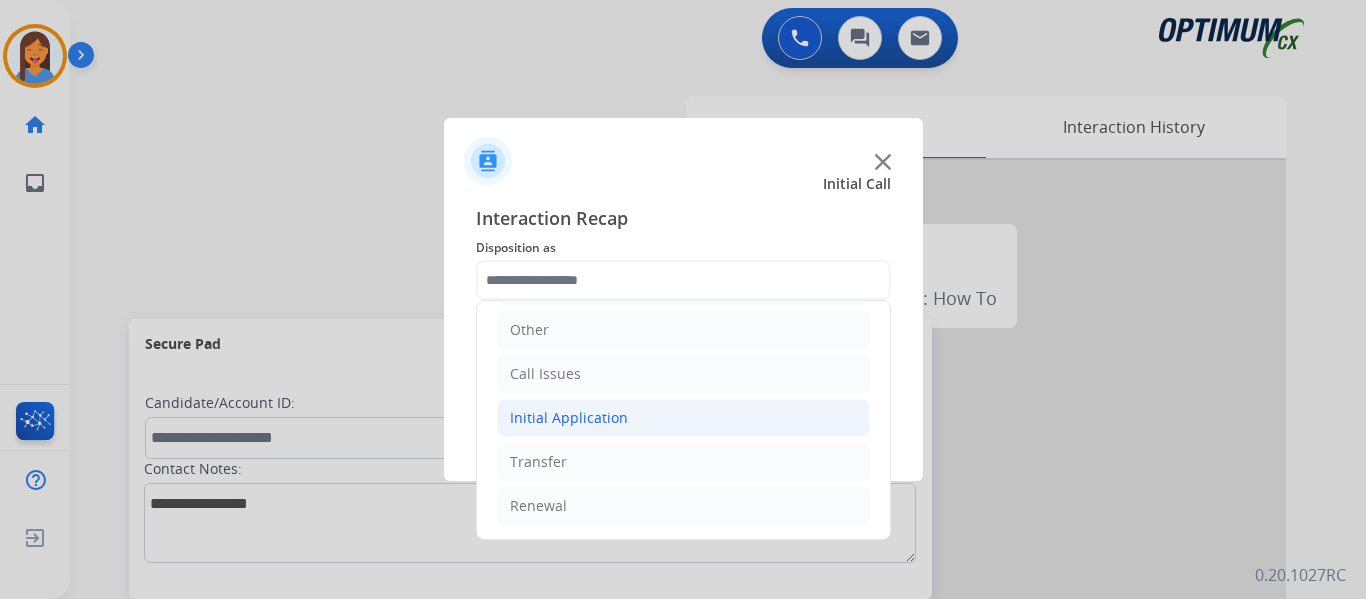 click on "Initial Application" 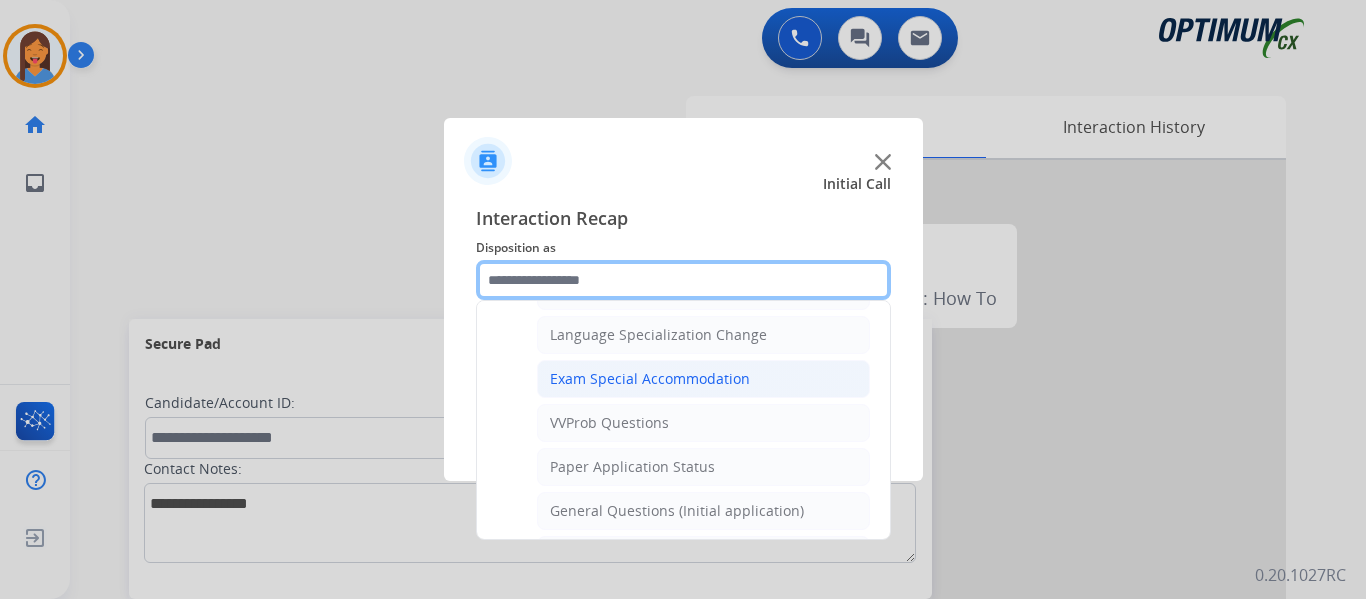 scroll, scrollTop: 1036, scrollLeft: 0, axis: vertical 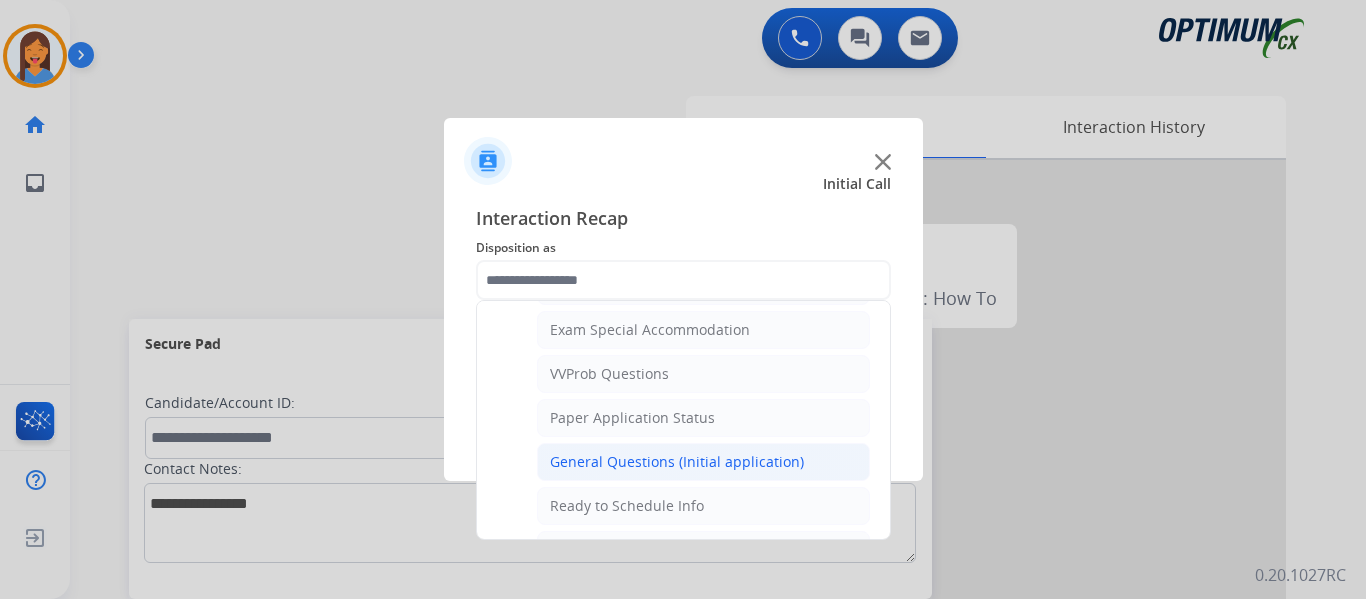 click on "General Questions (Initial application)" 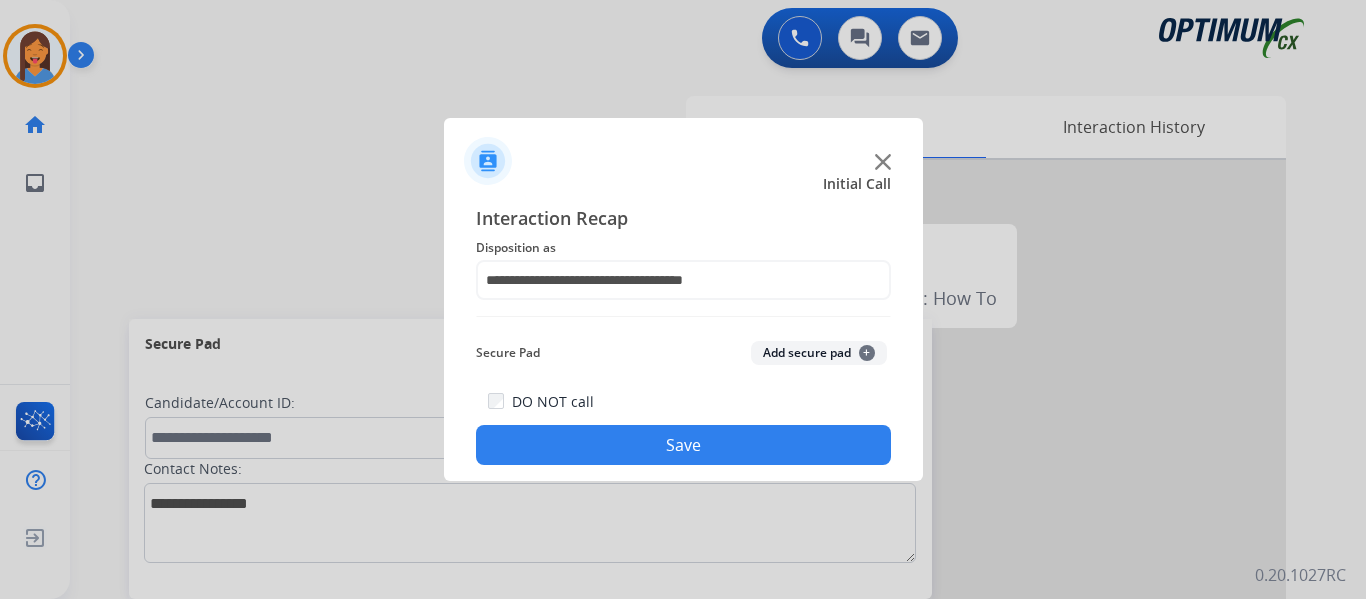 click on "Save" 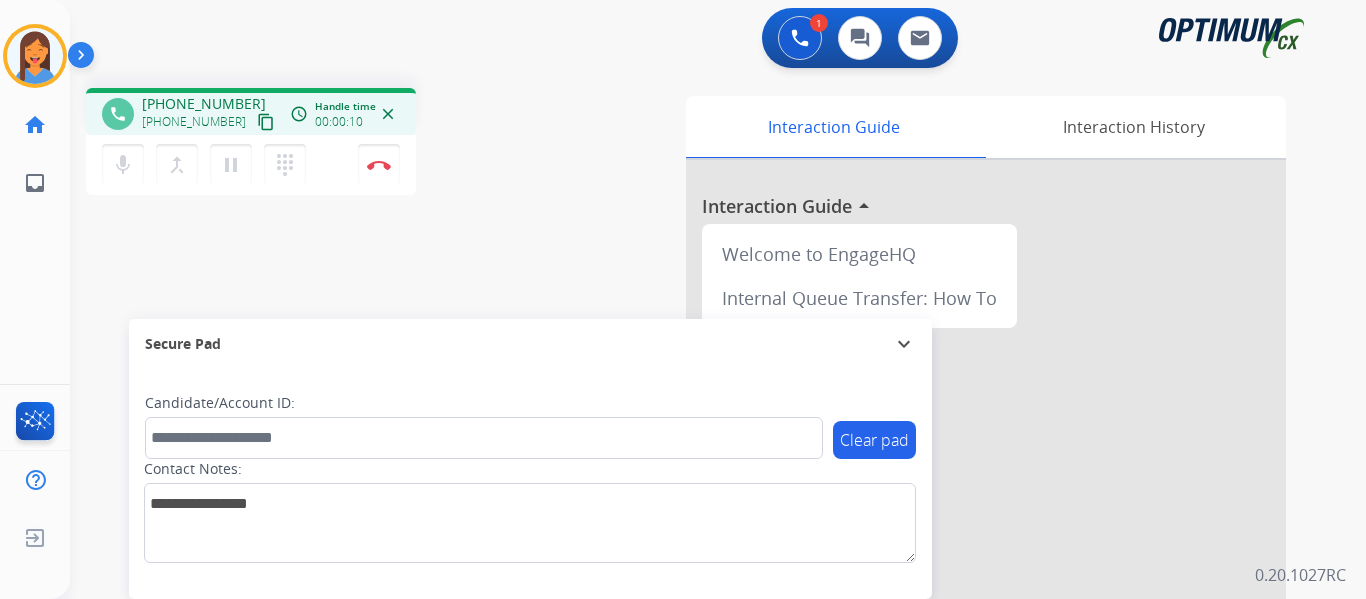 click on "content_copy" at bounding box center (266, 122) 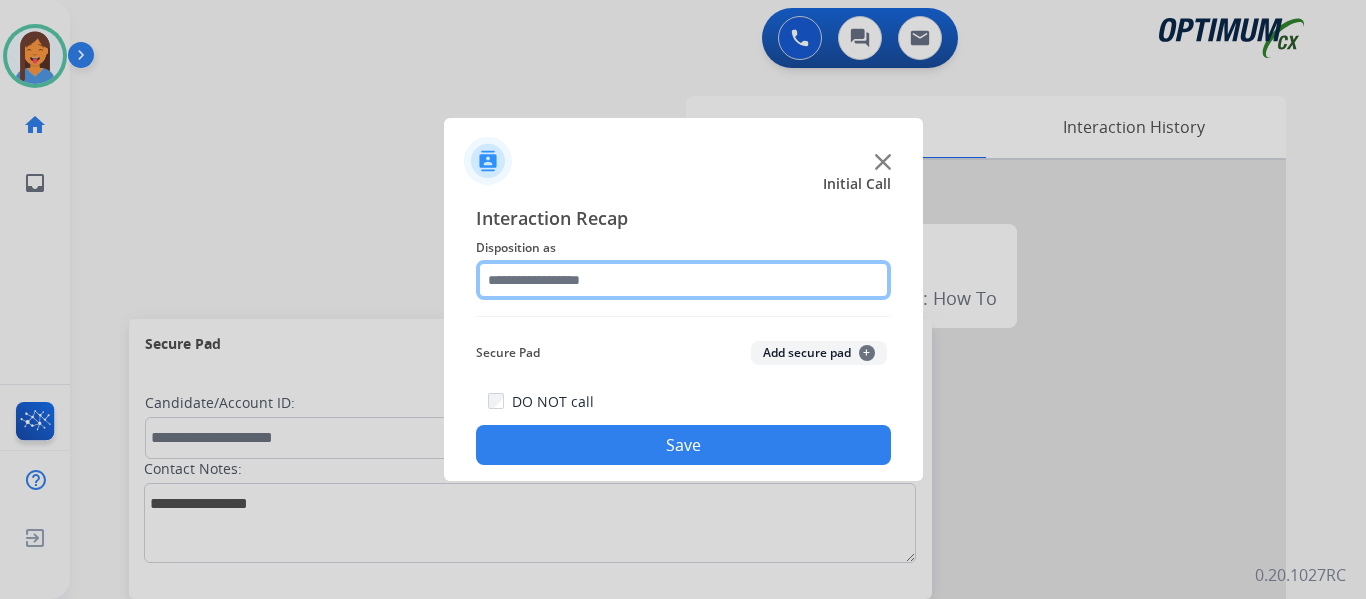 click 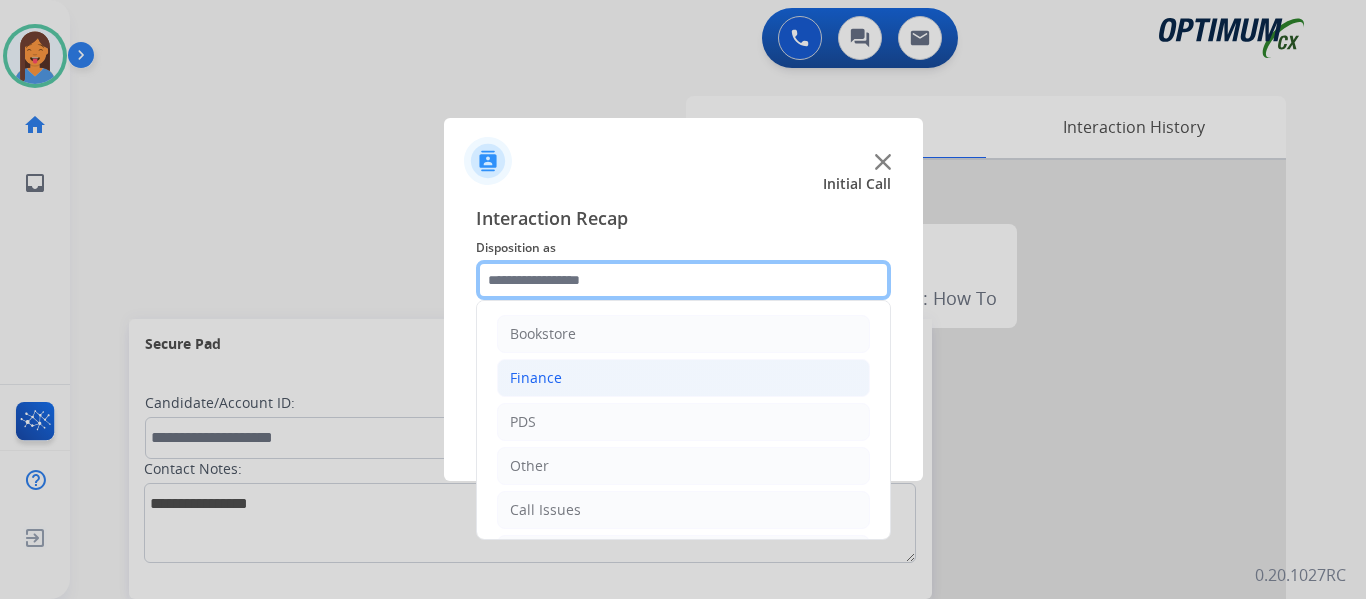 scroll, scrollTop: 100, scrollLeft: 0, axis: vertical 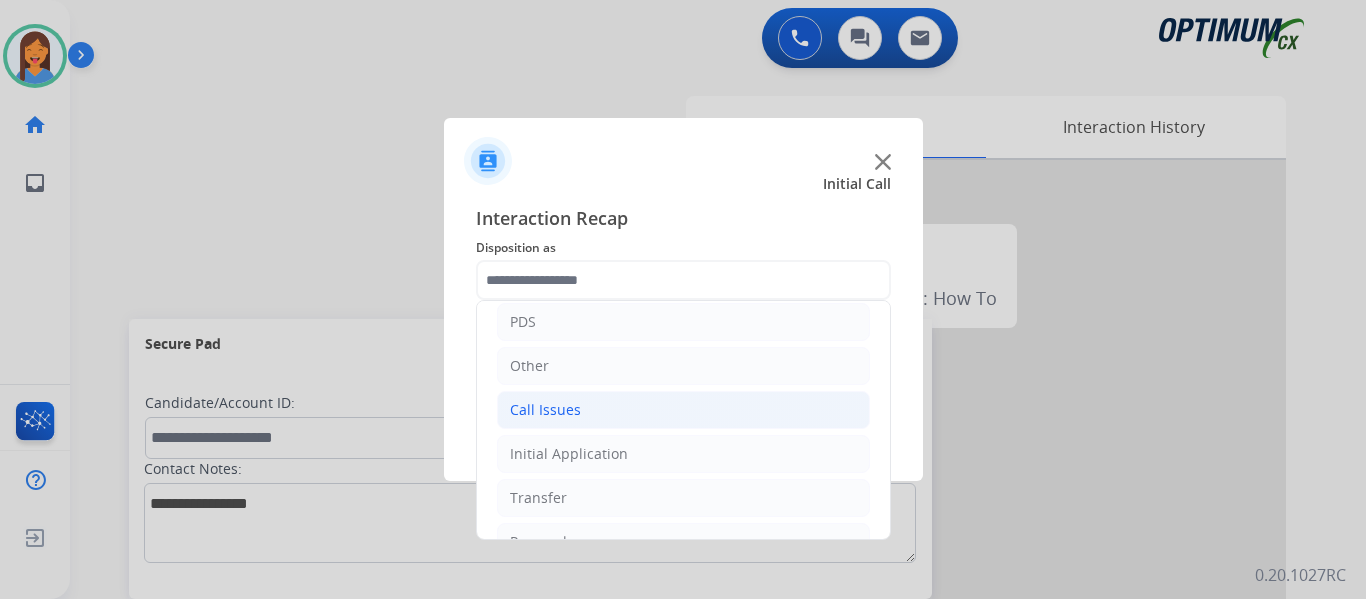 click on "Call Issues" 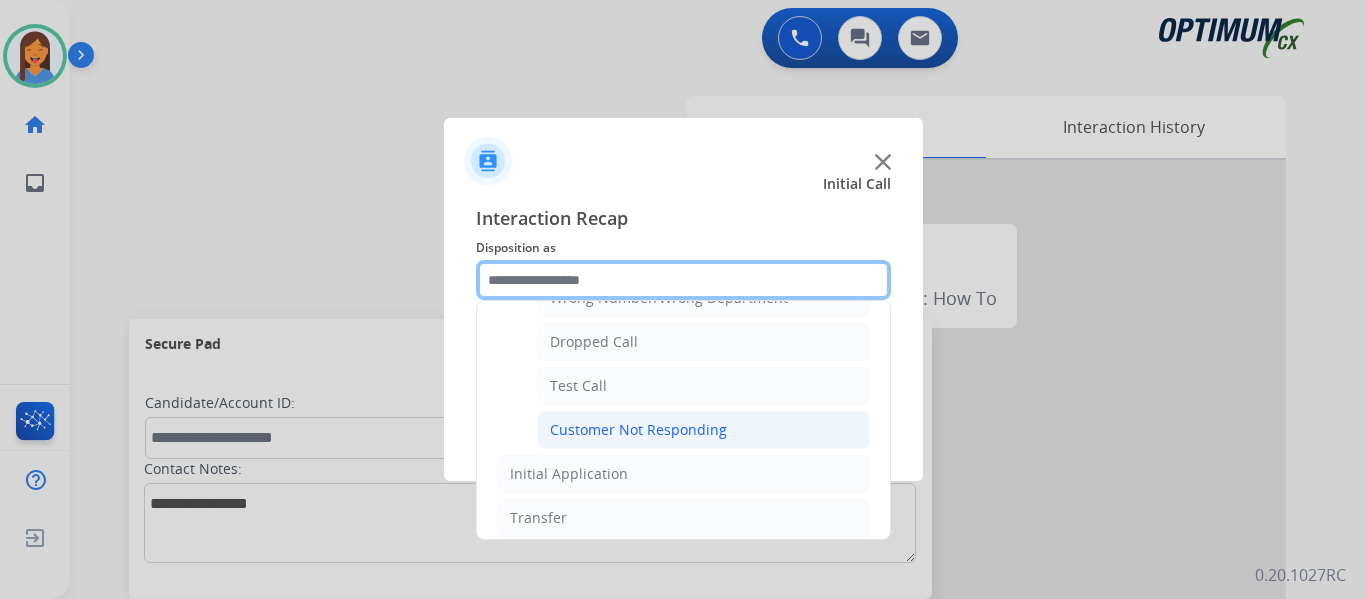scroll, scrollTop: 200, scrollLeft: 0, axis: vertical 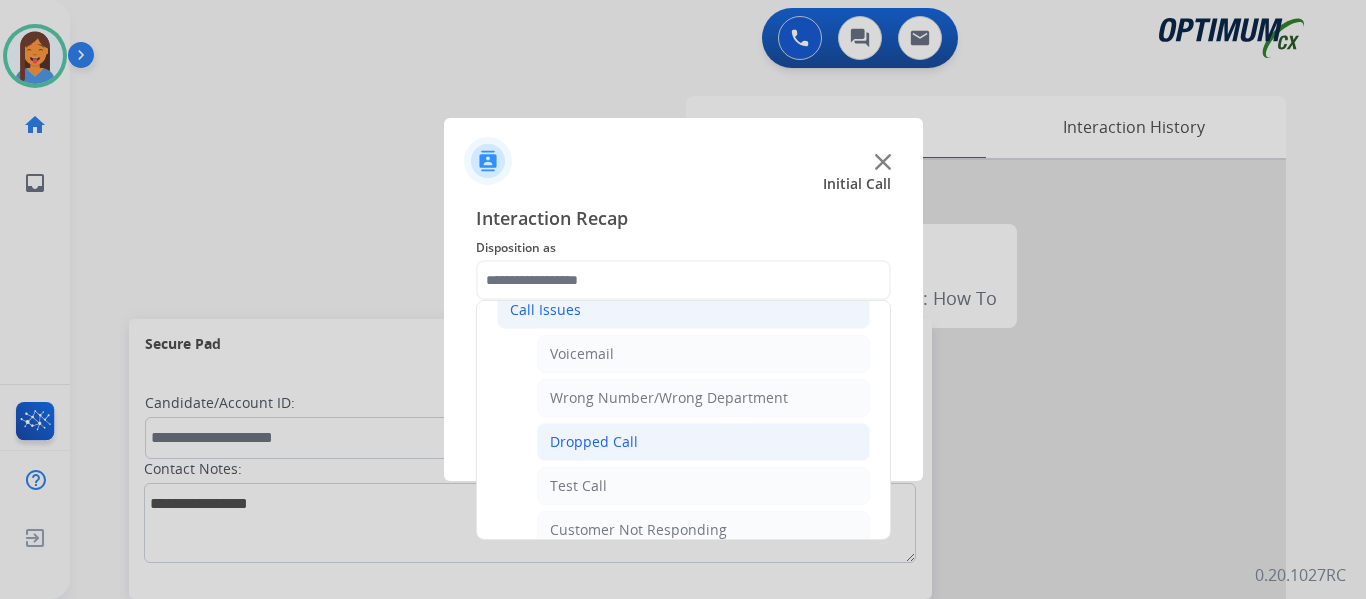 click on "Dropped Call" 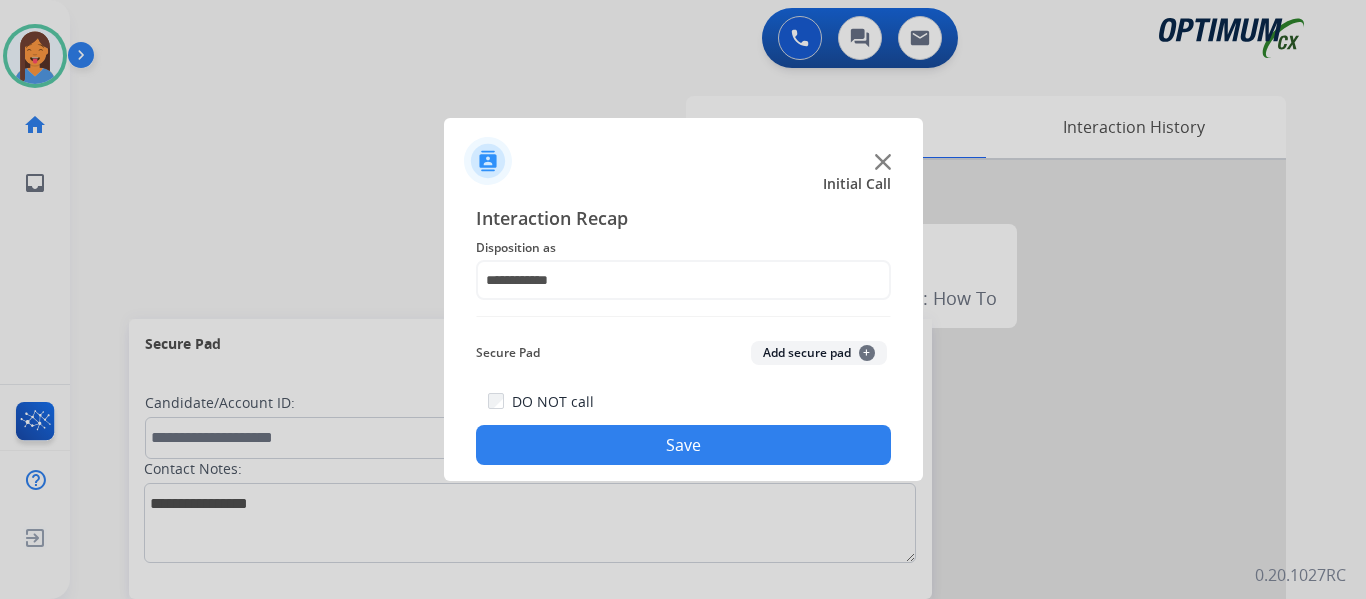 click on "Save" 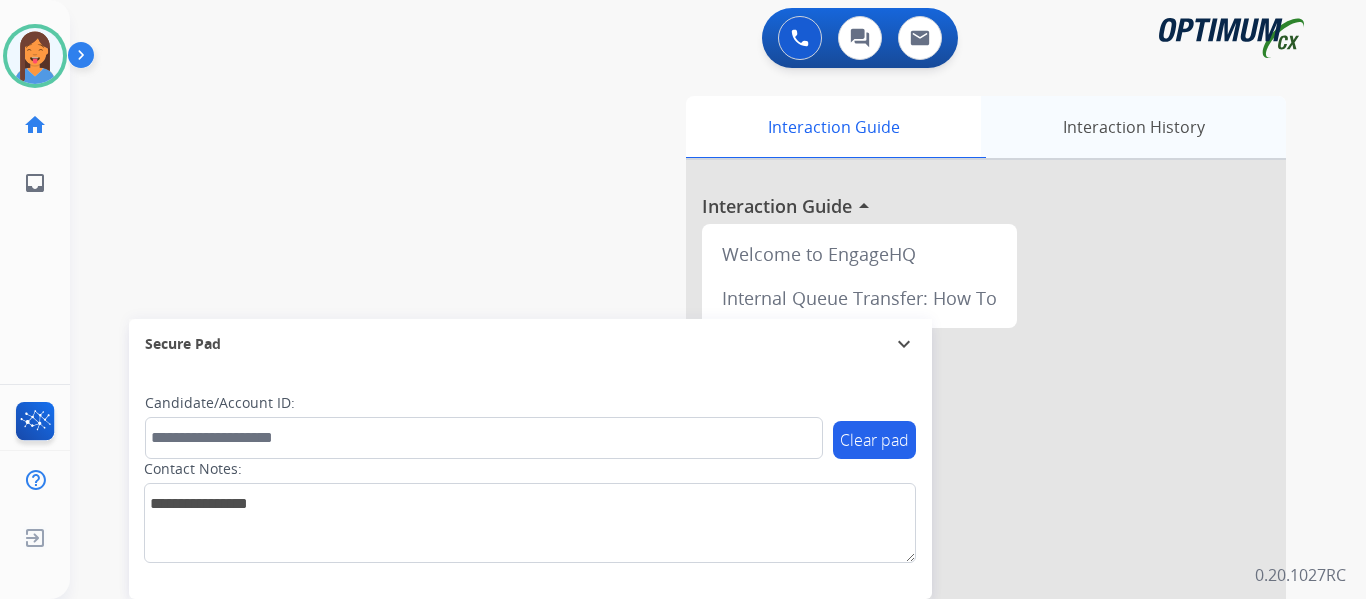 click on "Interaction History" at bounding box center [1133, 127] 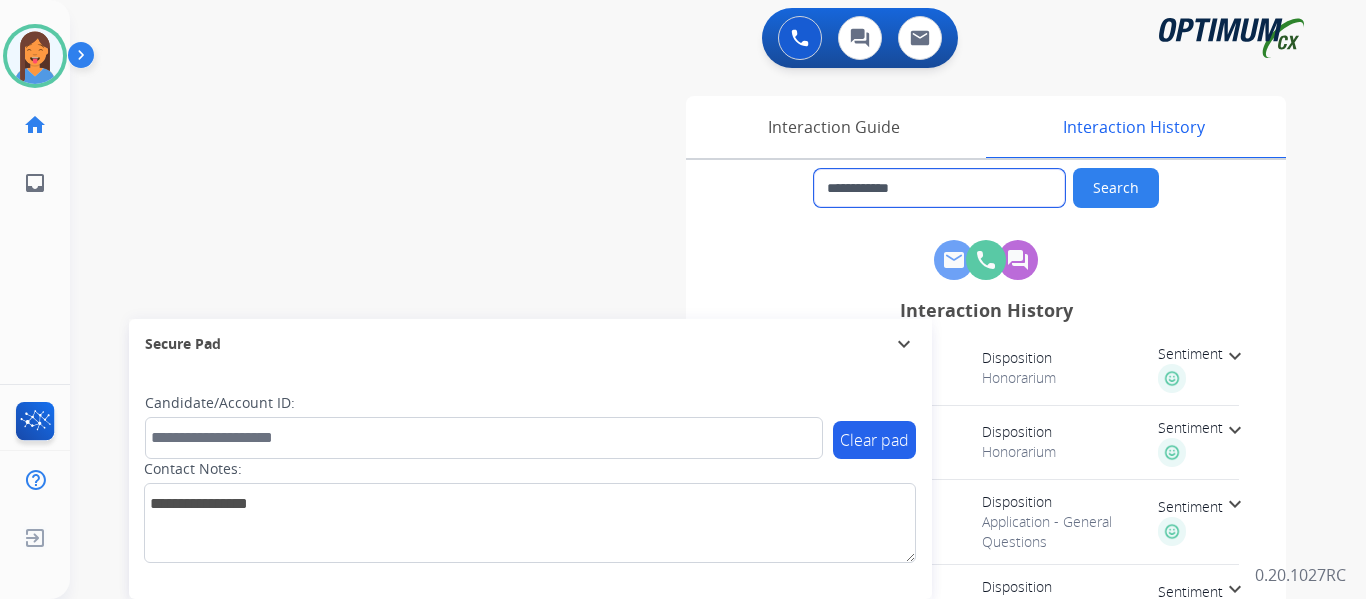 click on "**********" at bounding box center [939, 188] 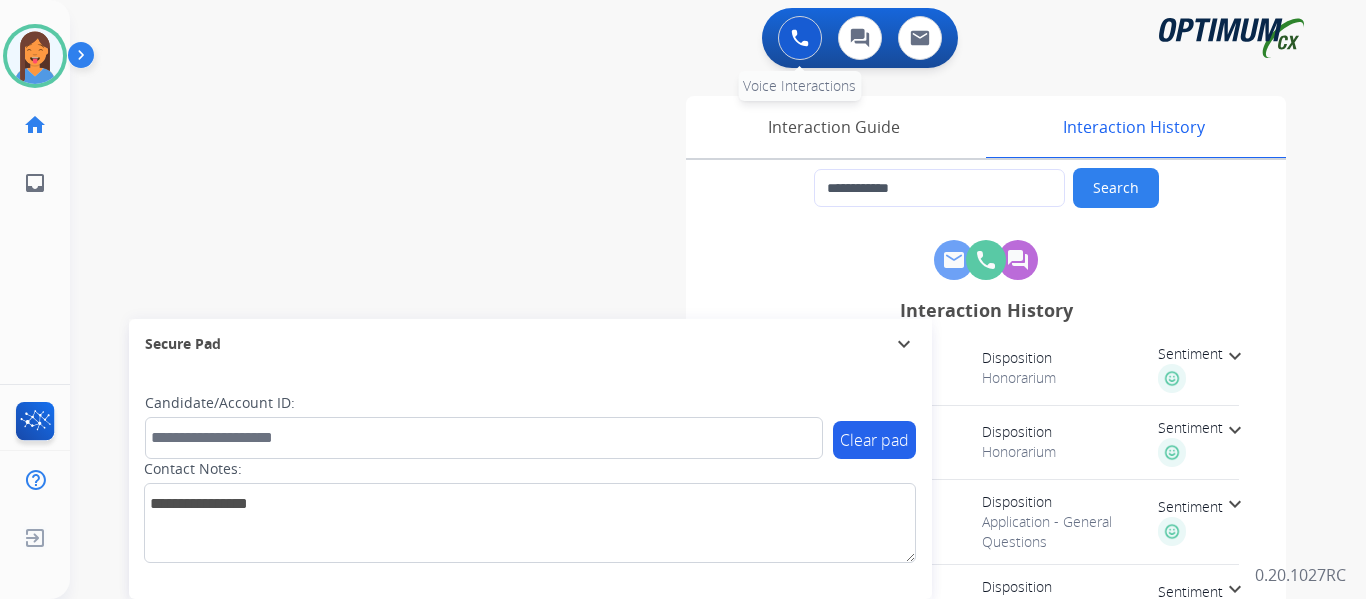 click at bounding box center [800, 38] 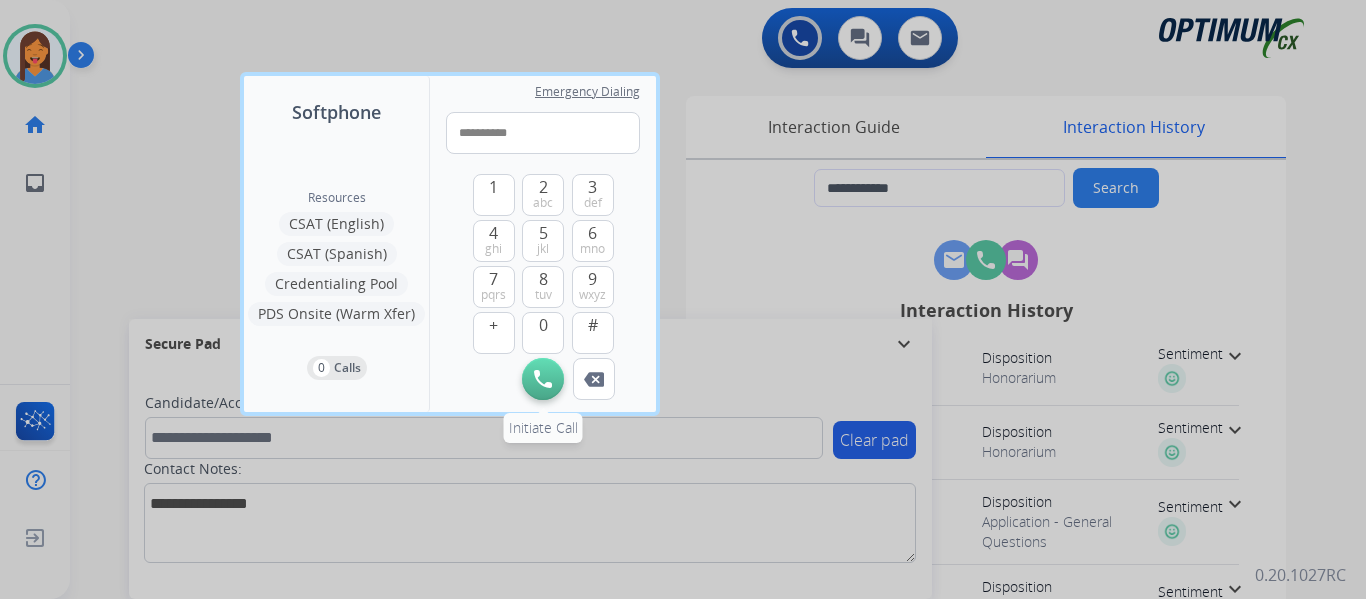 type on "**********" 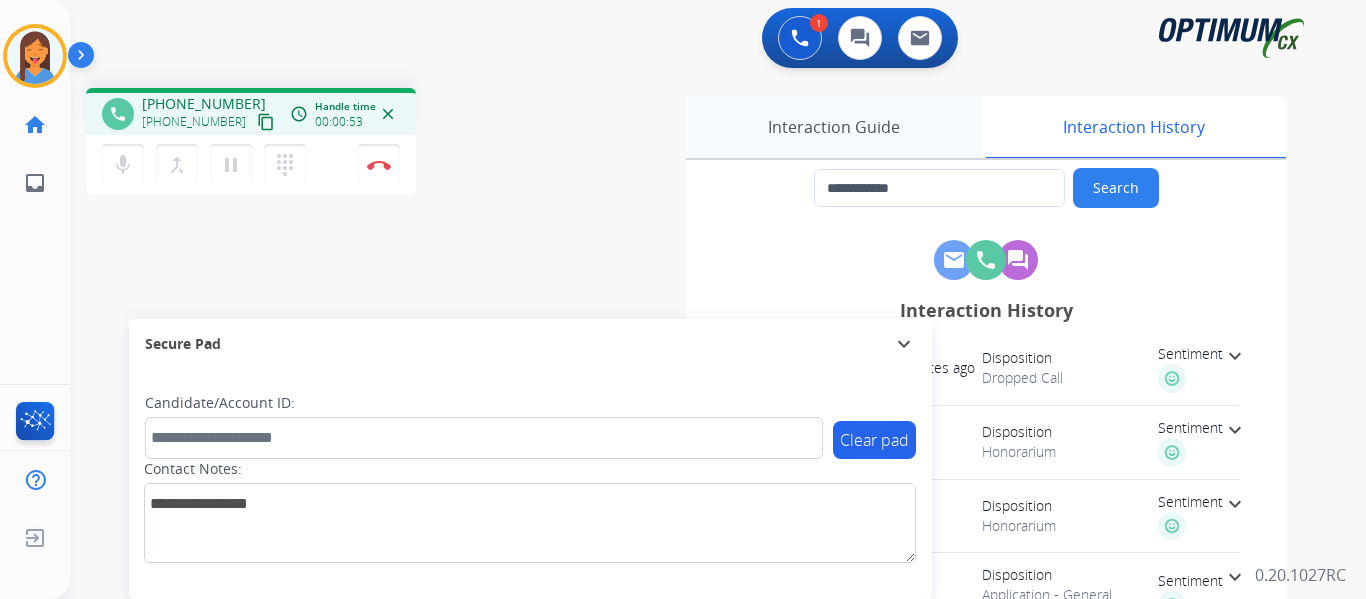 click on "Interaction Guide" at bounding box center [833, 127] 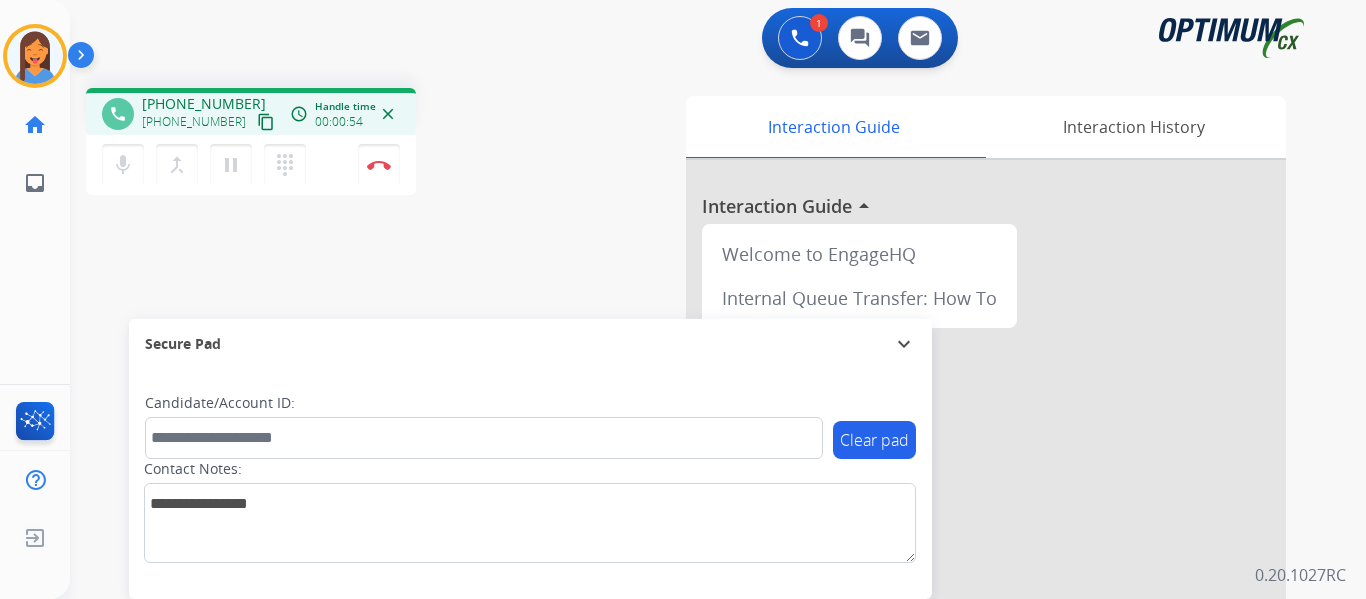 click on "phone [PHONE_NUMBER] [PHONE_NUMBER] content_copy access_time Call metrics Queue   00:12 Hold   00:00 Talk   00:55 Total   01:06 Handle time 00:00:54 close mic Mute merge_type Bridge pause Hold dialpad Dialpad Disconnect swap_horiz Break voice bridge close_fullscreen Connect 3-Way Call merge_type Separate 3-Way Call" at bounding box center [333, 144] 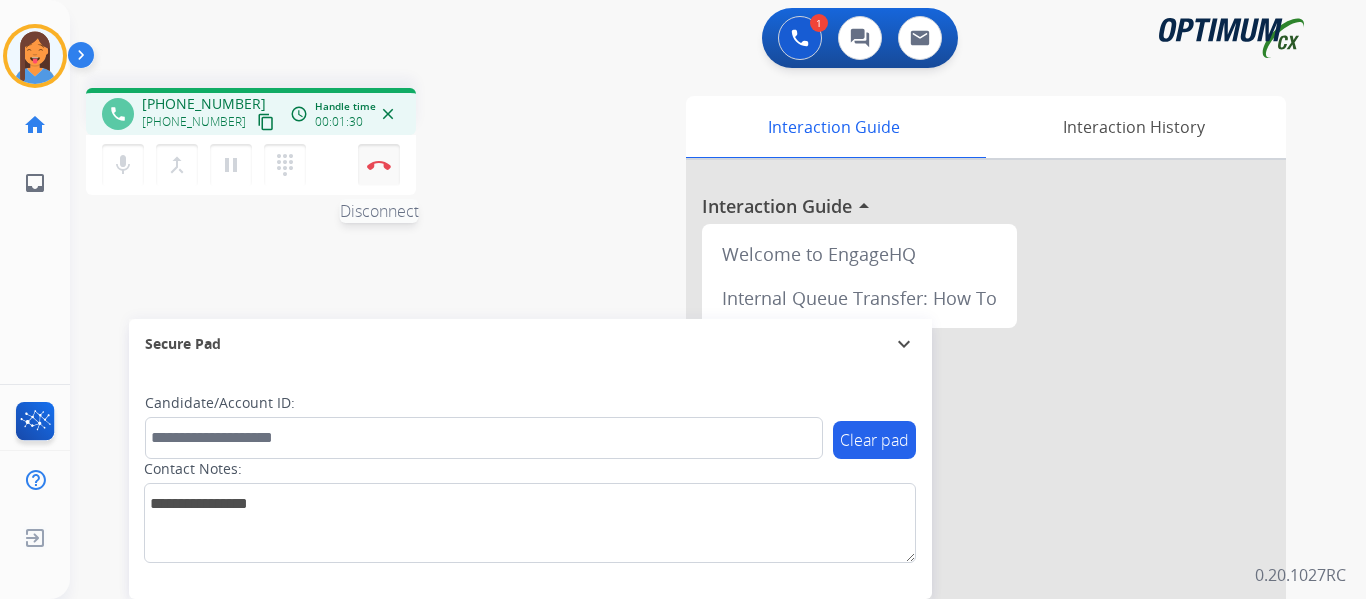 click at bounding box center (379, 165) 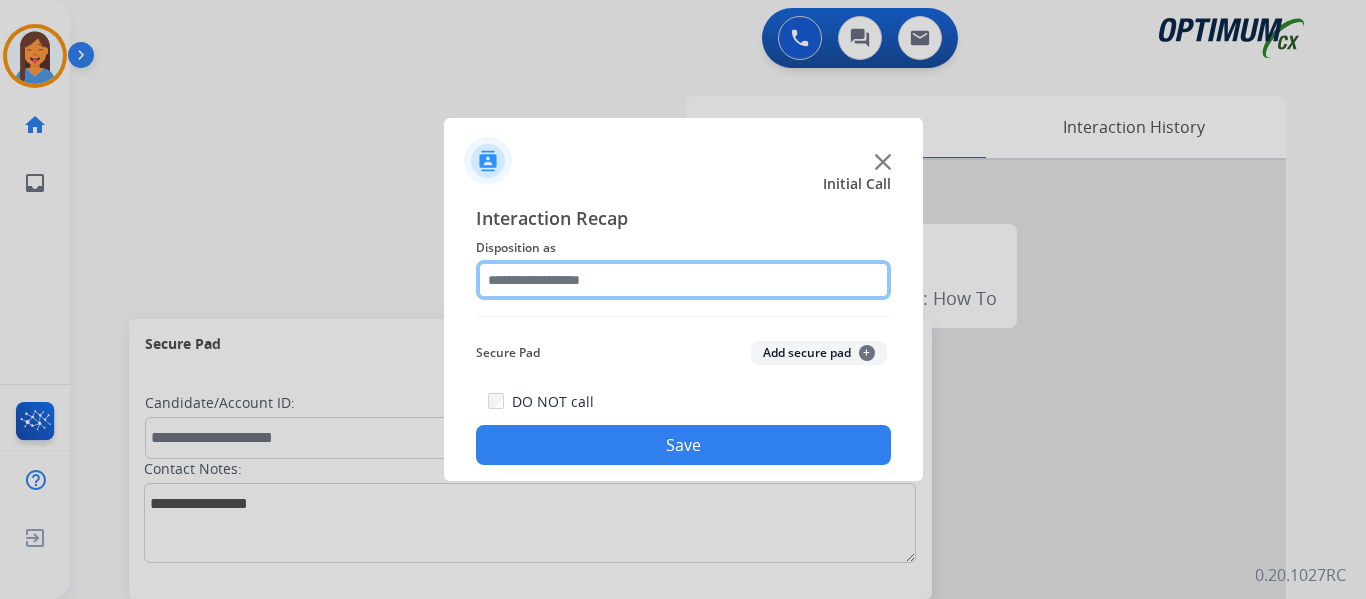 click 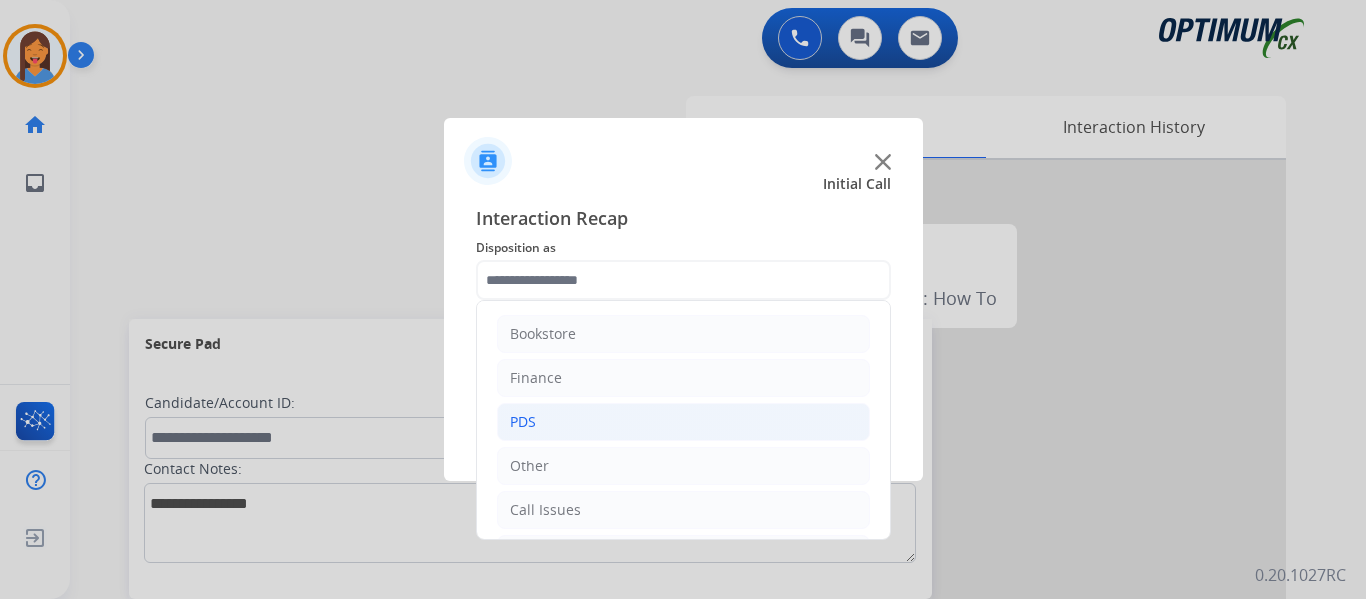 click on "PDS" 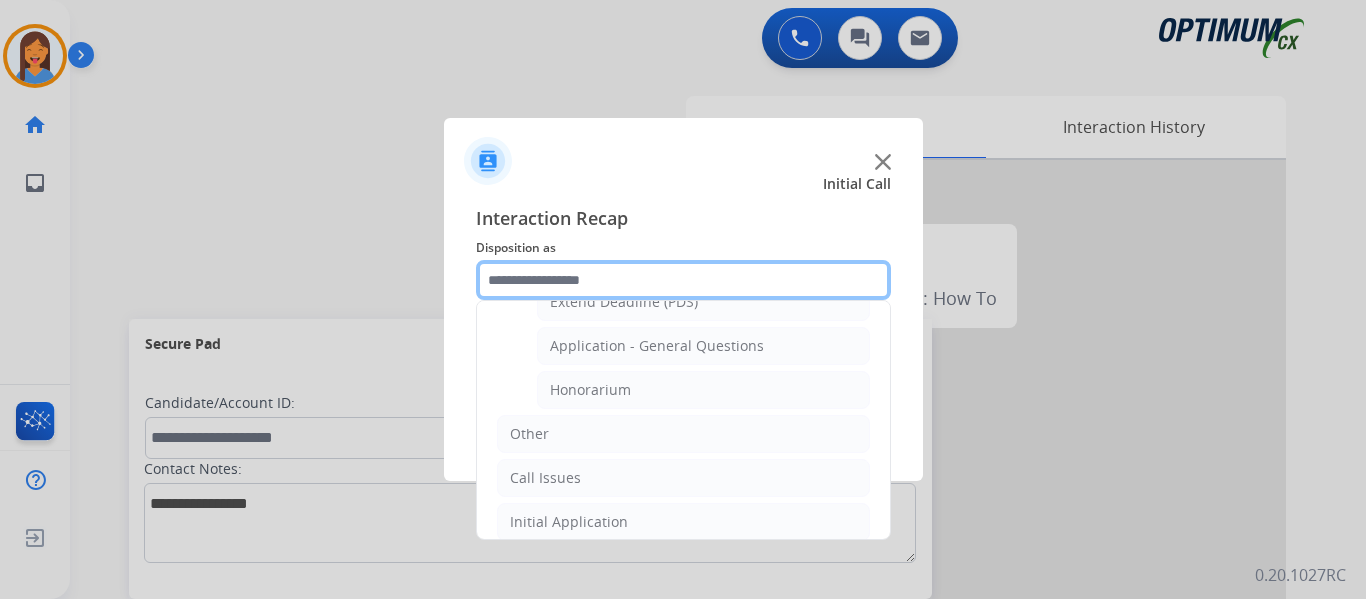 scroll, scrollTop: 500, scrollLeft: 0, axis: vertical 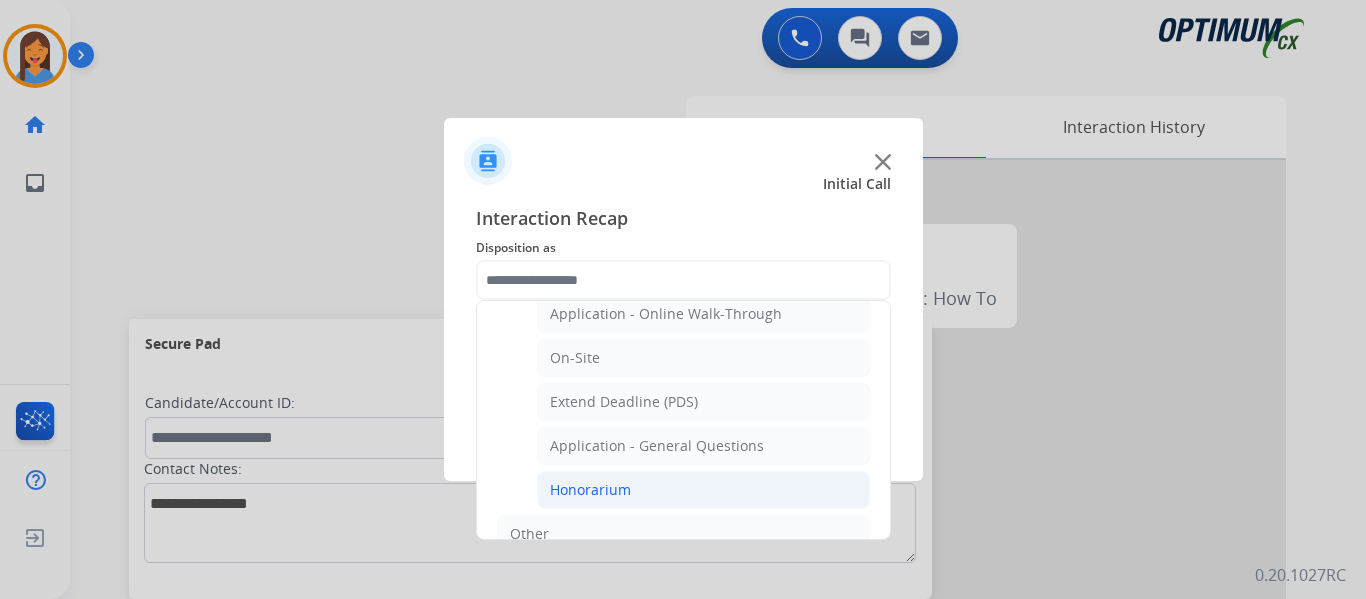click on "Honorarium" 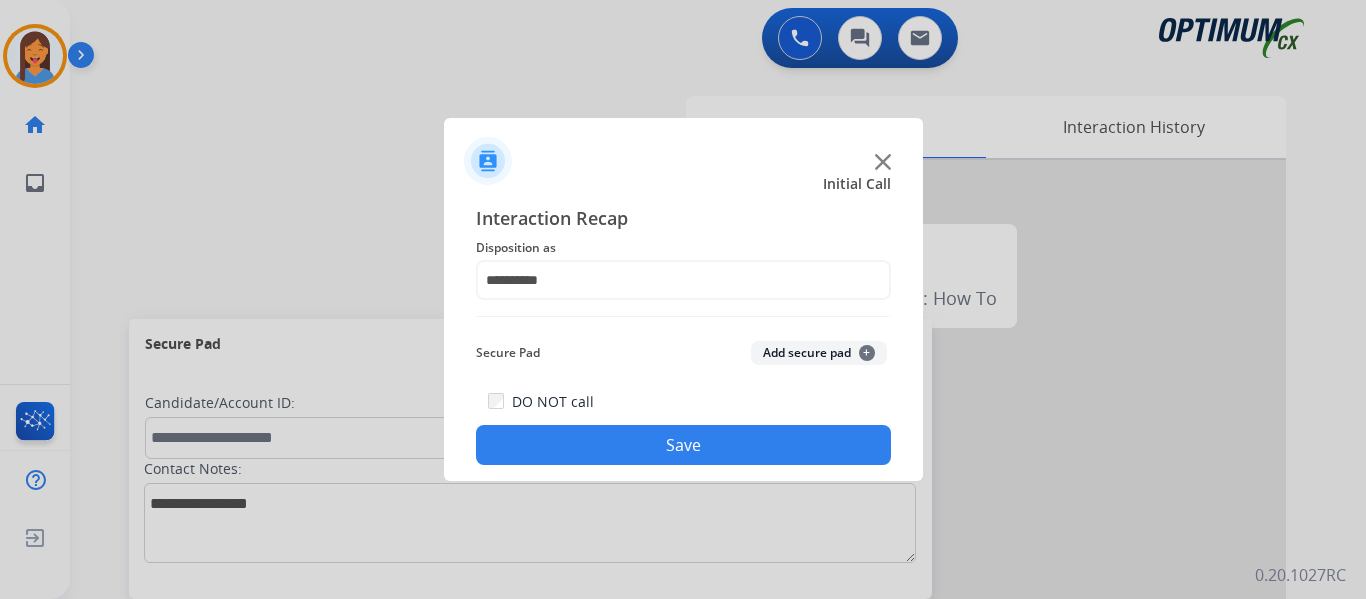 click on "Save" 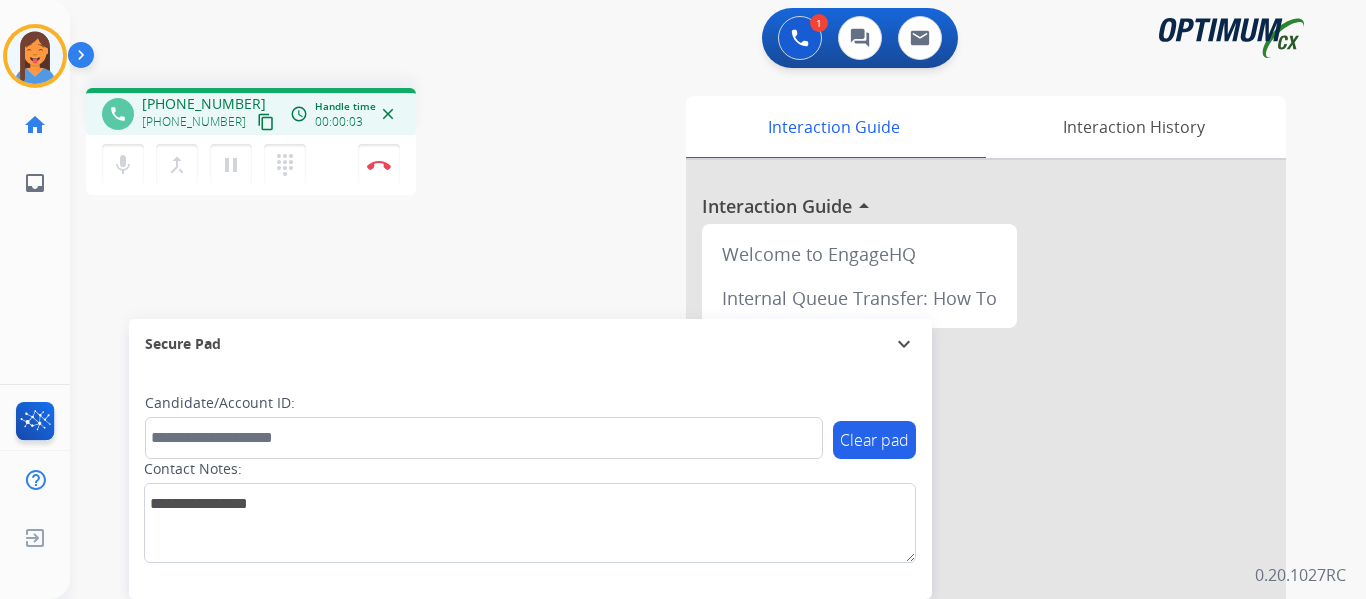 click on "content_copy" at bounding box center (266, 122) 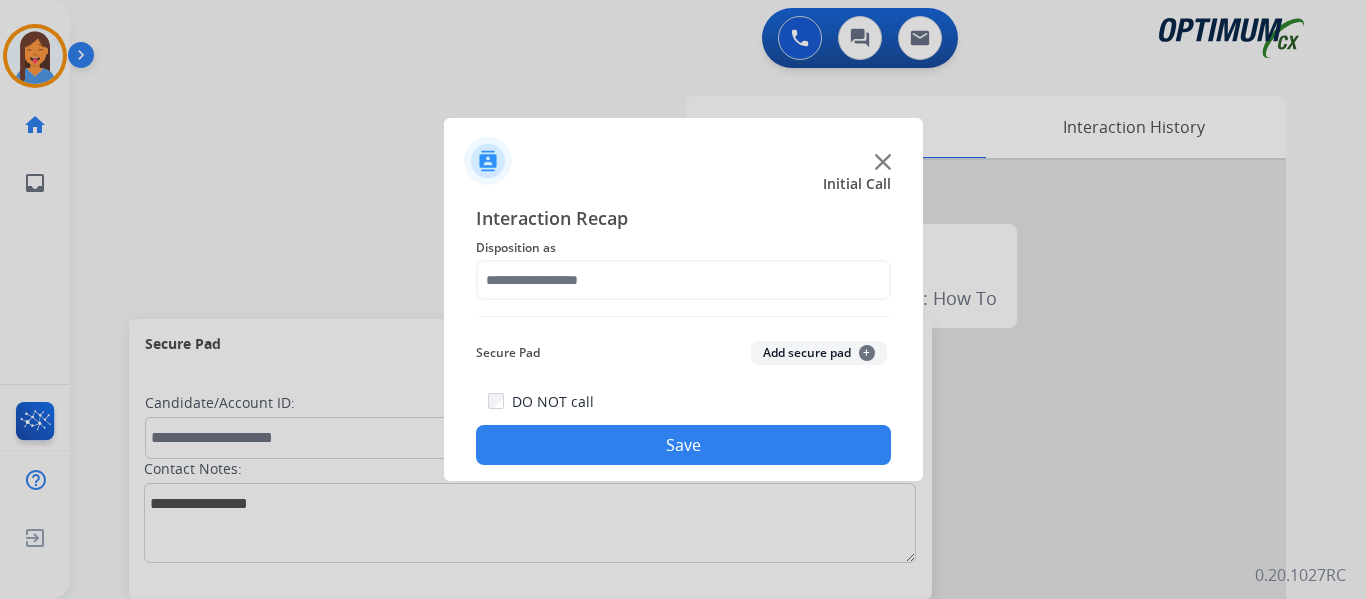 drag, startPoint x: 371, startPoint y: 158, endPoint x: 381, endPoint y: 159, distance: 10.049875 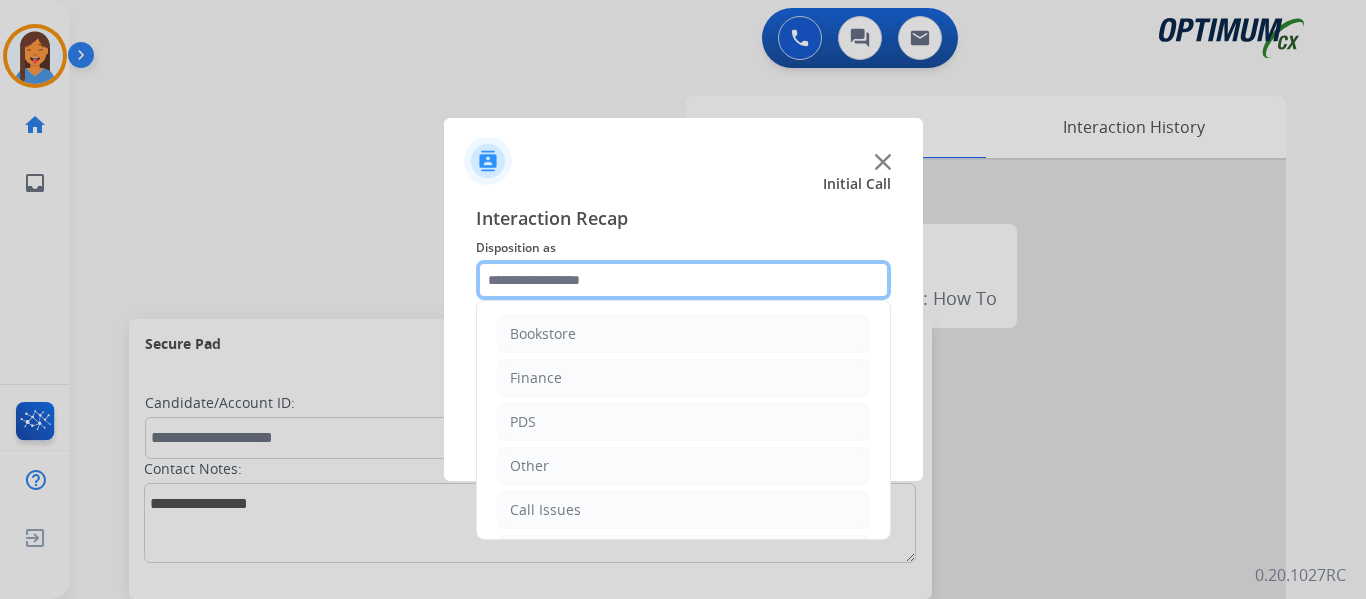 click 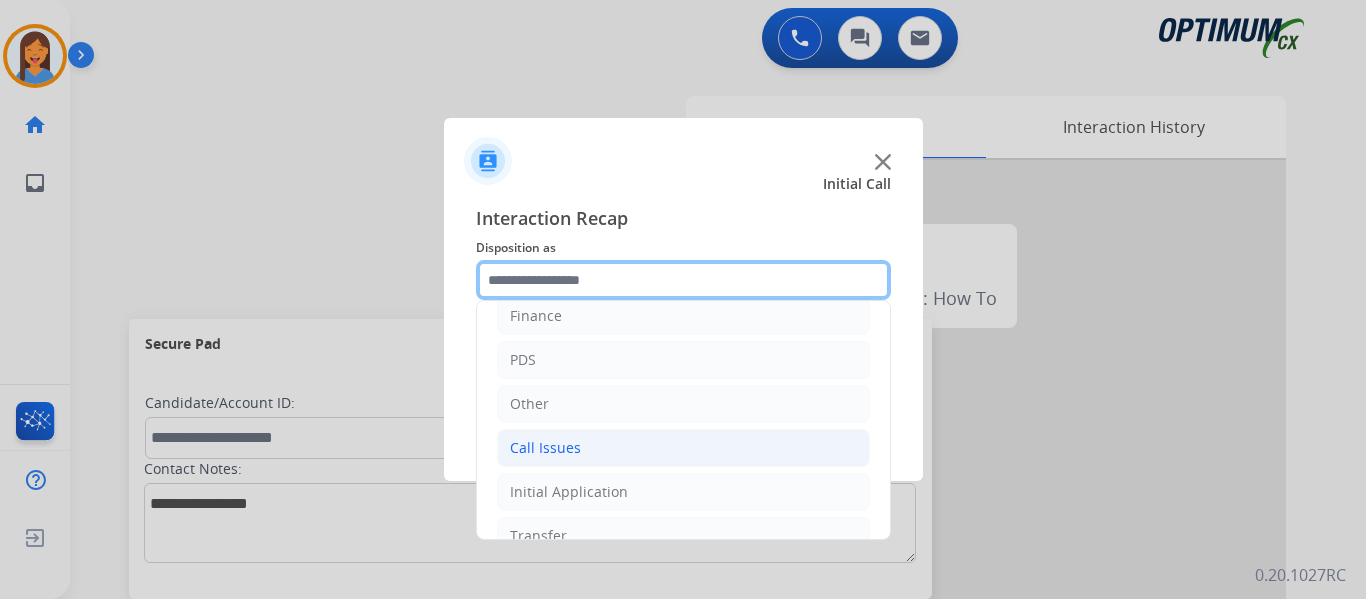 scroll, scrollTop: 136, scrollLeft: 0, axis: vertical 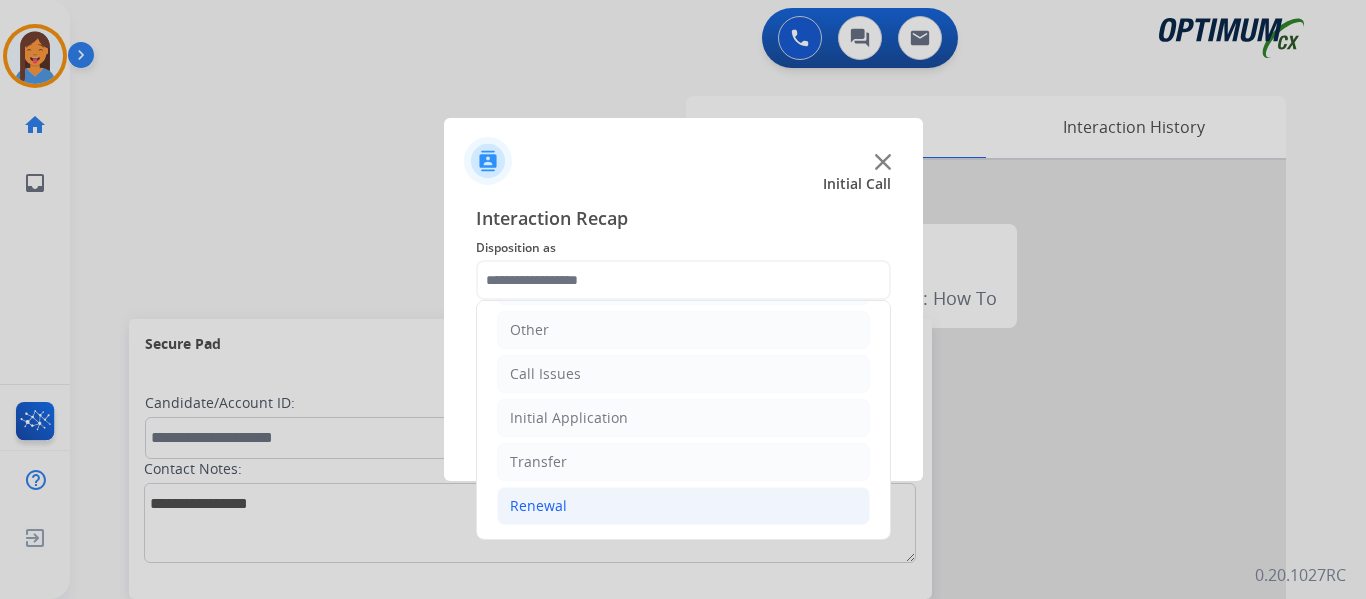 click on "Renewal" 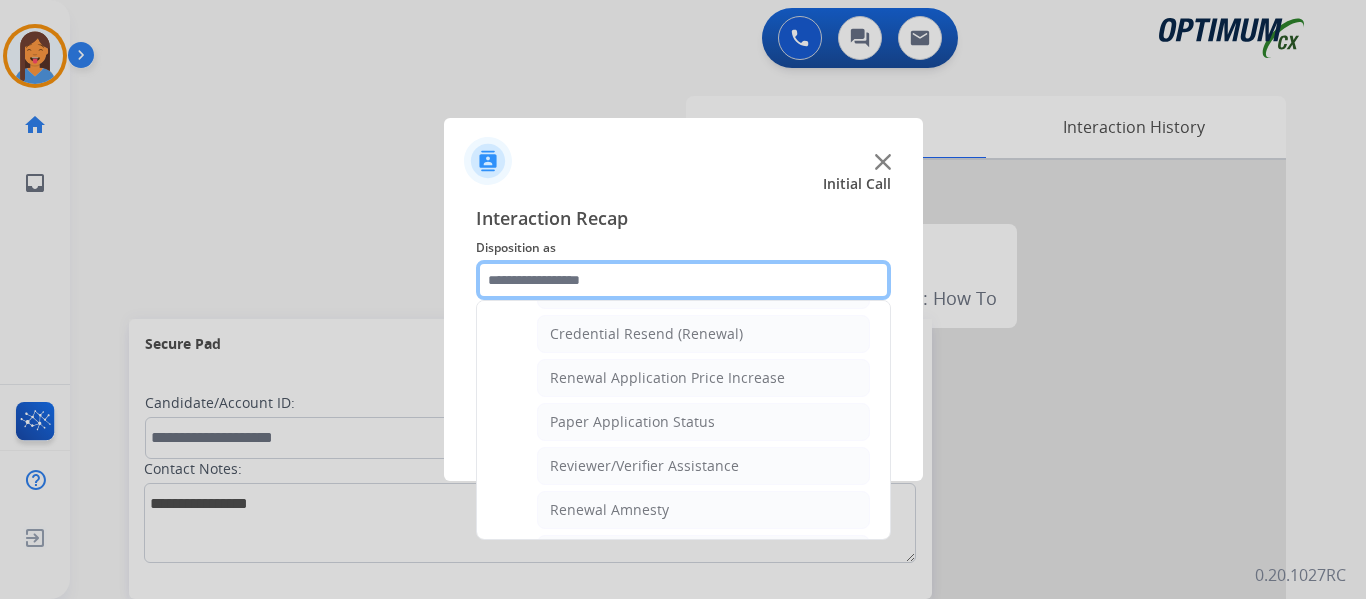 scroll, scrollTop: 536, scrollLeft: 0, axis: vertical 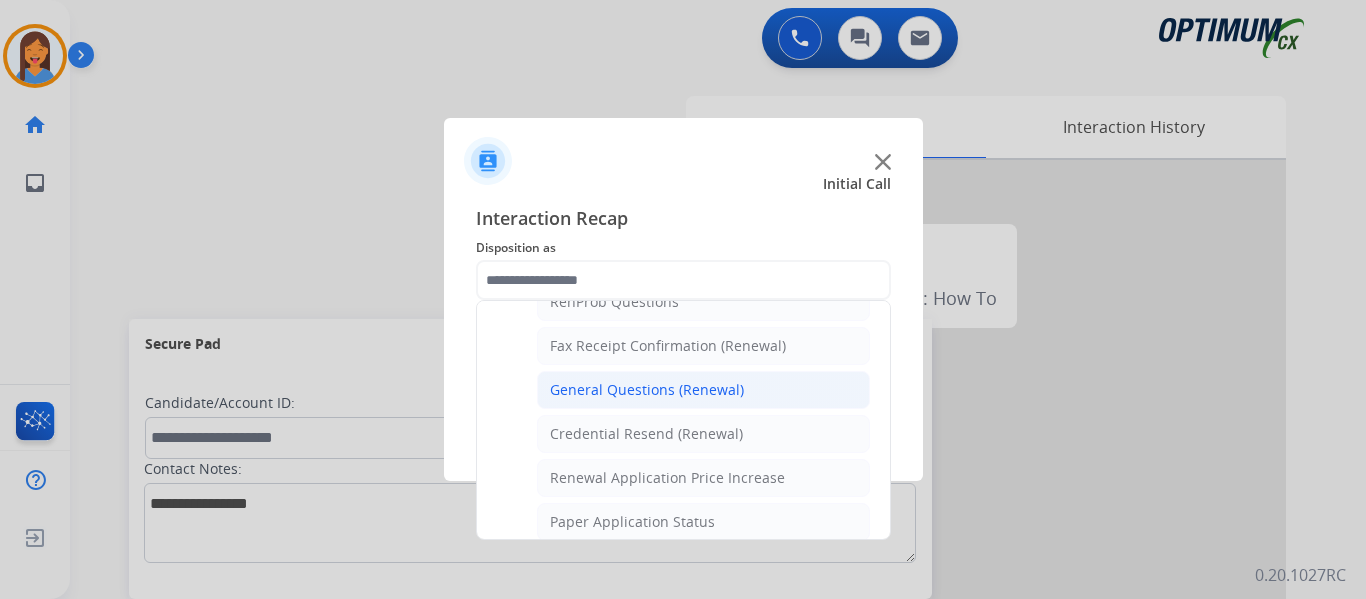 click on "General Questions (Renewal)" 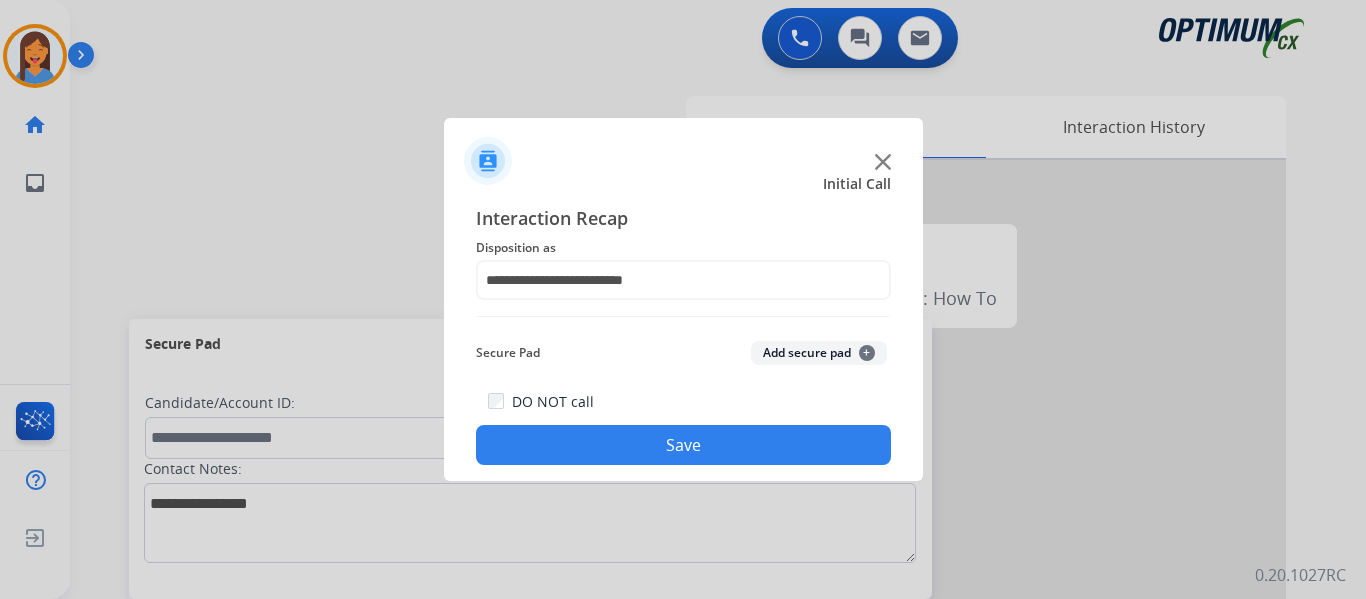 drag, startPoint x: 692, startPoint y: 449, endPoint x: 825, endPoint y: 446, distance: 133.03383 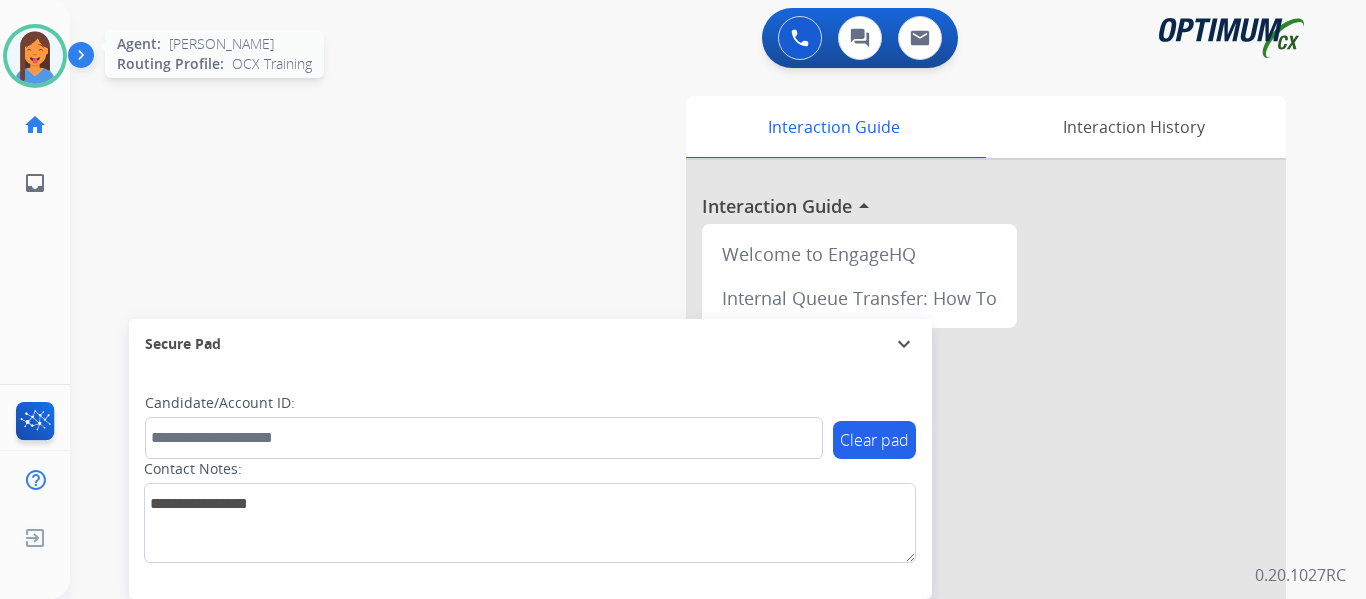 click at bounding box center (35, 56) 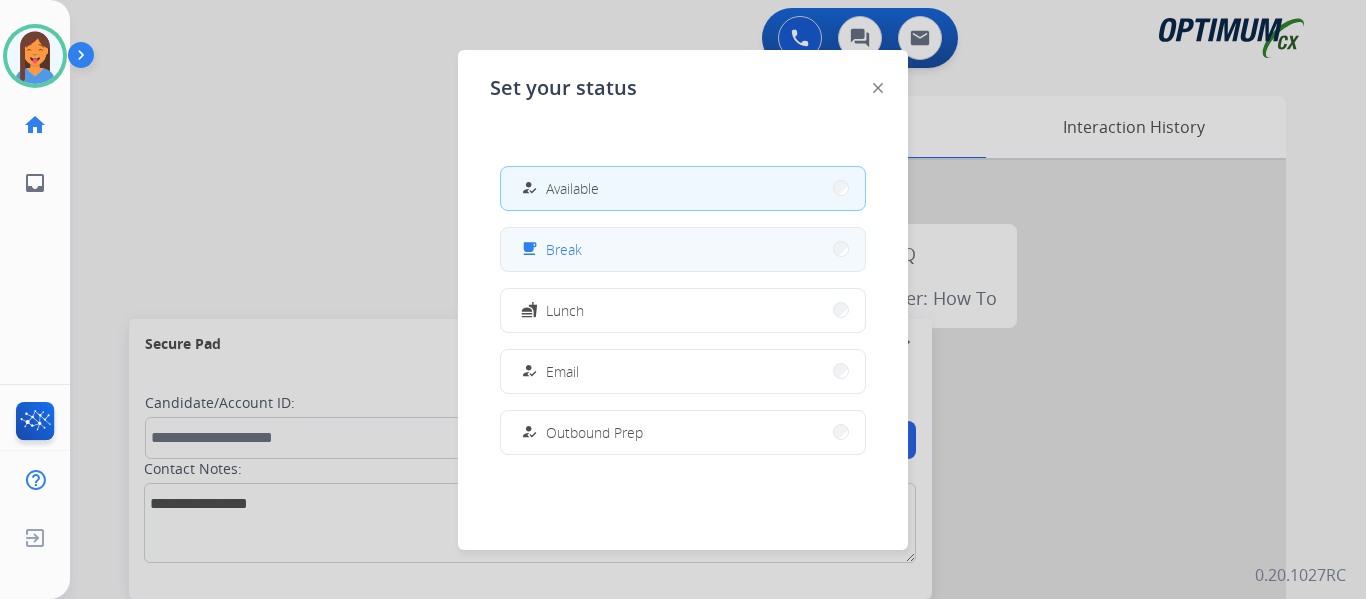 click on "free_breakfast Break" at bounding box center [683, 249] 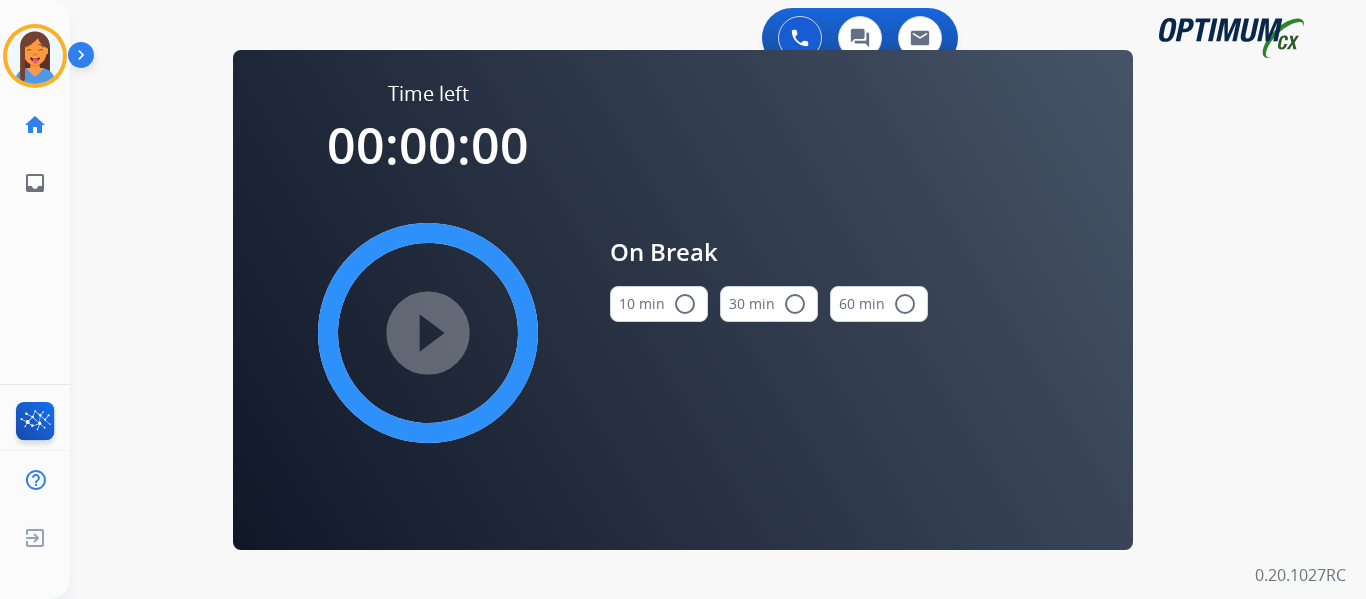 click on "radio_button_unchecked" at bounding box center (685, 304) 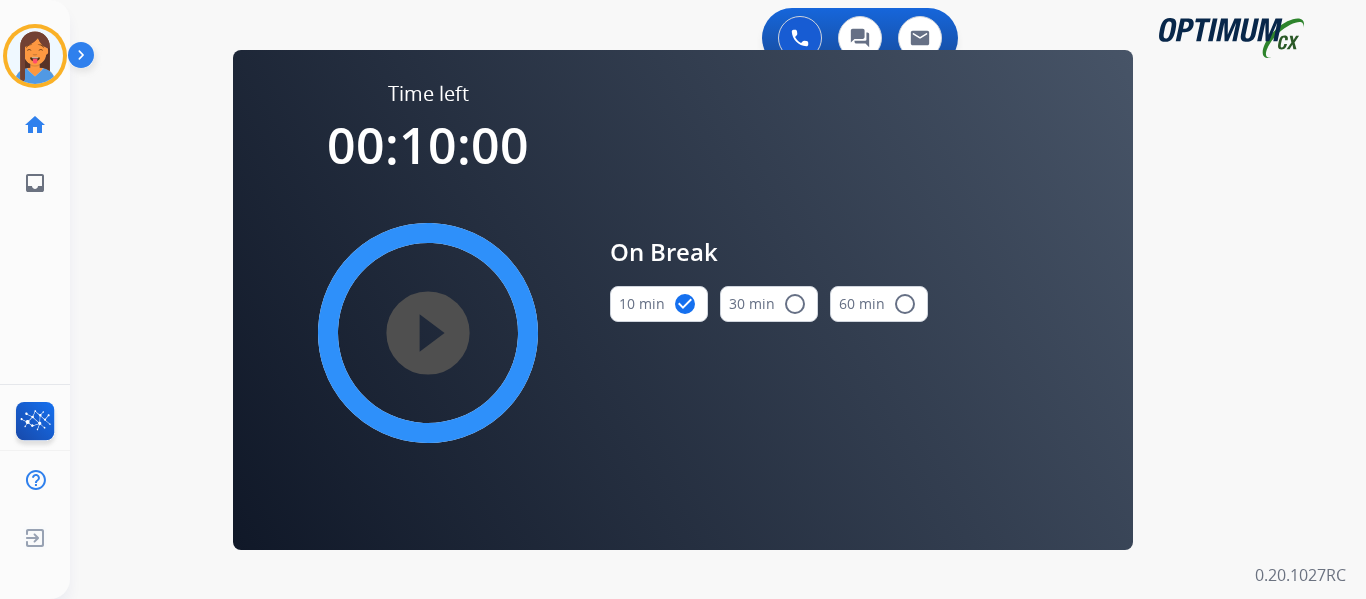 click on "play_circle_filled" at bounding box center [428, 333] 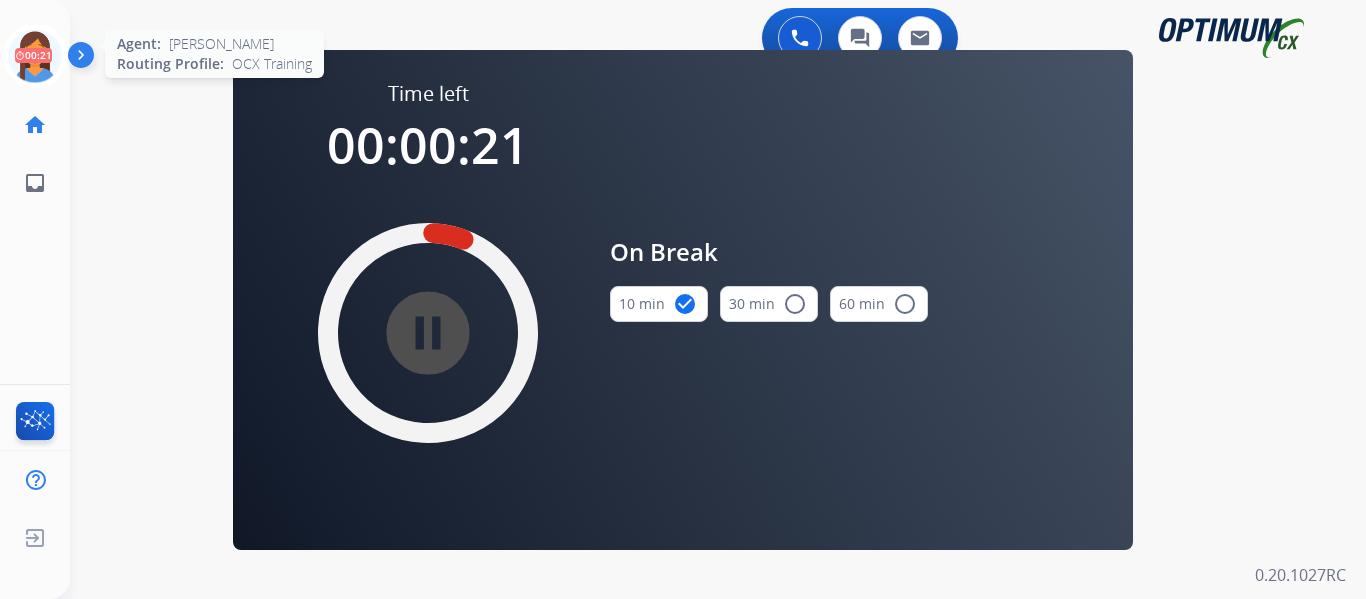 click 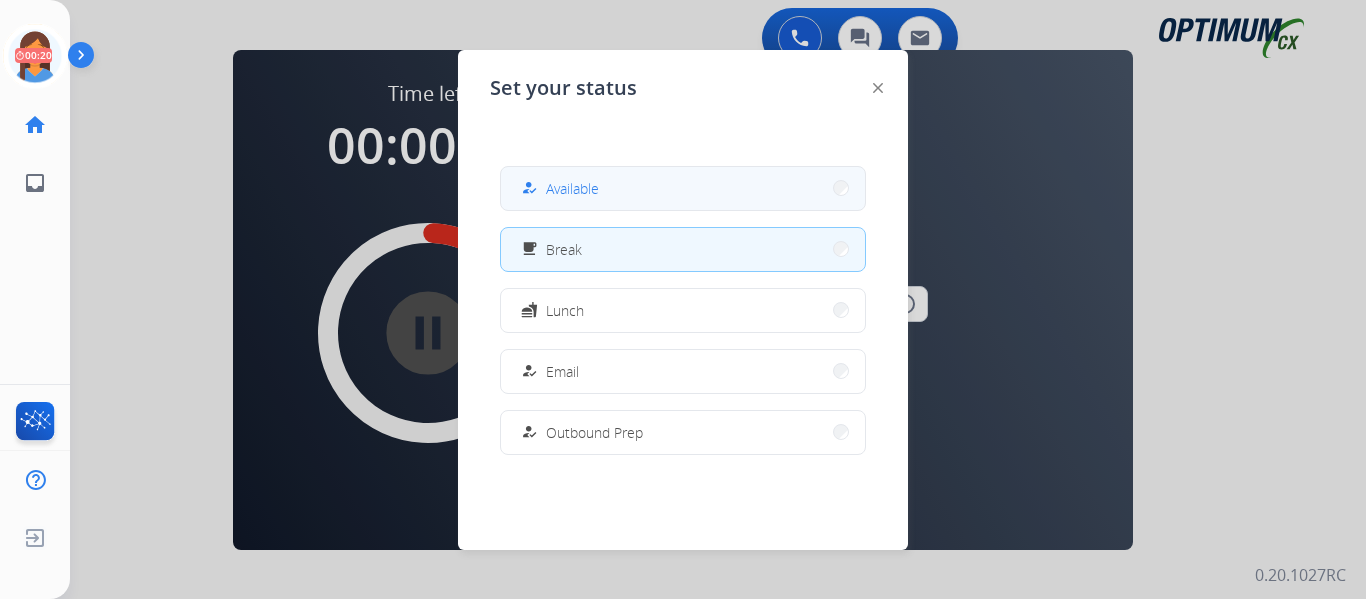 click on "how_to_reg Available" at bounding box center [683, 188] 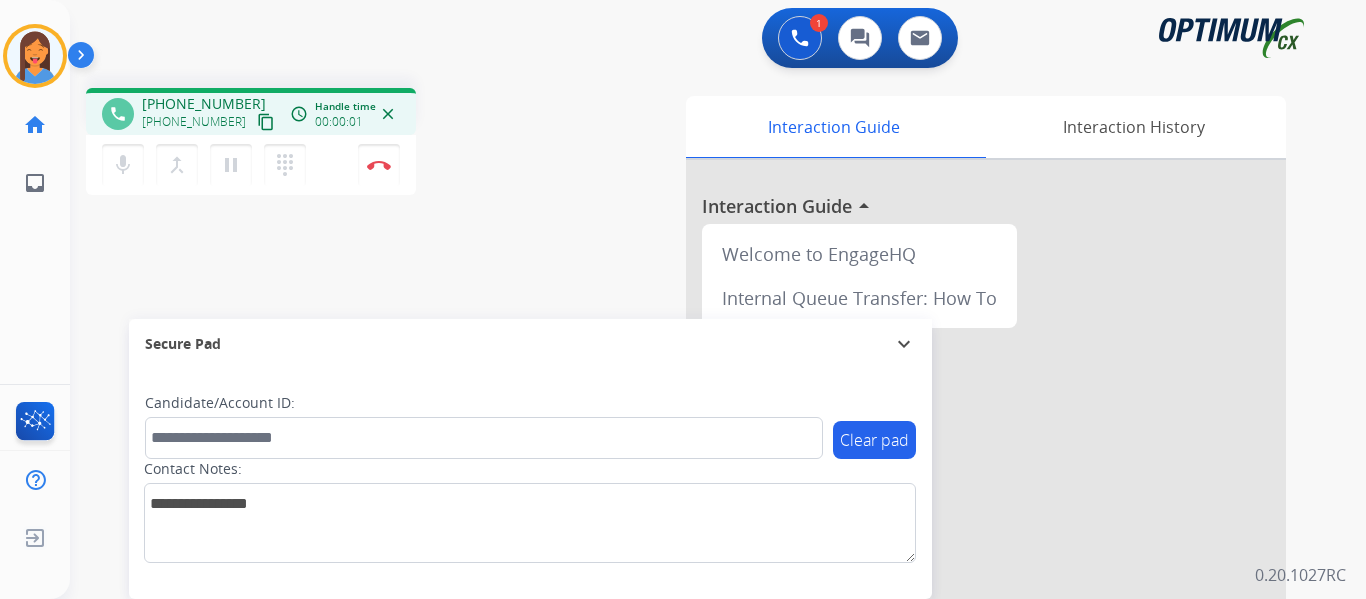 click on "content_copy" at bounding box center (266, 122) 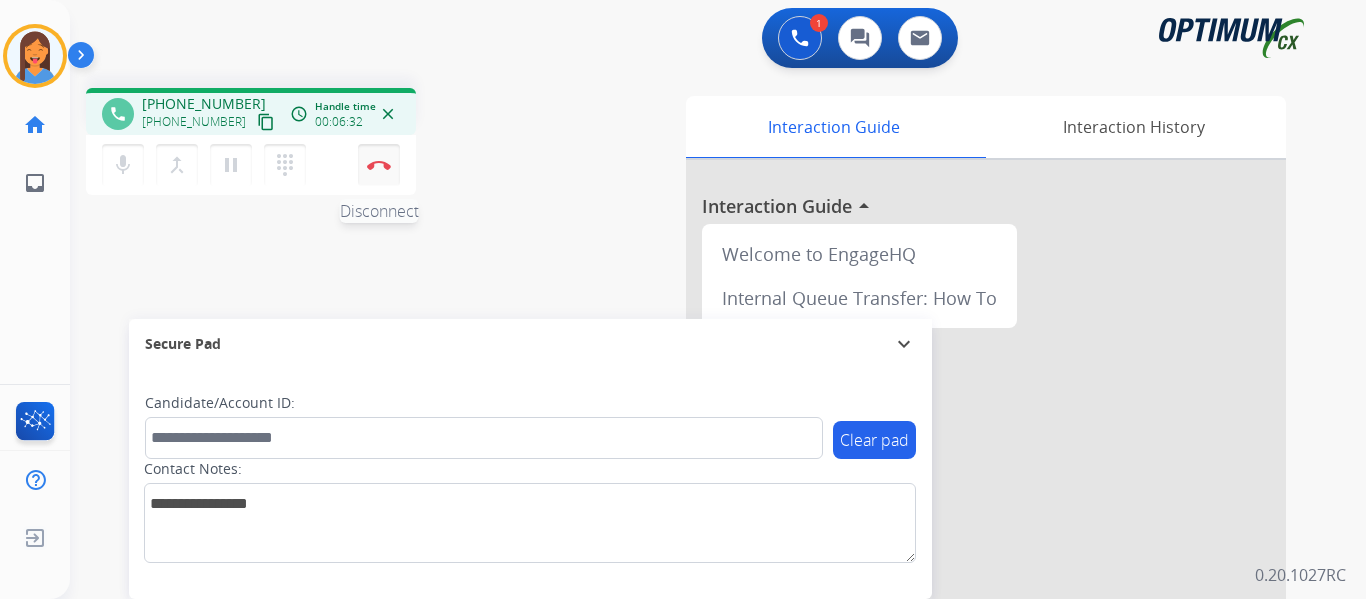 click on "Disconnect" at bounding box center (379, 165) 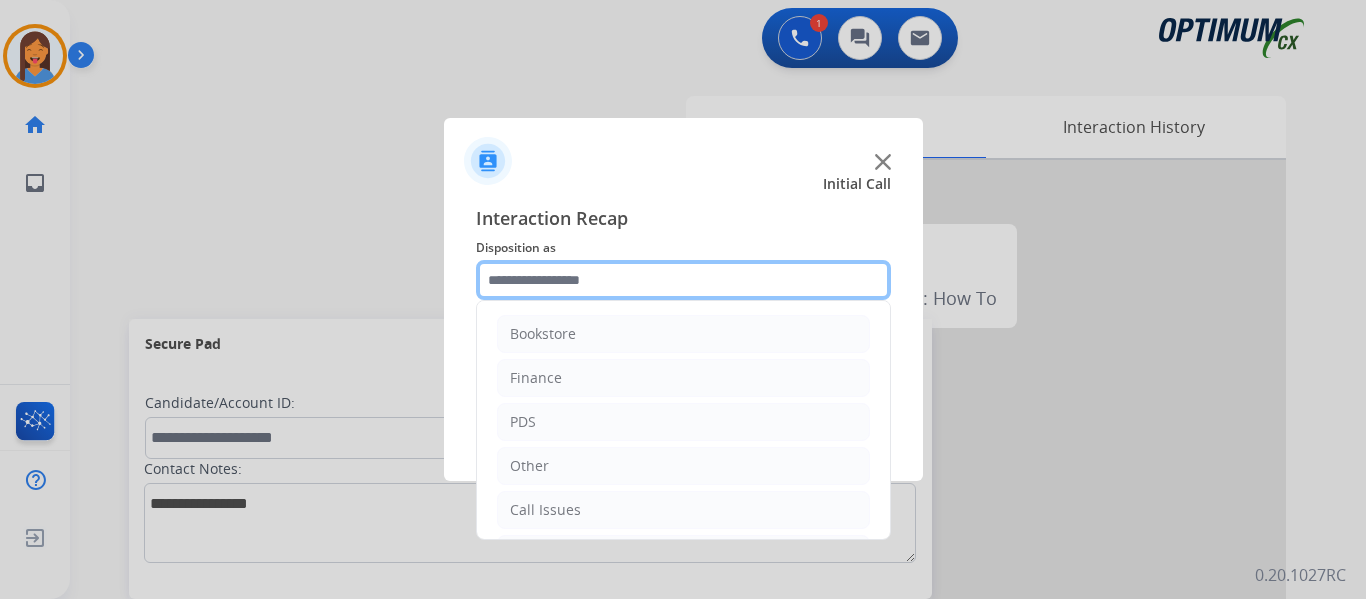 click 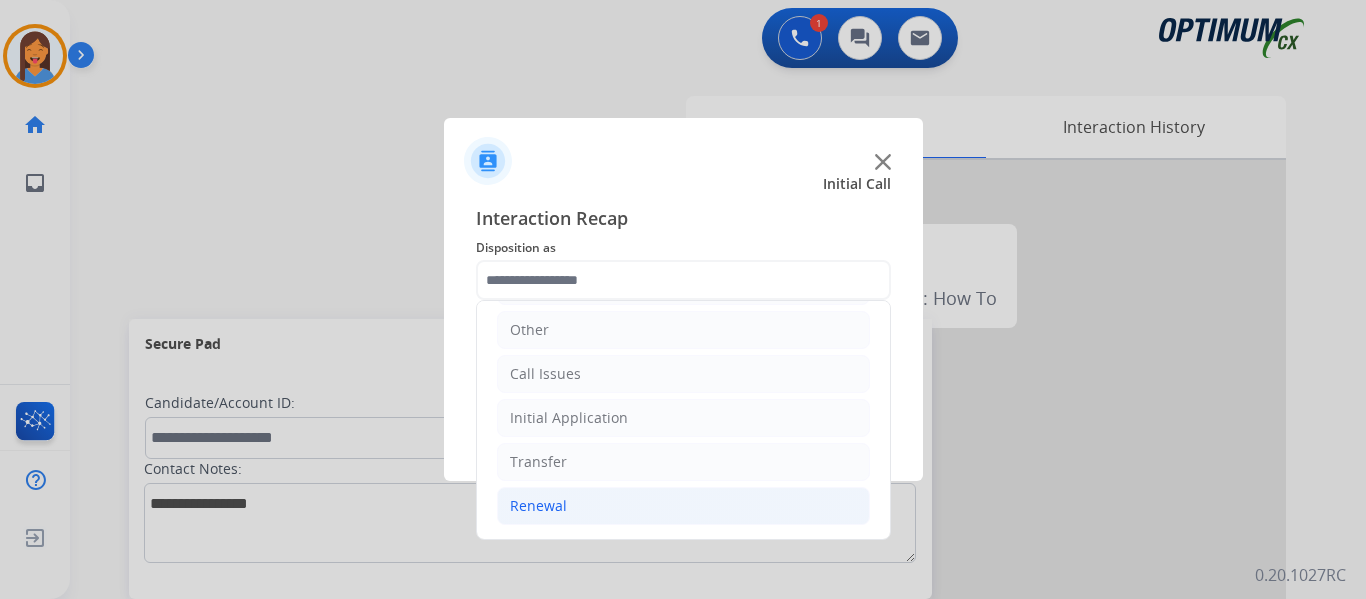 click on "Renewal" 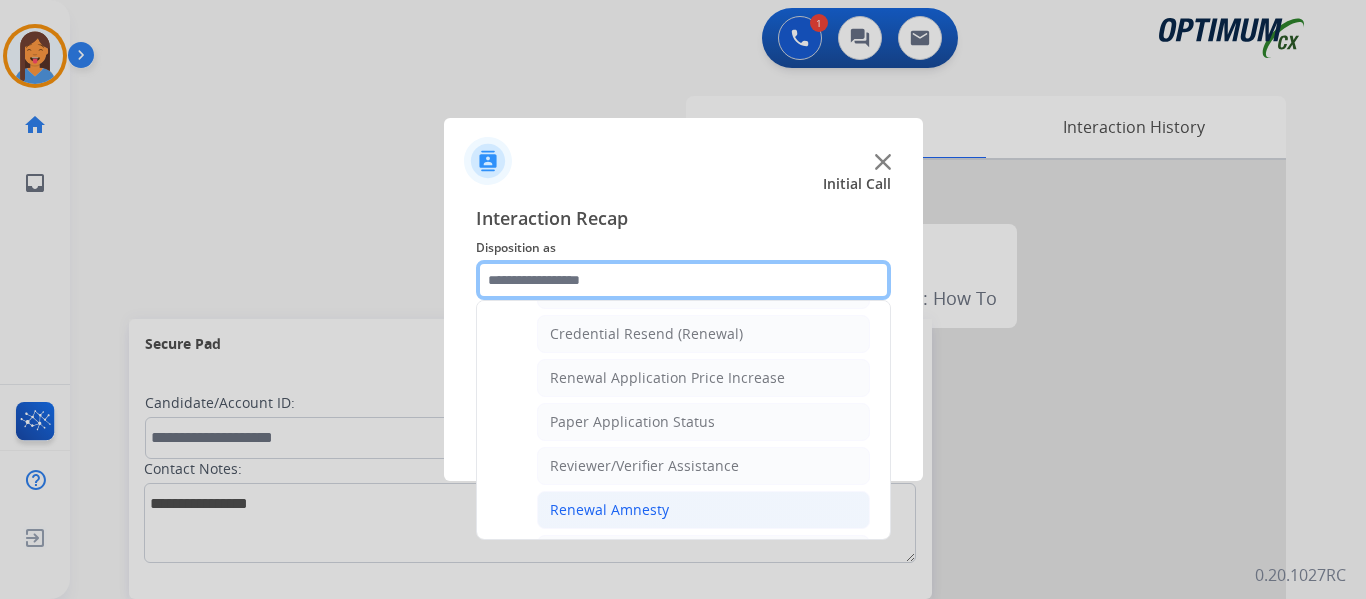 scroll, scrollTop: 536, scrollLeft: 0, axis: vertical 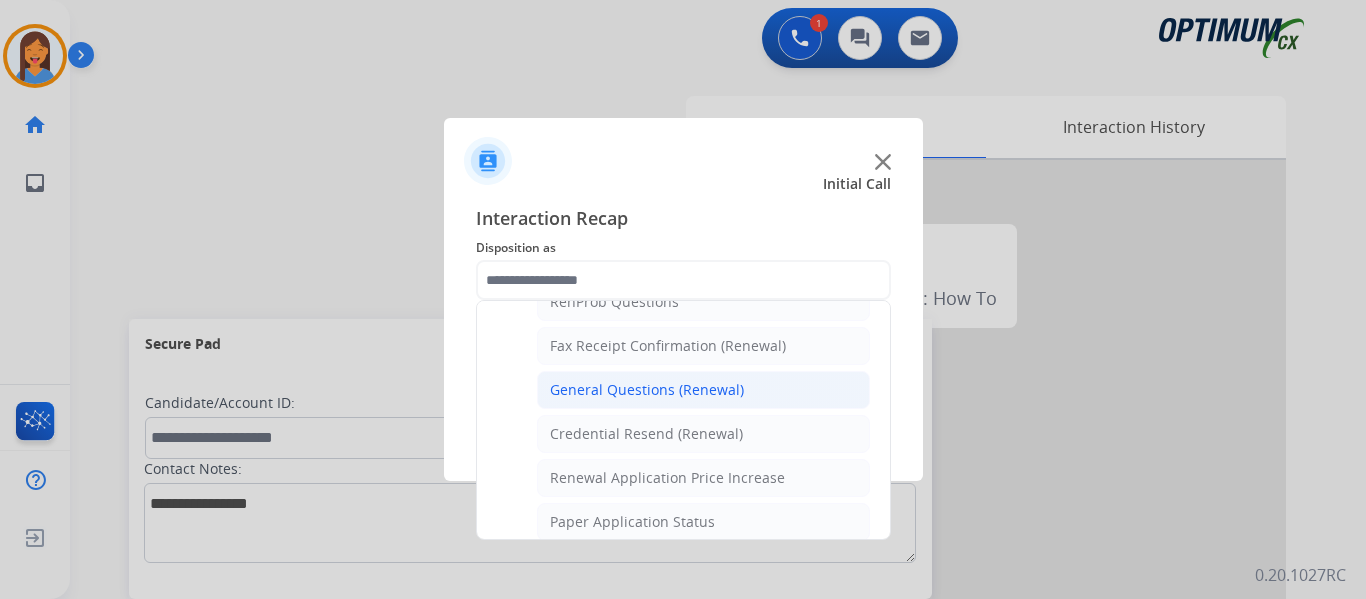 click on "General Questions (Renewal)" 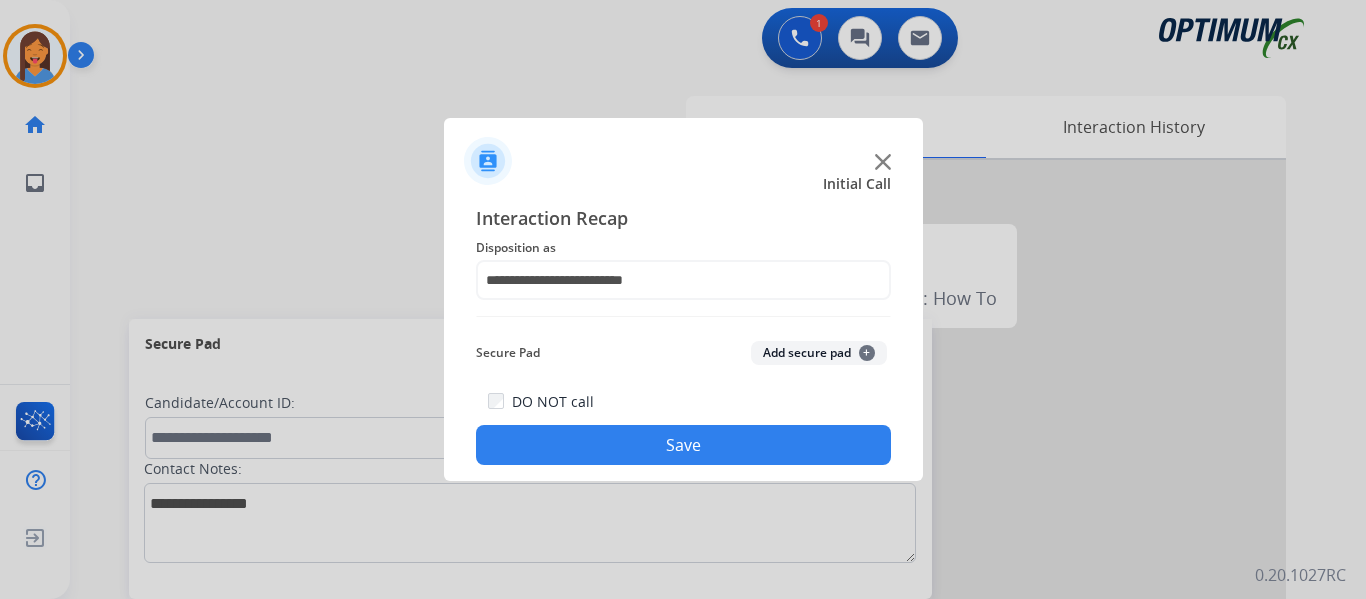click on "Save" 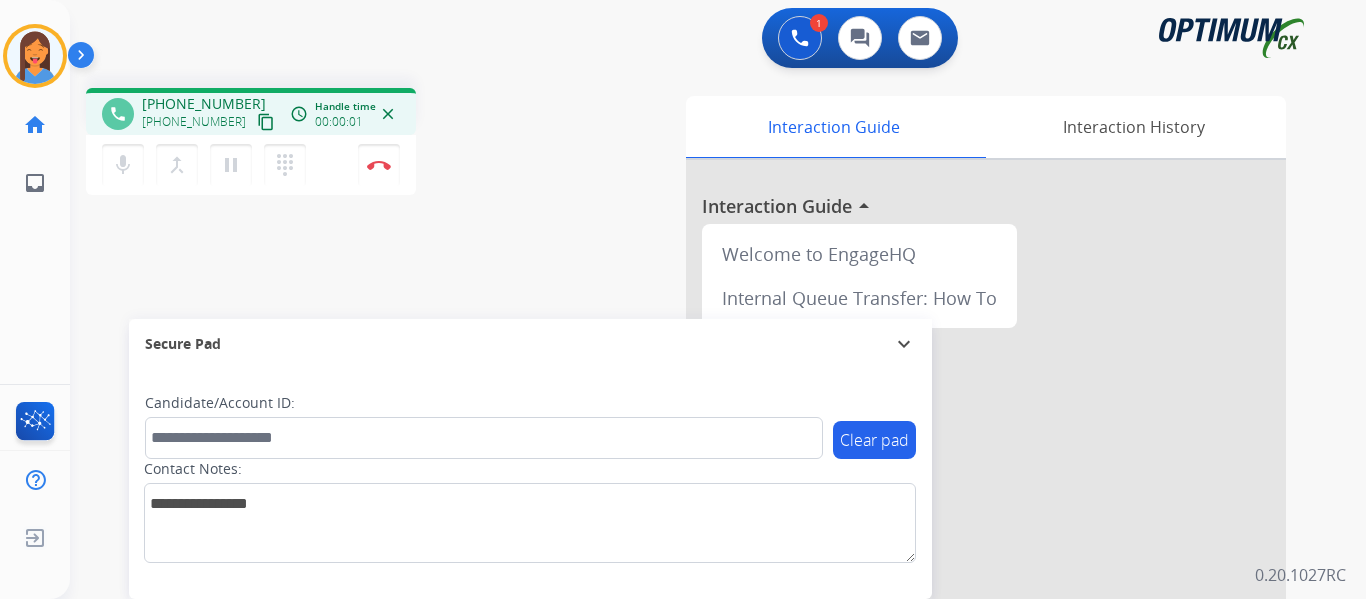 drag, startPoint x: 246, startPoint y: 127, endPoint x: 466, endPoint y: 144, distance: 220.65584 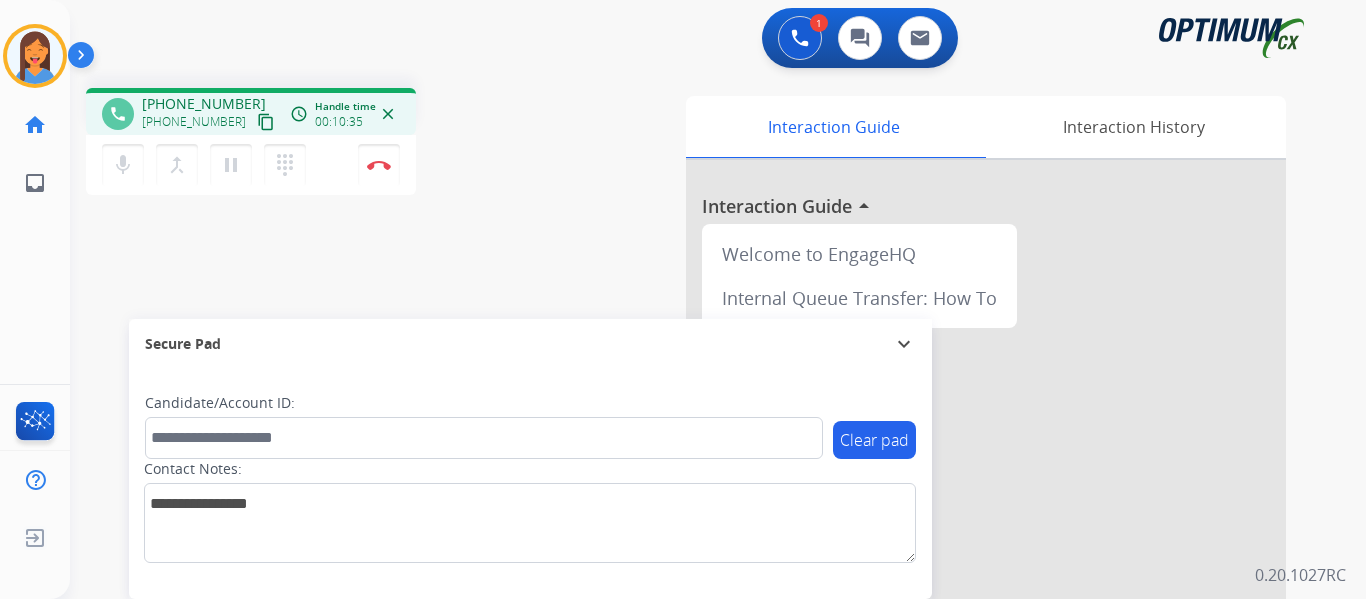 click on "phone [PHONE_NUMBER] [PHONE_NUMBER] content_copy access_time Call metrics Queue   00:08 Hold   00:00 Talk   10:36 Total   10:43 Handle time 00:10:35 close mic Mute merge_type Bridge pause Hold dialpad Dialpad Disconnect swap_horiz Break voice bridge close_fullscreen Connect 3-Way Call merge_type Separate 3-Way Call  Interaction Guide   Interaction History  Interaction Guide arrow_drop_up  Welcome to EngageHQ   Internal Queue Transfer: How To  Secure Pad expand_more Clear pad Candidate/Account ID: Contact Notes:" at bounding box center (694, 489) 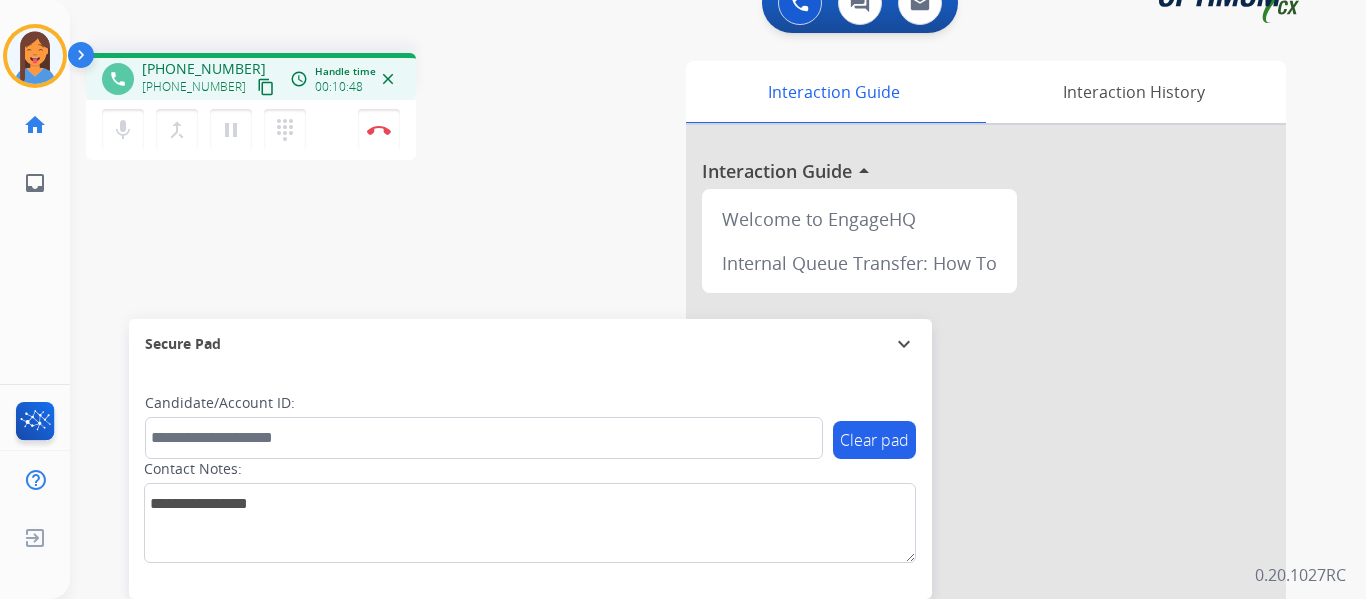 scroll, scrollTop: 0, scrollLeft: 0, axis: both 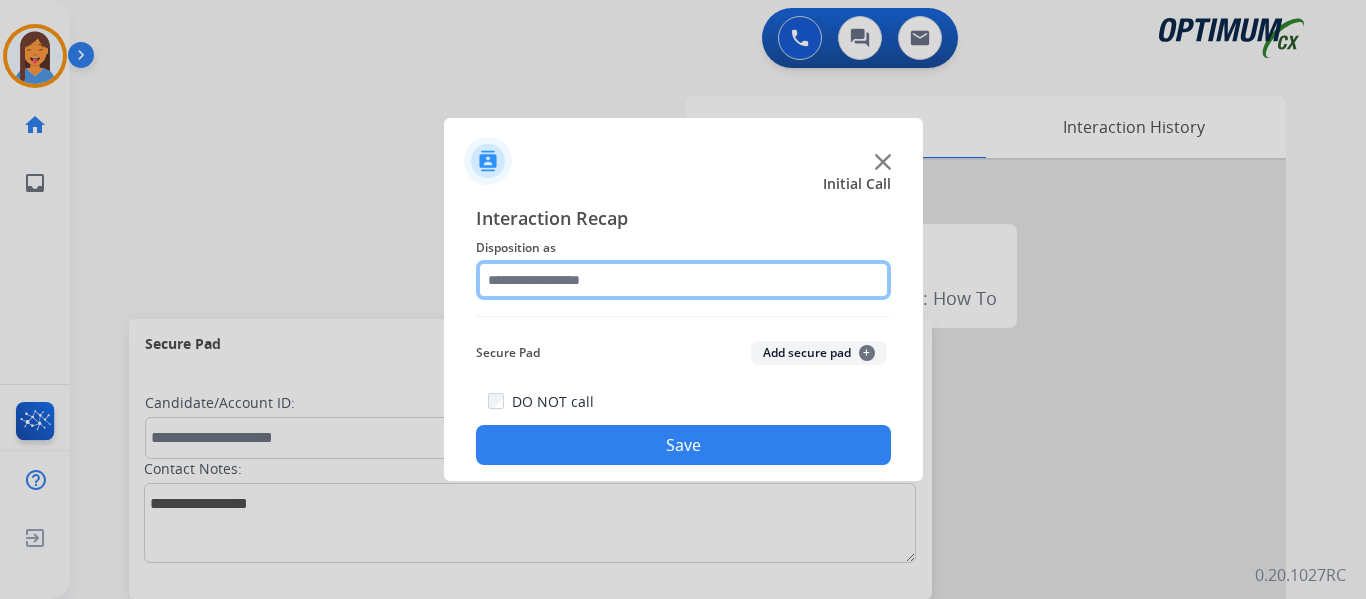 click 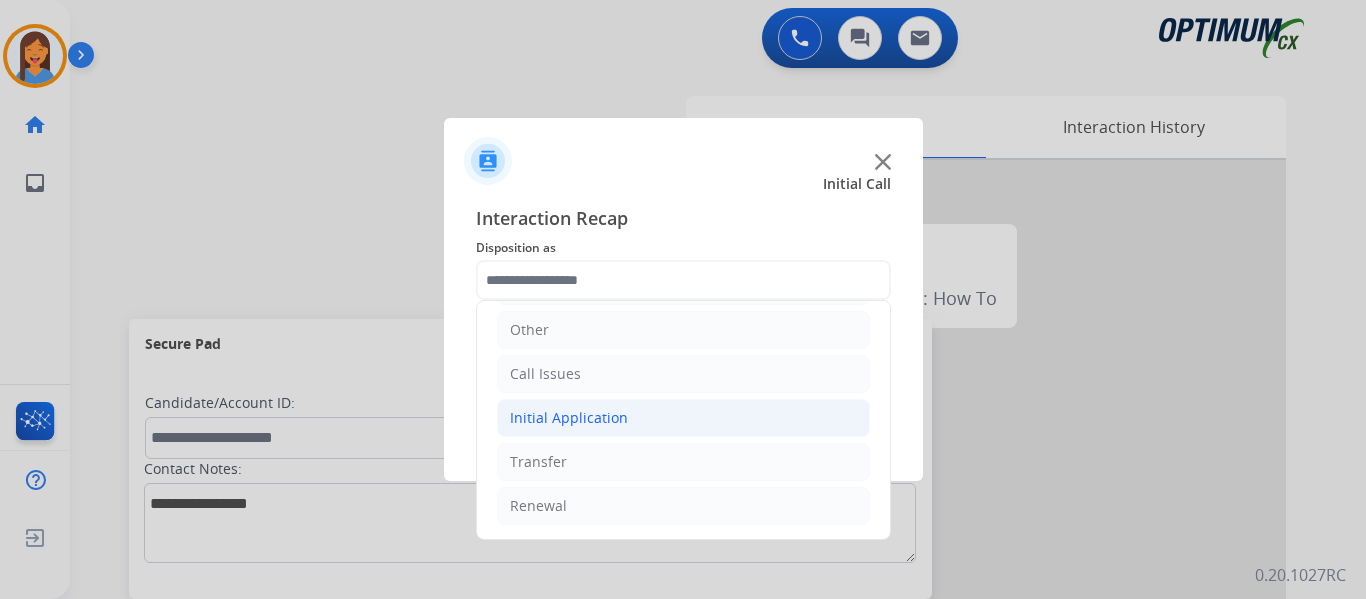 click on "Initial Application" 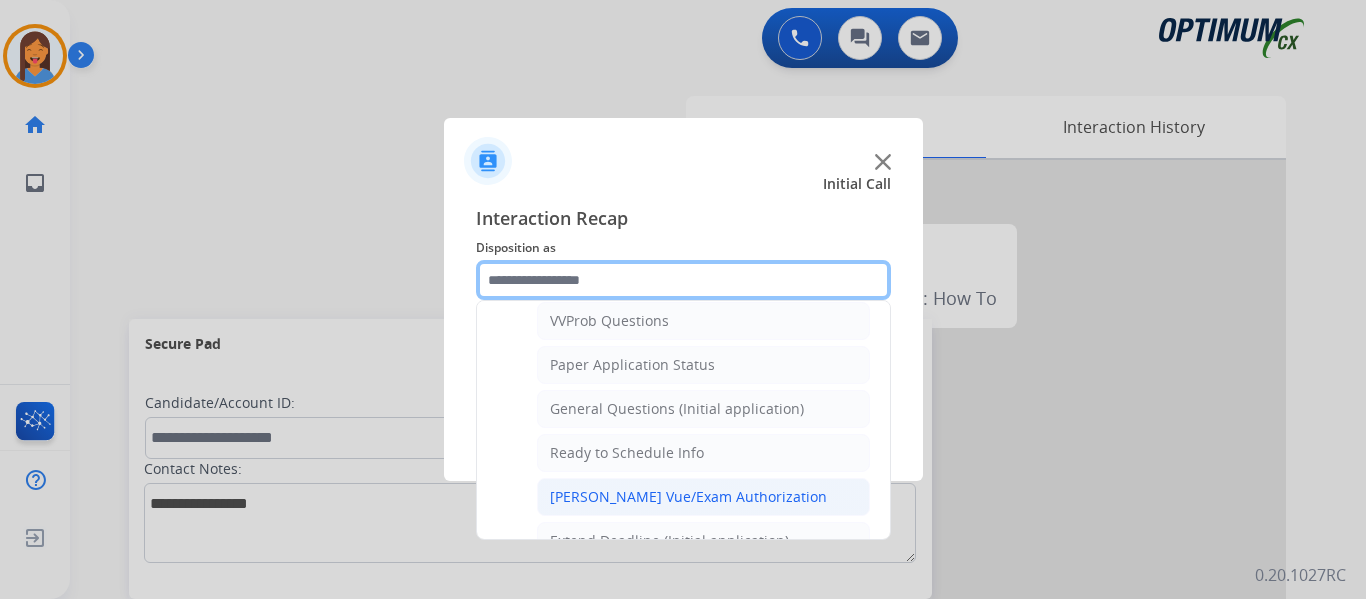 scroll, scrollTop: 1136, scrollLeft: 0, axis: vertical 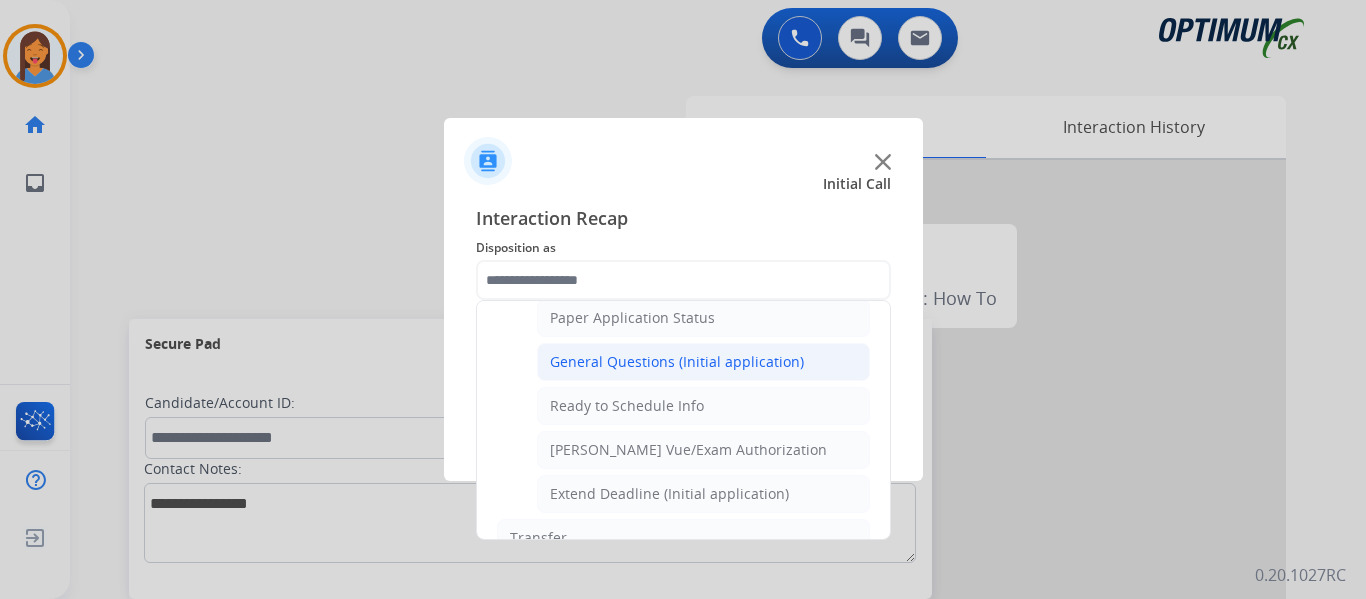 click on "General Questions (Initial application)" 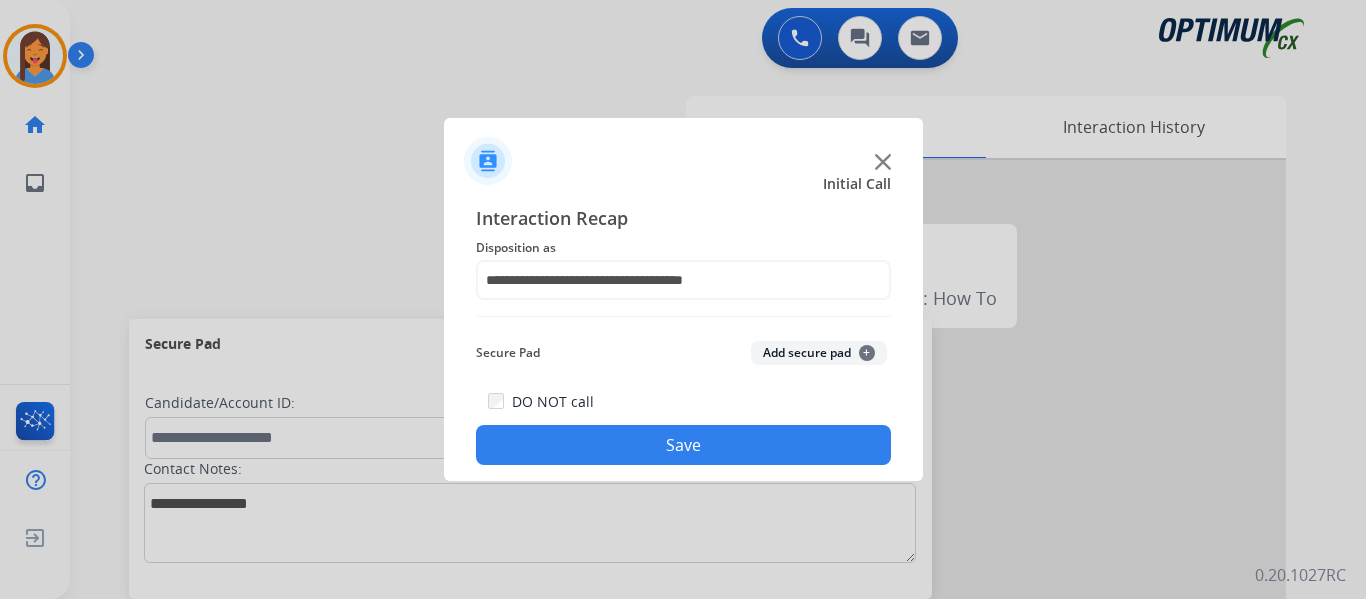 click on "Save" 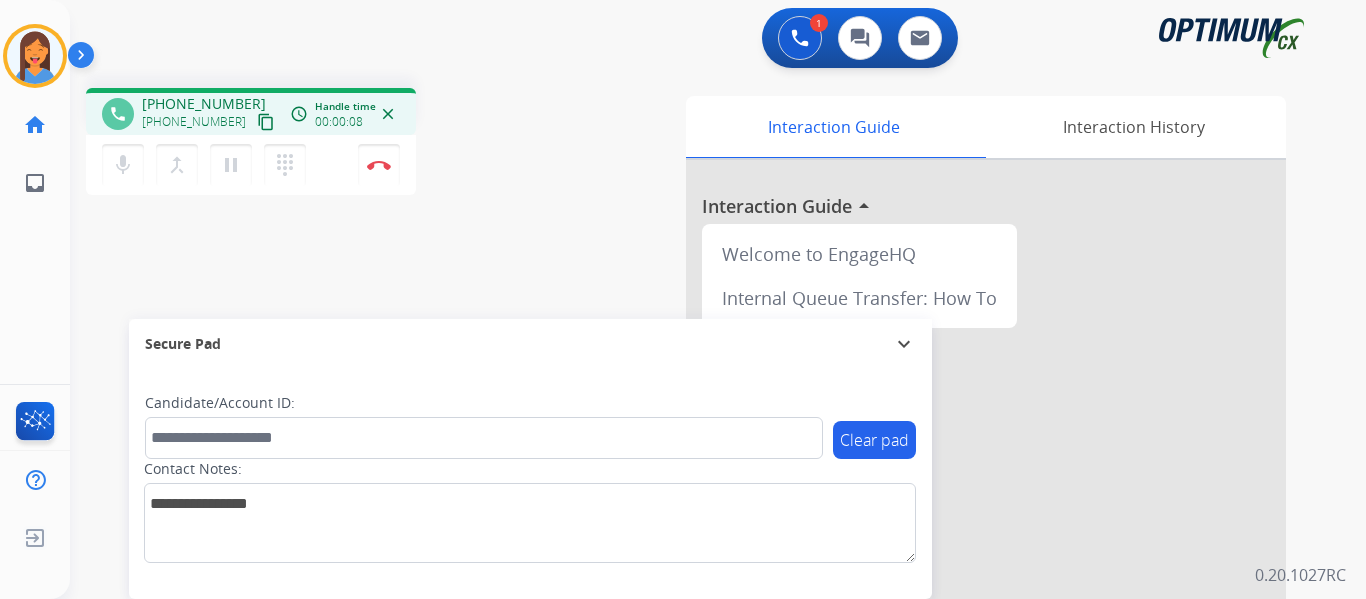 click on "content_copy" at bounding box center [266, 122] 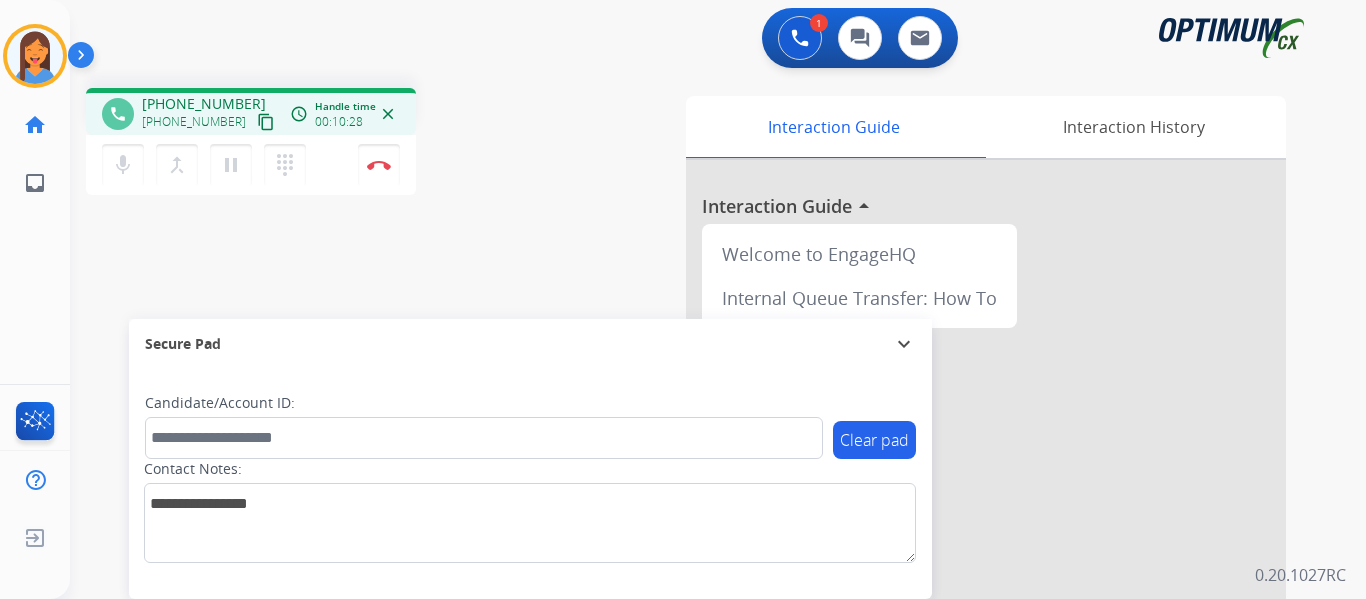 click on "phone [PHONE_NUMBER] [PHONE_NUMBER] content_copy access_time Call metrics Queue   00:08 Hold   00:00 Talk   10:22 Total   10:29 Handle time 00:10:28 close mic Mute merge_type Bridge pause Hold dialpad Dialpad Disconnect swap_horiz Break voice bridge close_fullscreen Connect 3-Way Call merge_type Separate 3-Way Call  Interaction Guide   Interaction History  Interaction Guide arrow_drop_up  Welcome to EngageHQ   Internal Queue Transfer: How To  Secure Pad expand_more Clear pad Candidate/Account ID: Contact Notes:" at bounding box center (694, 489) 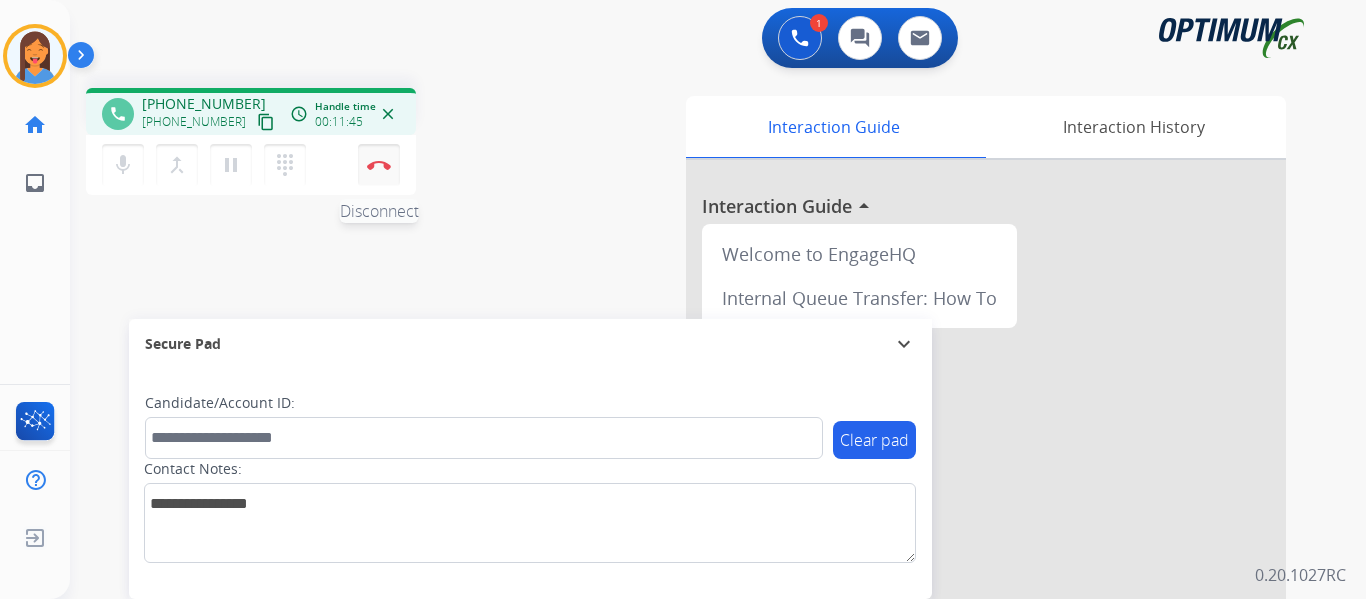 click at bounding box center (379, 165) 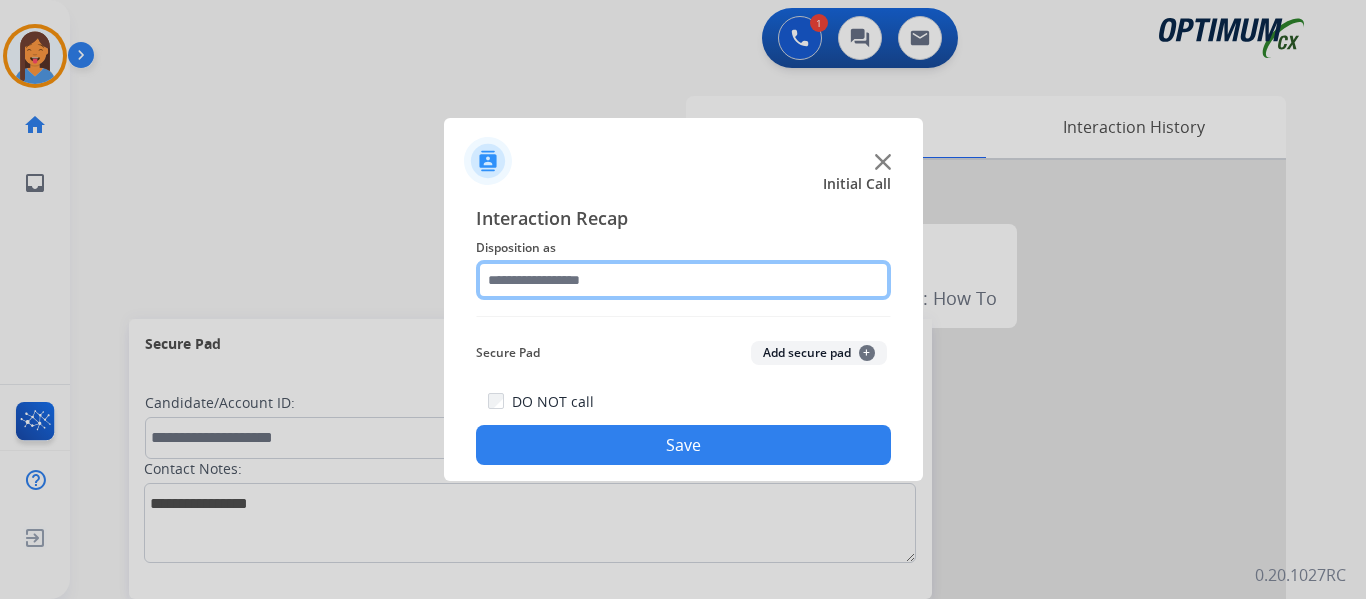 click 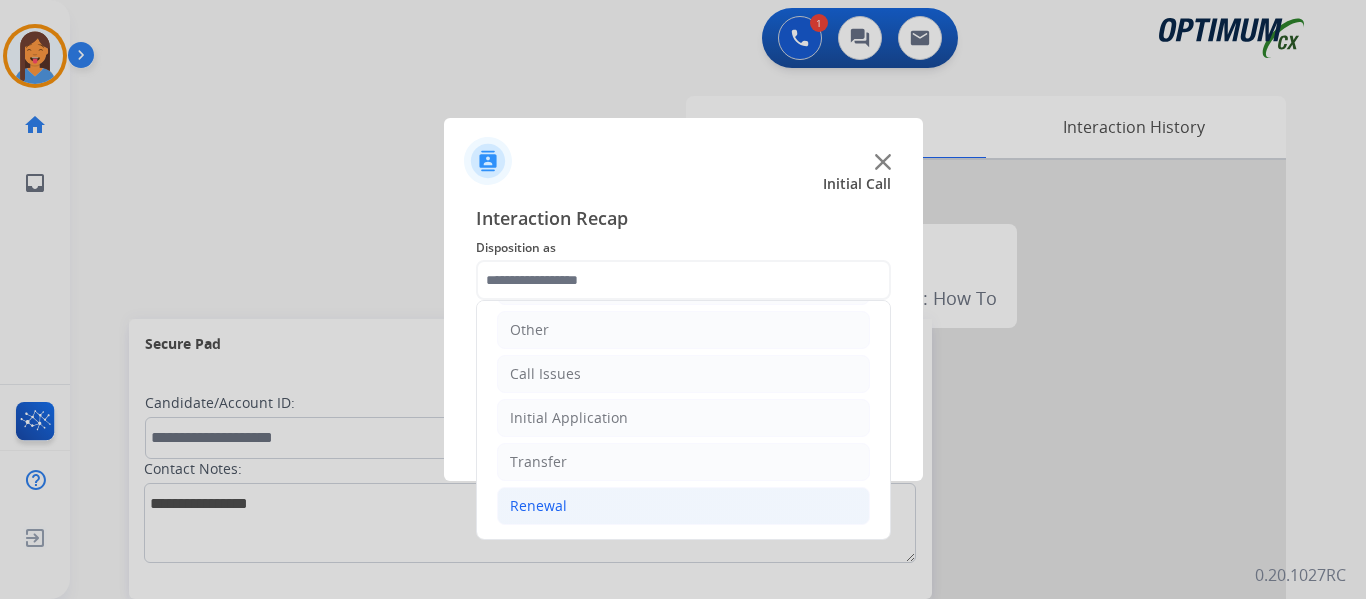 click on "Renewal" 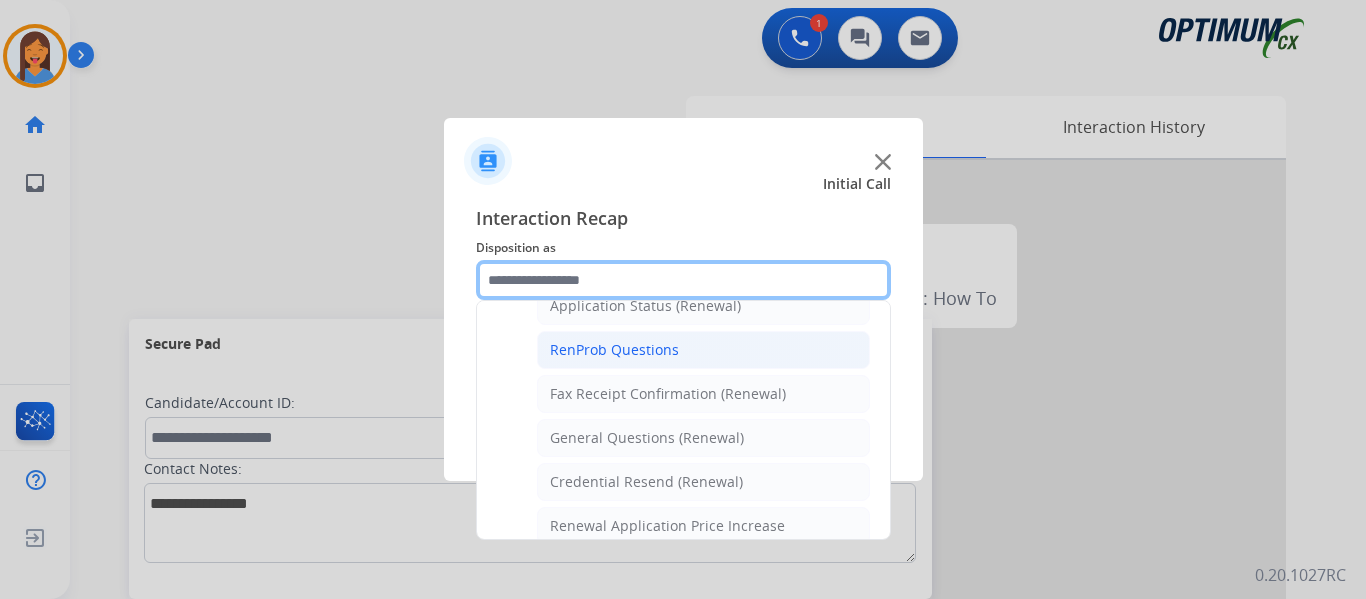 scroll, scrollTop: 436, scrollLeft: 0, axis: vertical 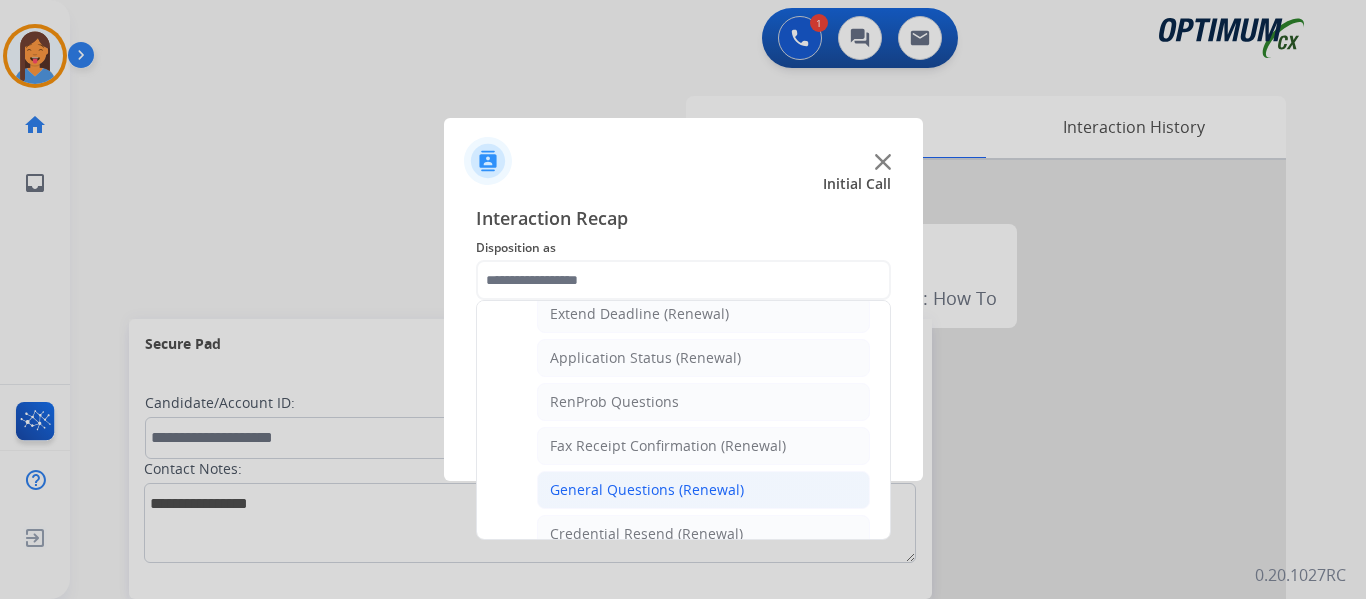 click on "General Questions (Renewal)" 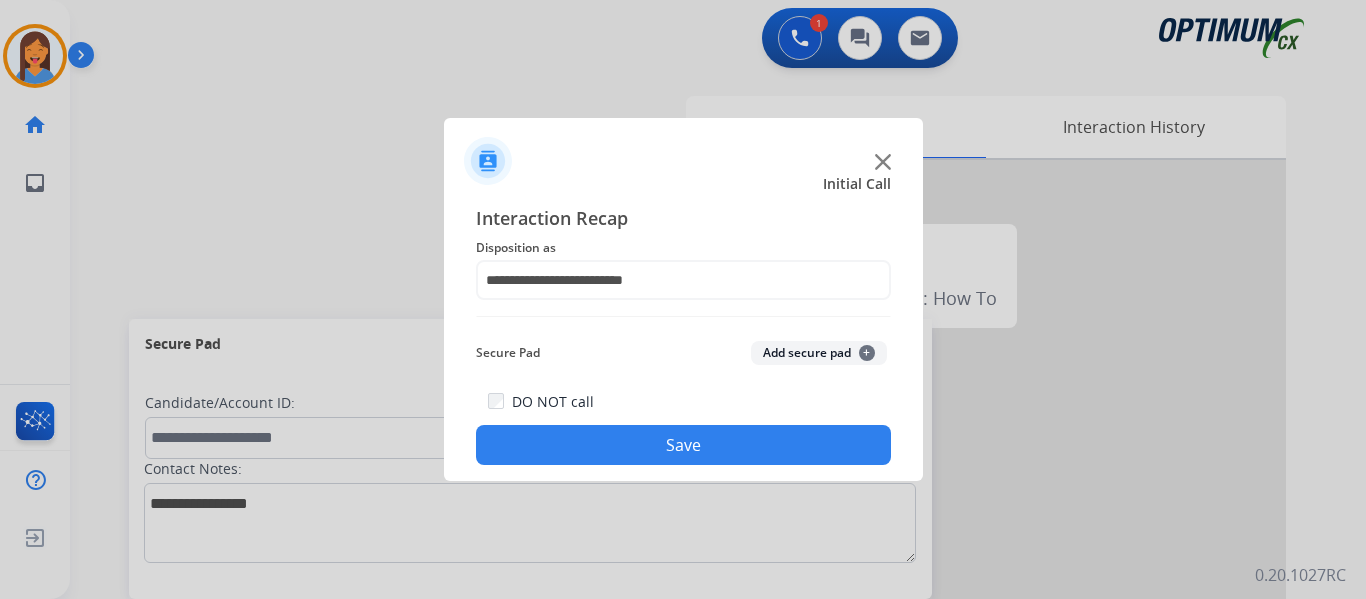 click on "Save" 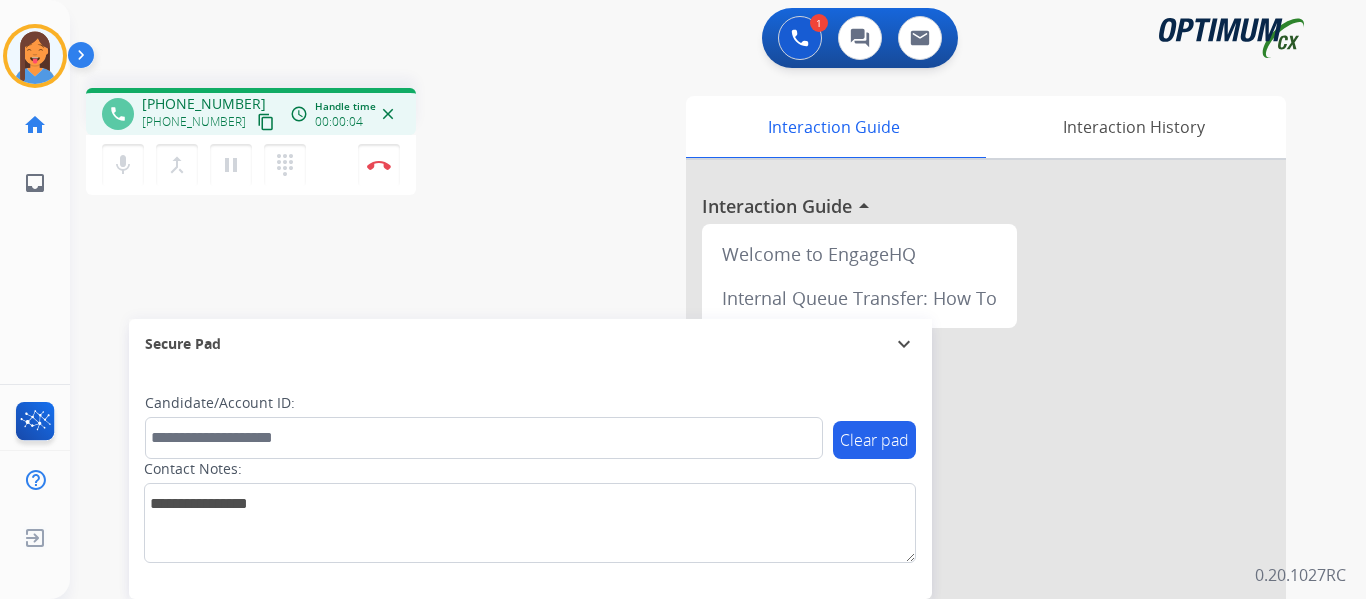 click on "content_copy" at bounding box center [266, 122] 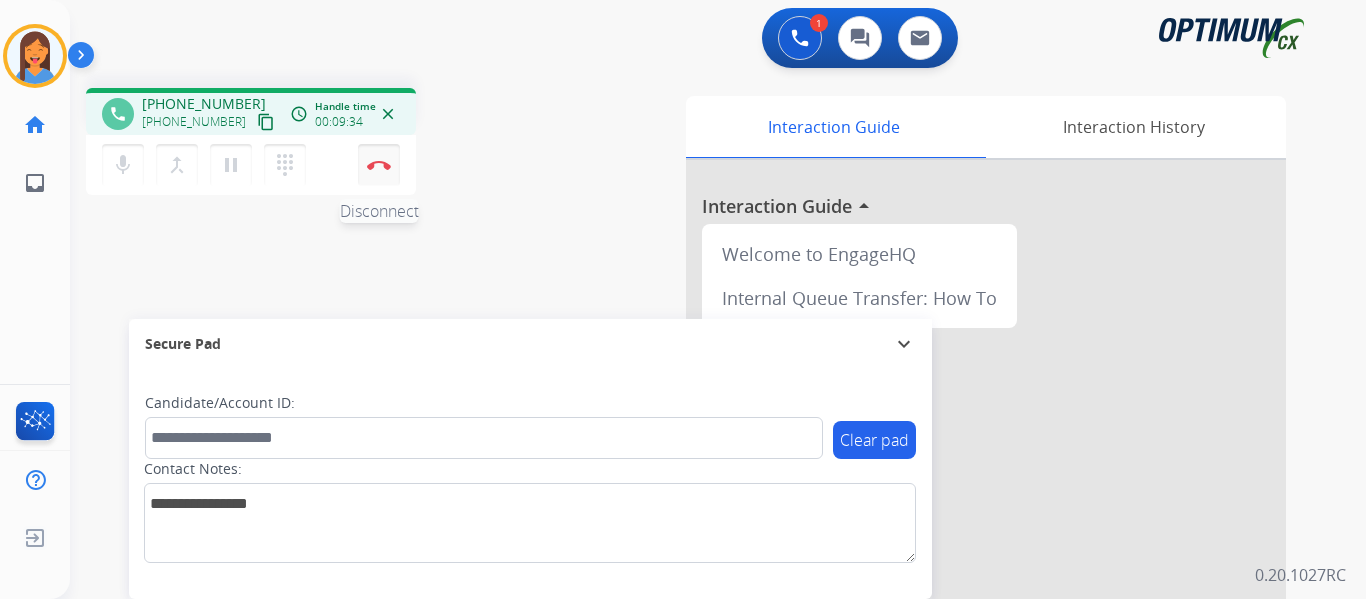 click on "Disconnect" at bounding box center (379, 165) 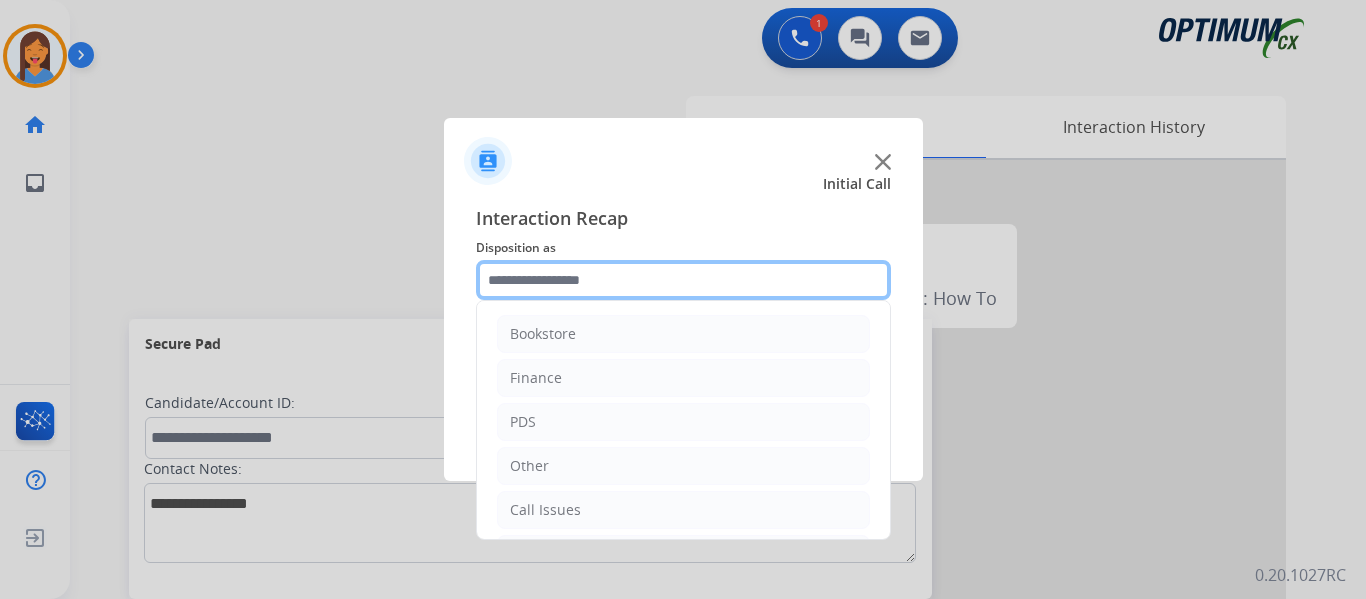 click 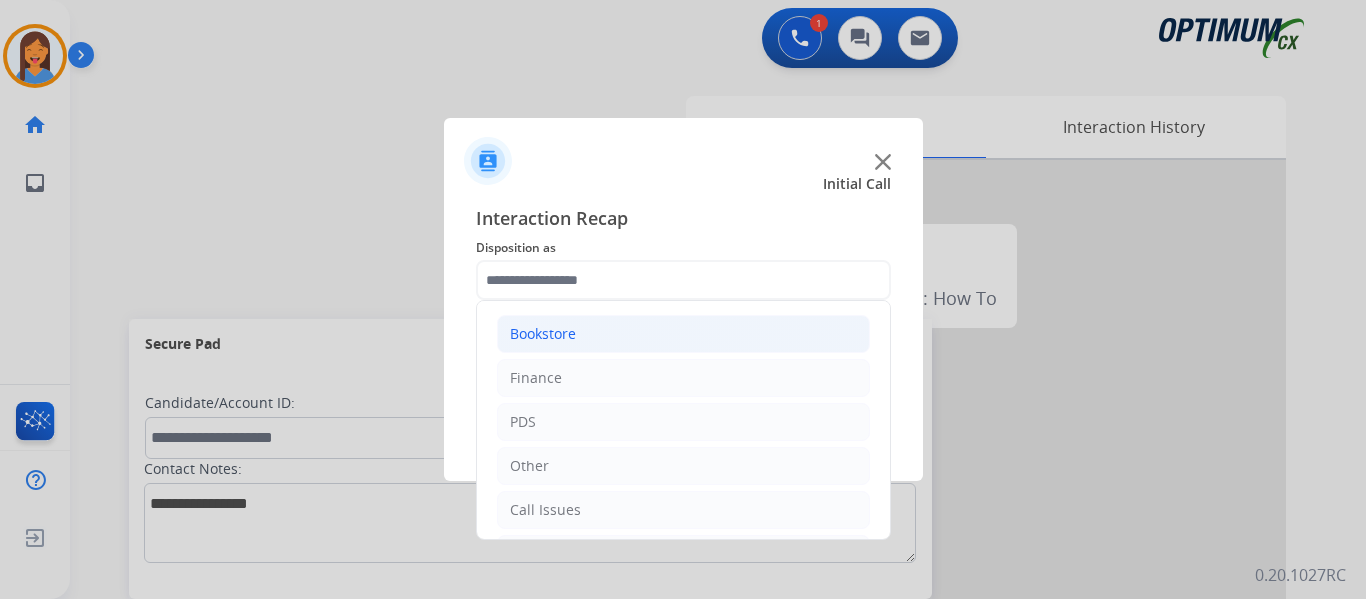 click on "Bookstore" 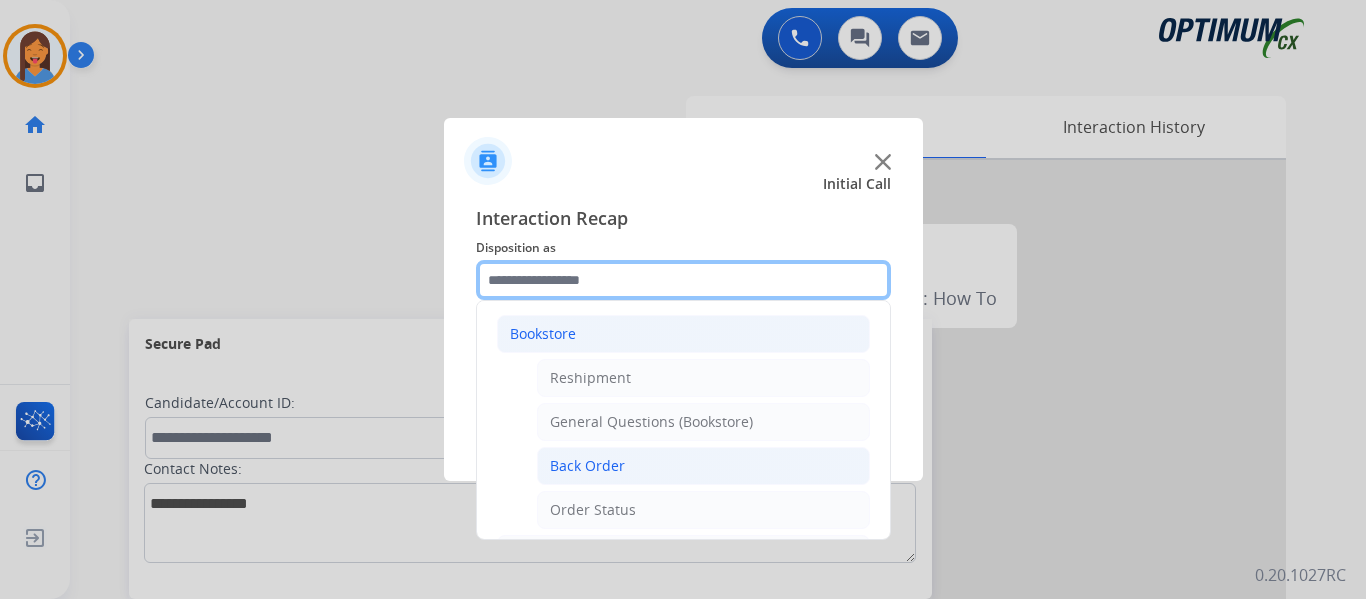 scroll, scrollTop: 100, scrollLeft: 0, axis: vertical 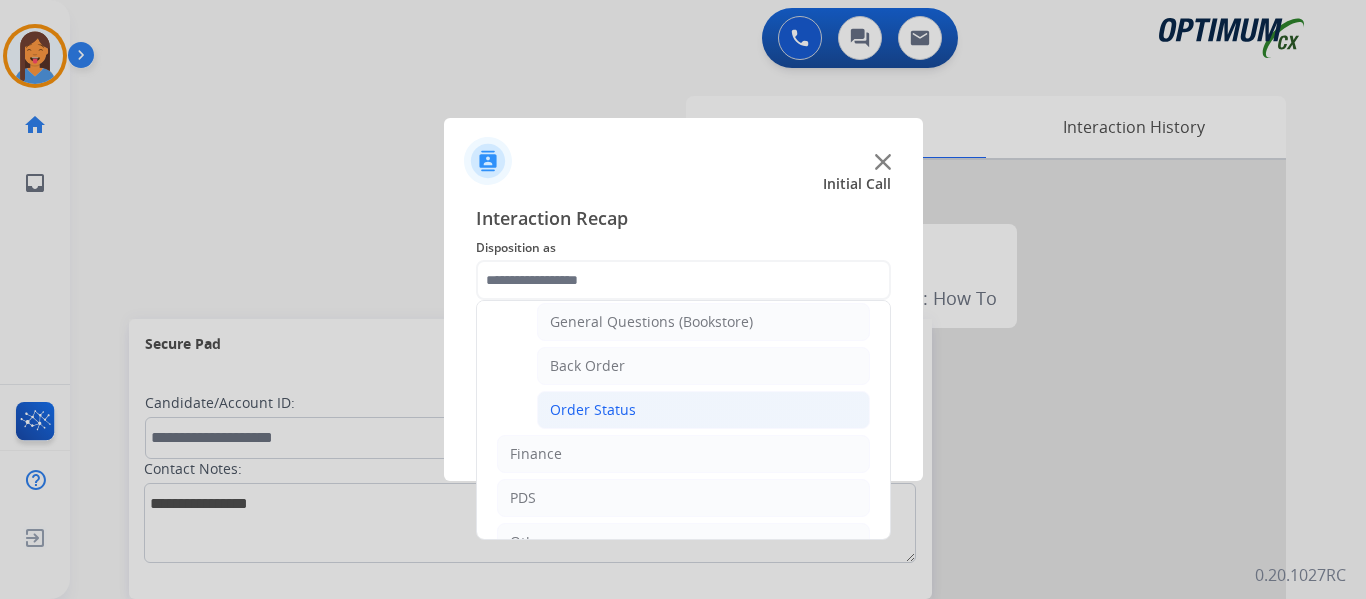 click on "Order Status" 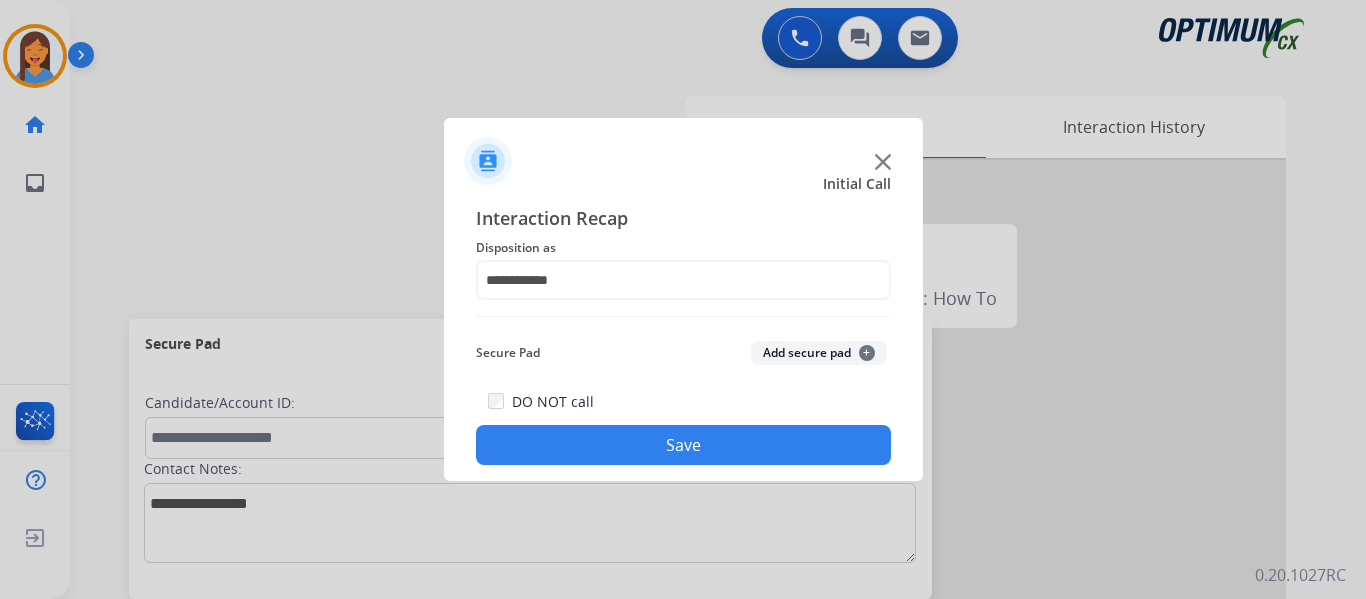 click on "Save" 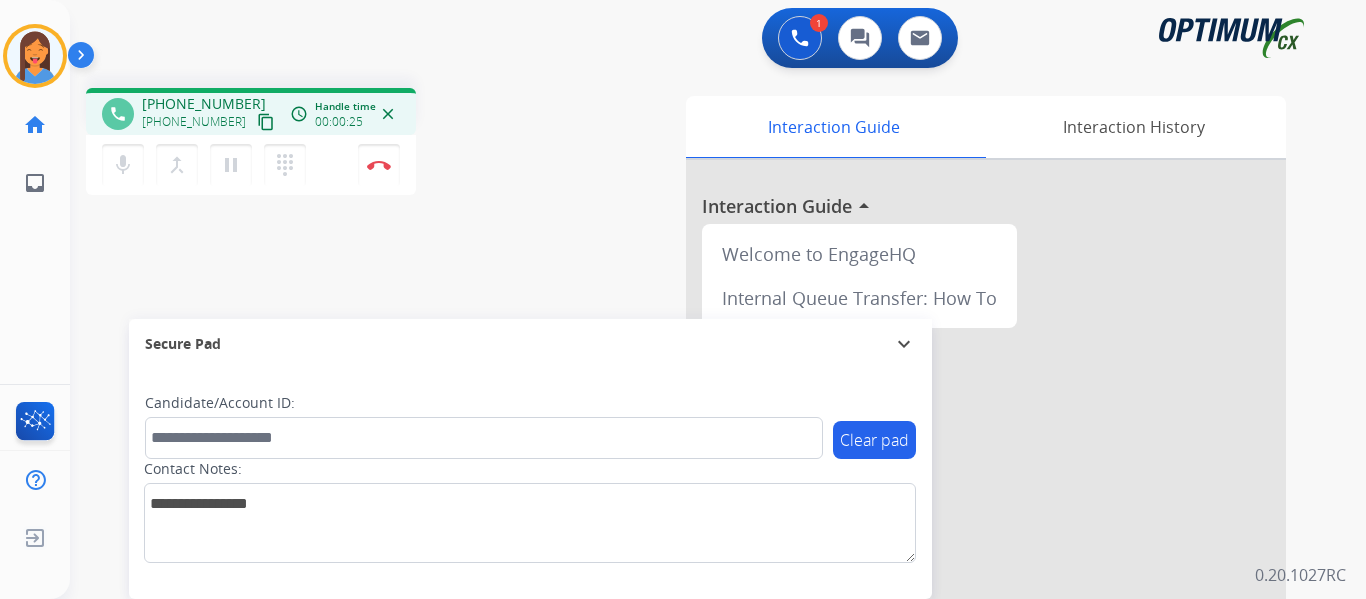 click on "content_copy" at bounding box center [266, 122] 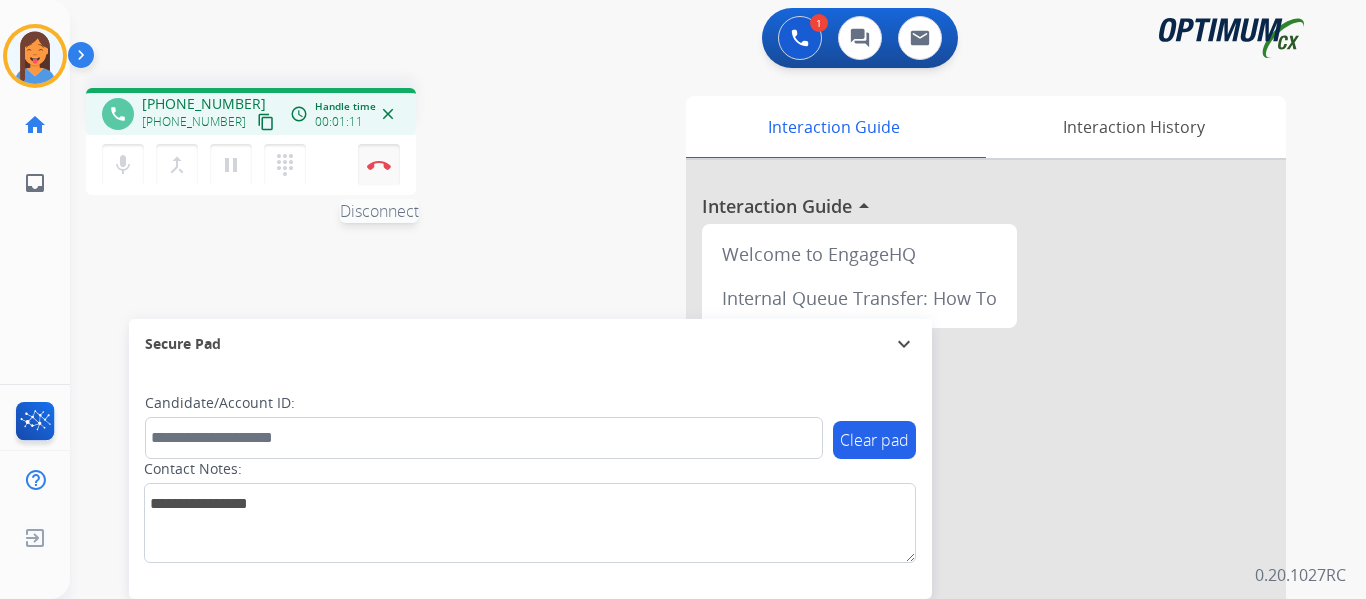 click on "Disconnect" at bounding box center [379, 165] 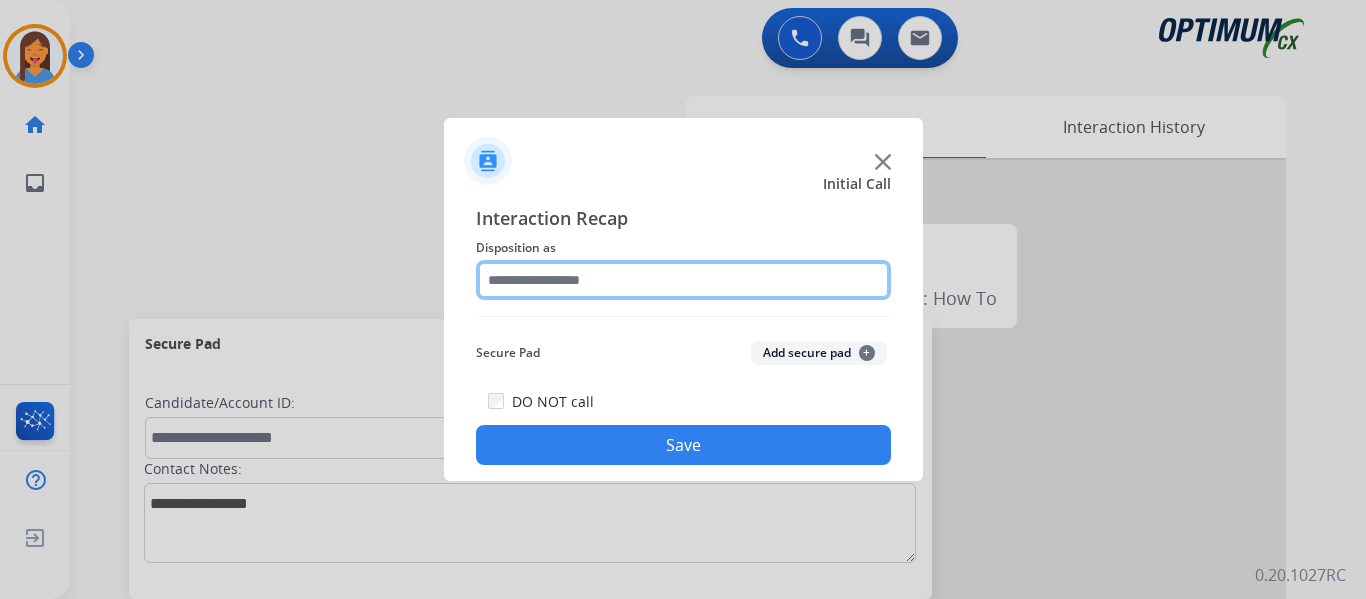 click 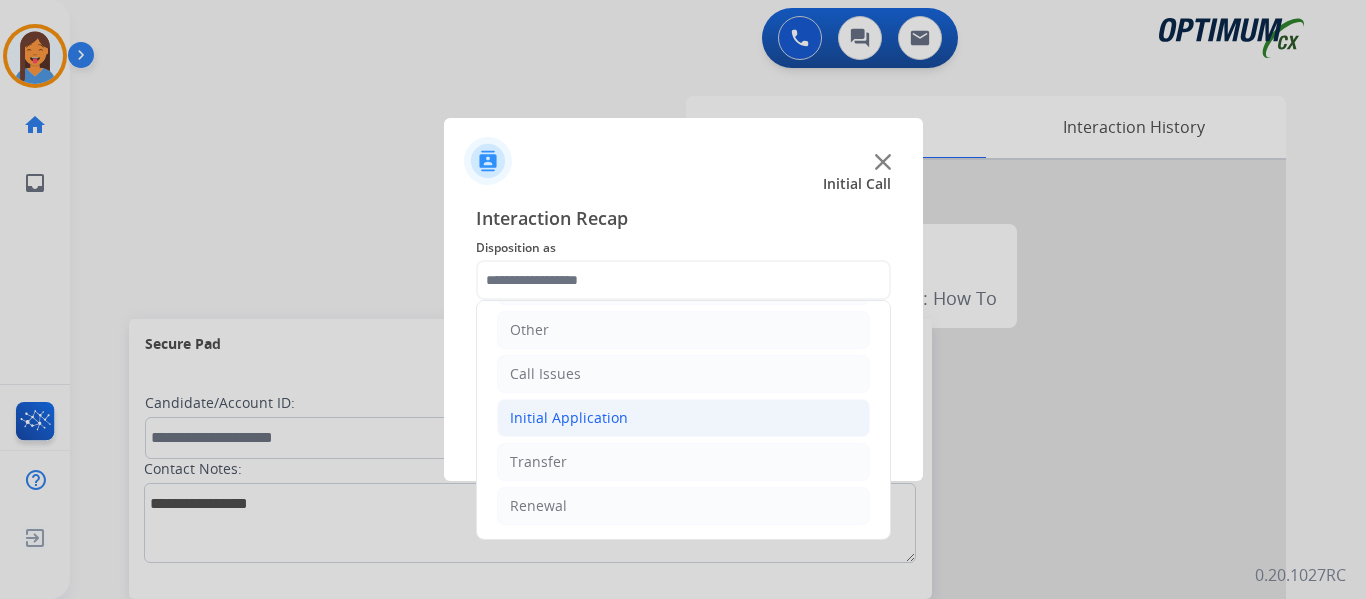 click on "Initial Application" 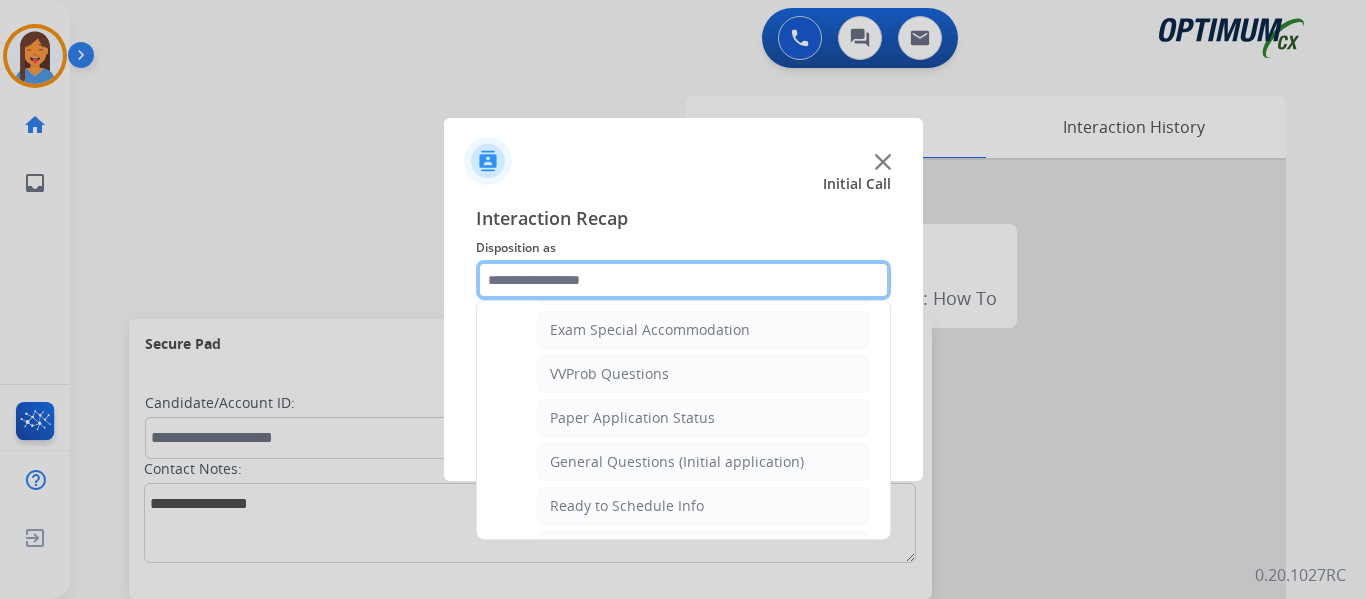 scroll, scrollTop: 1136, scrollLeft: 0, axis: vertical 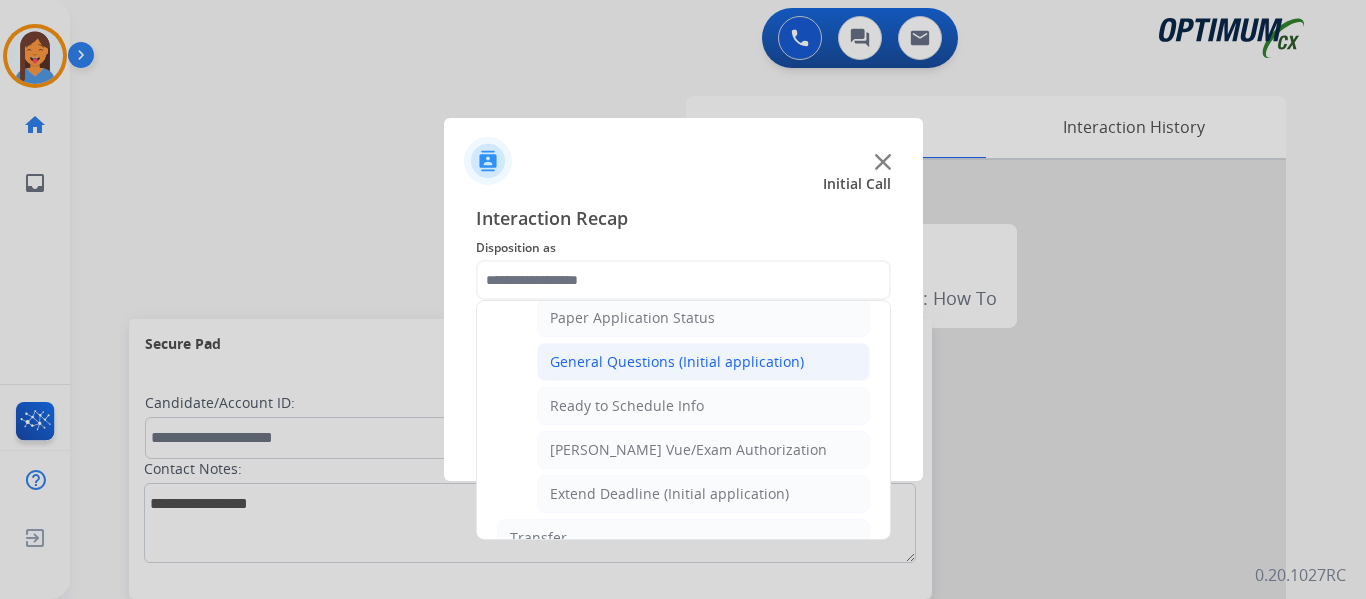 click on "General Questions (Initial application)" 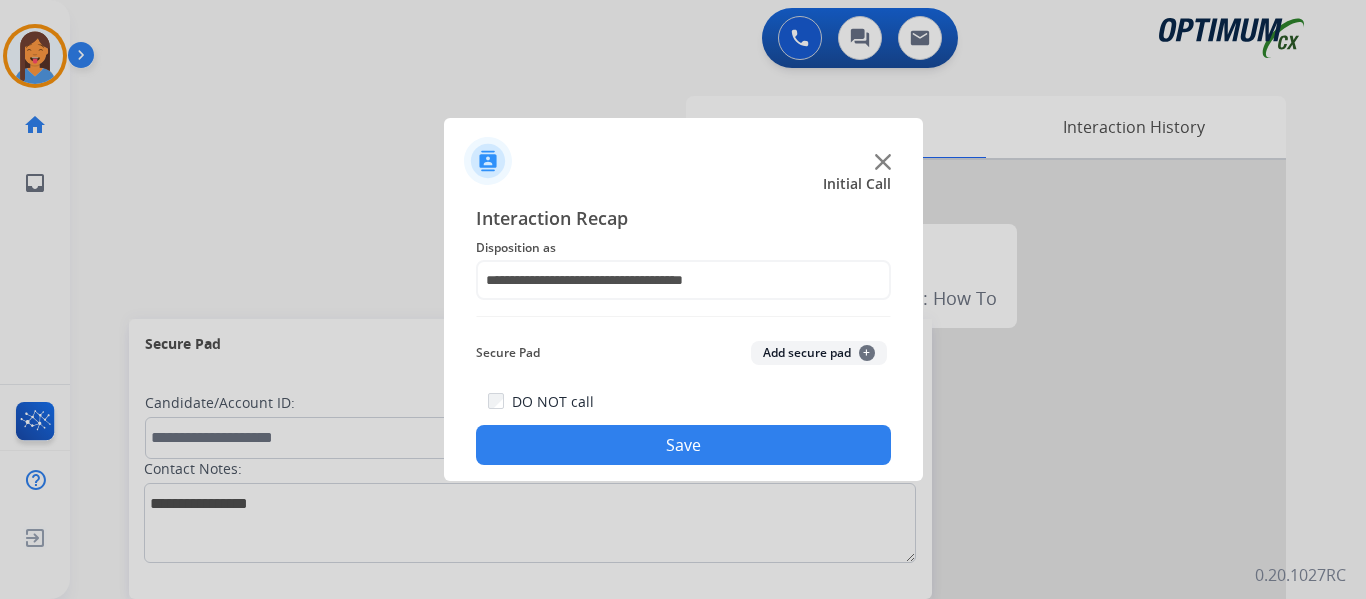 click on "Save" 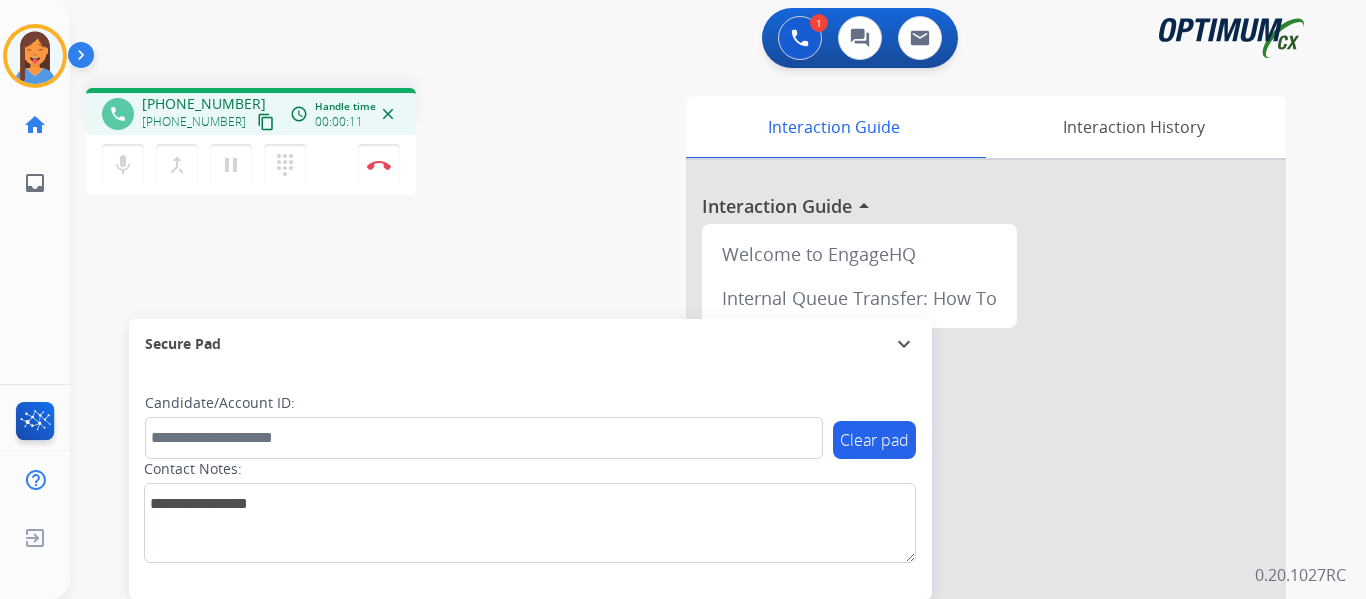 click on "content_copy" at bounding box center (266, 122) 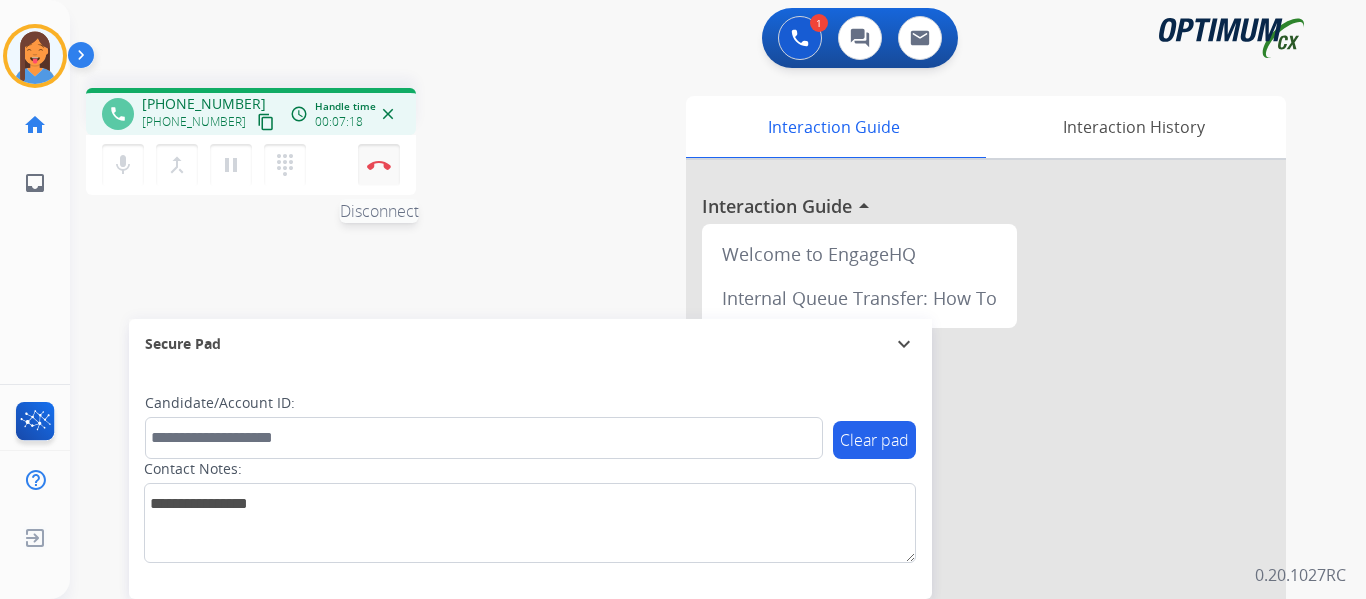 click at bounding box center [379, 165] 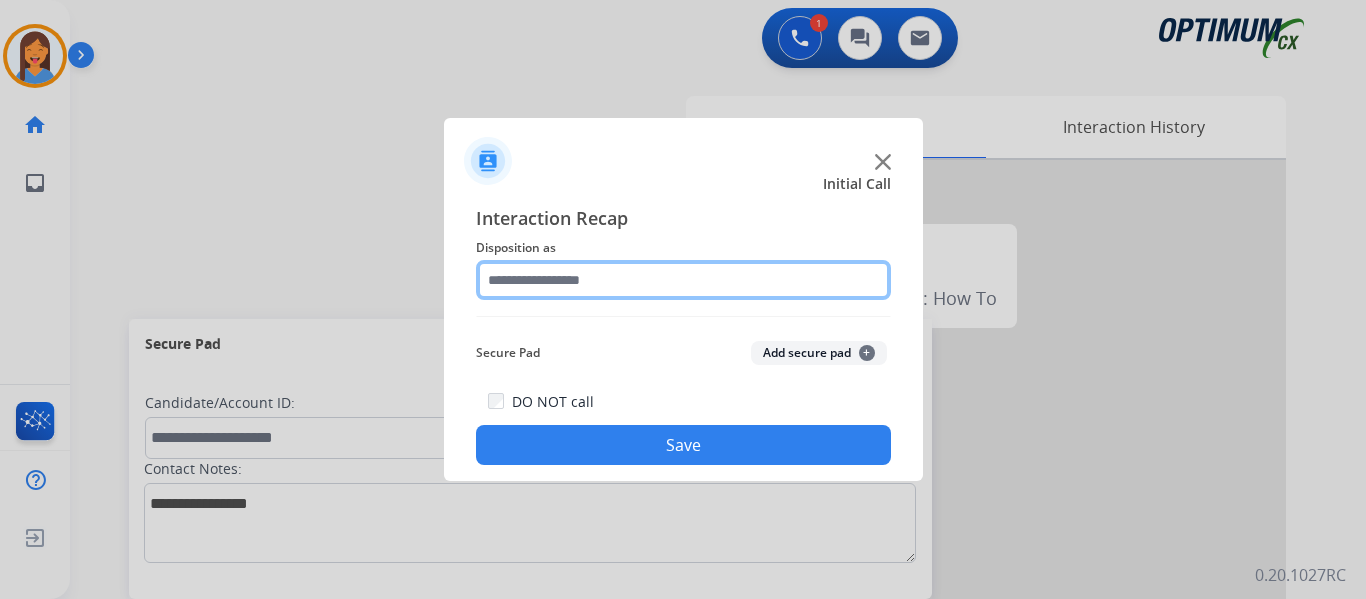 click 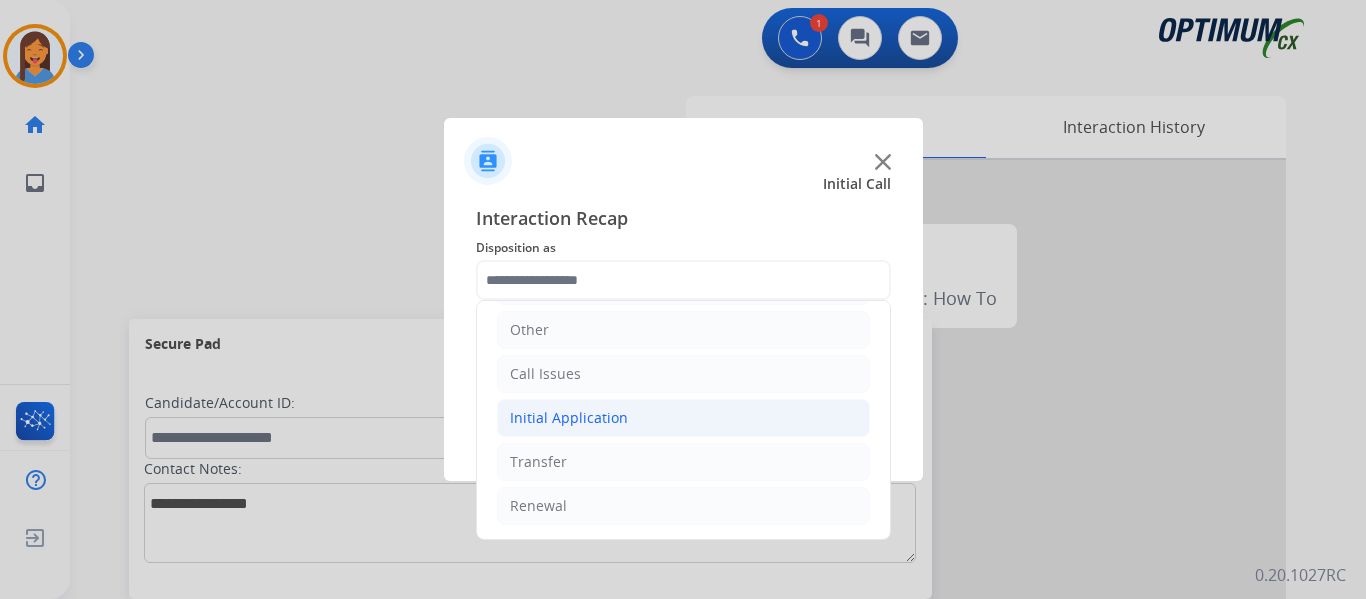 click on "Initial Application" 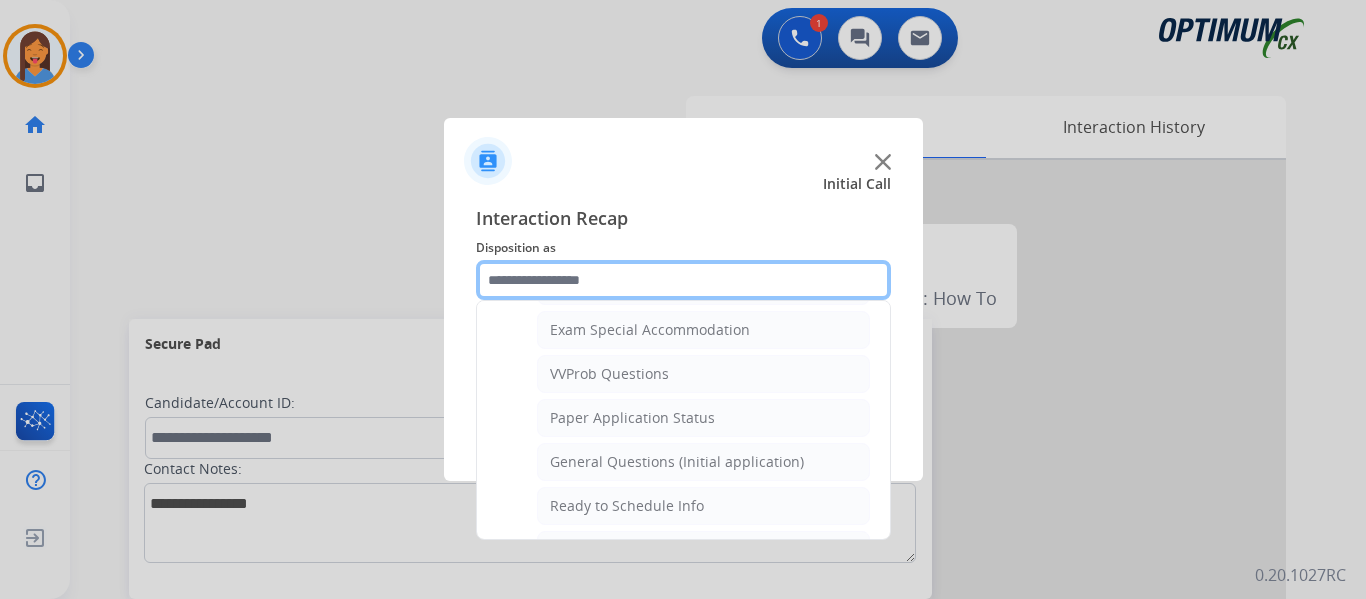 scroll, scrollTop: 1136, scrollLeft: 0, axis: vertical 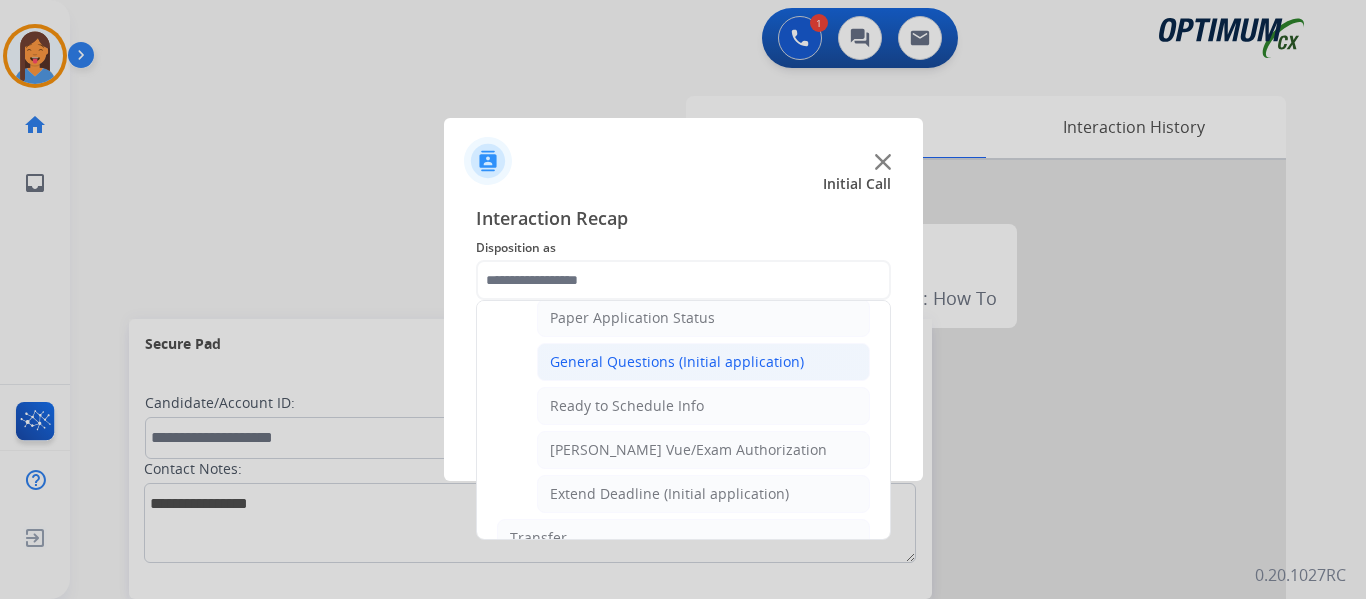 click on "General Questions (Initial application)" 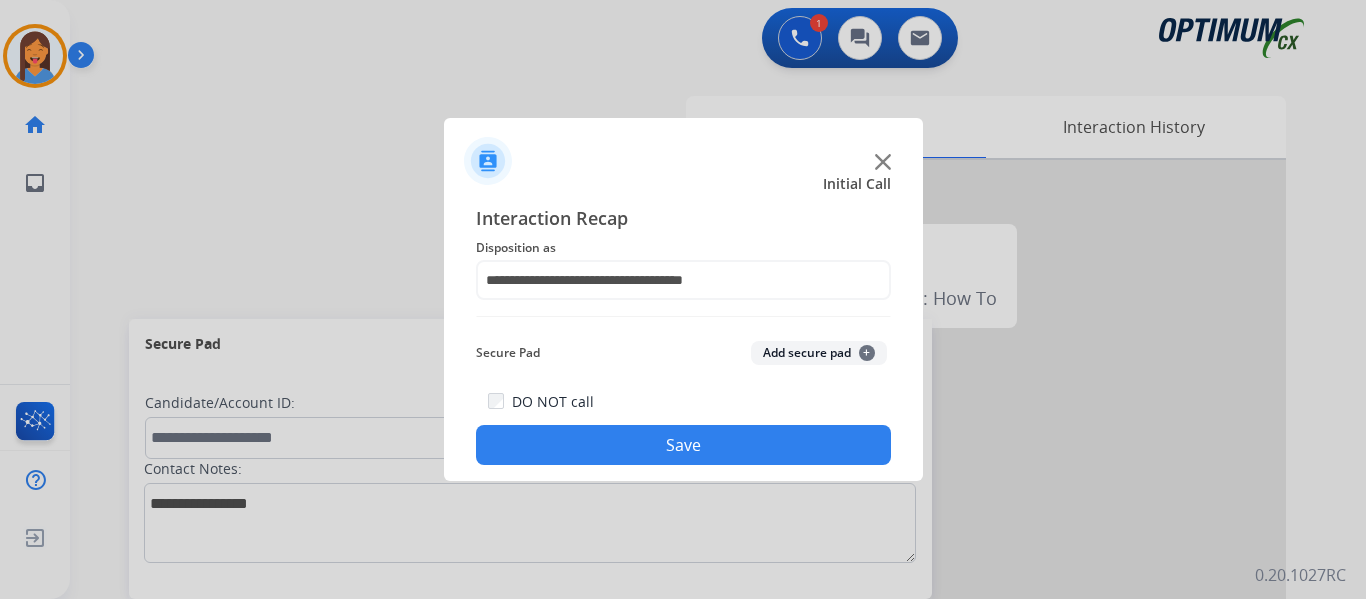 click on "Save" 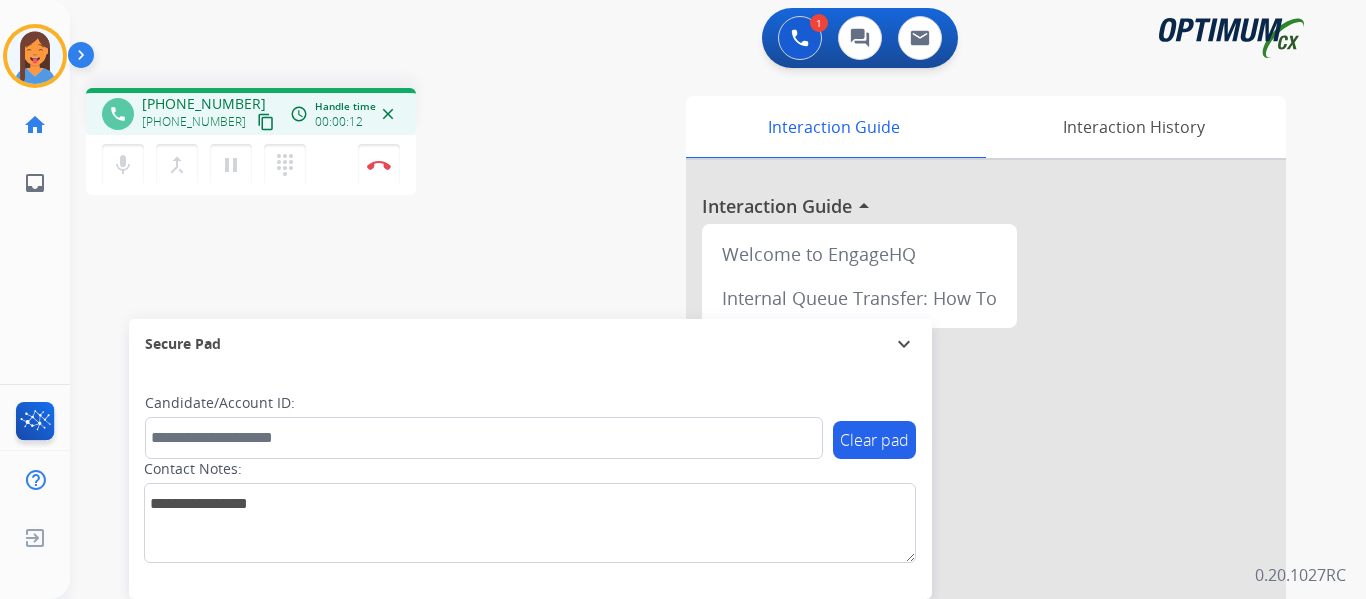 click on "content_copy" at bounding box center (266, 122) 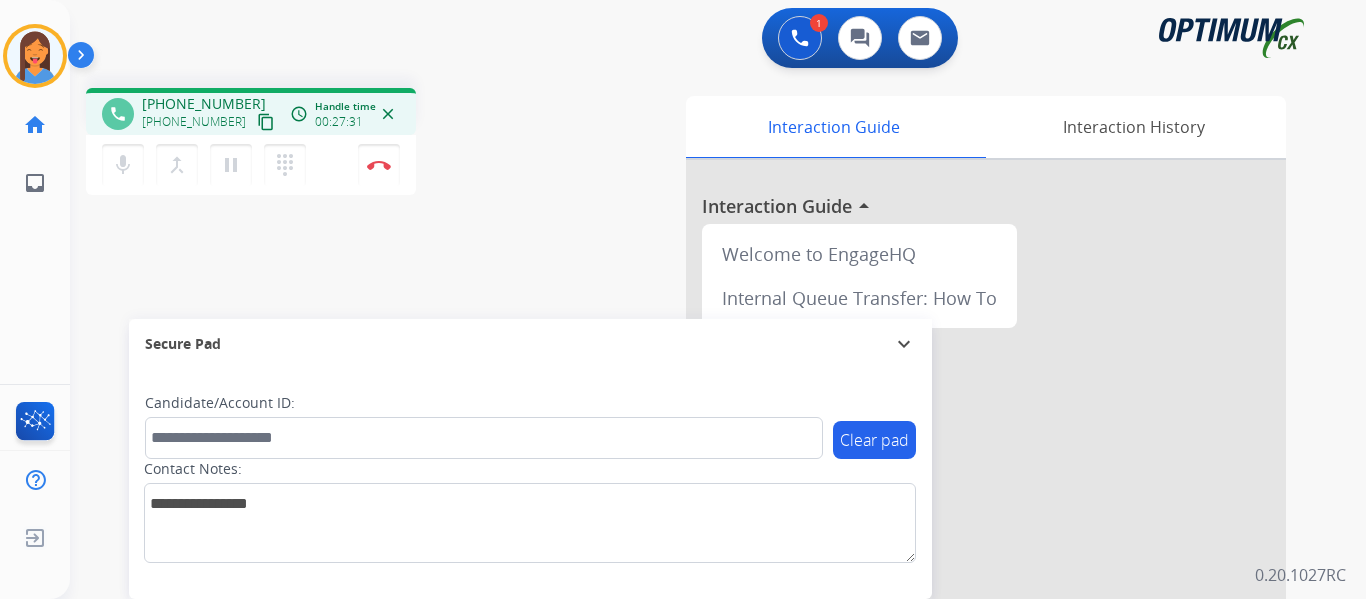 drag, startPoint x: 378, startPoint y: 160, endPoint x: 563, endPoint y: 245, distance: 203.59273 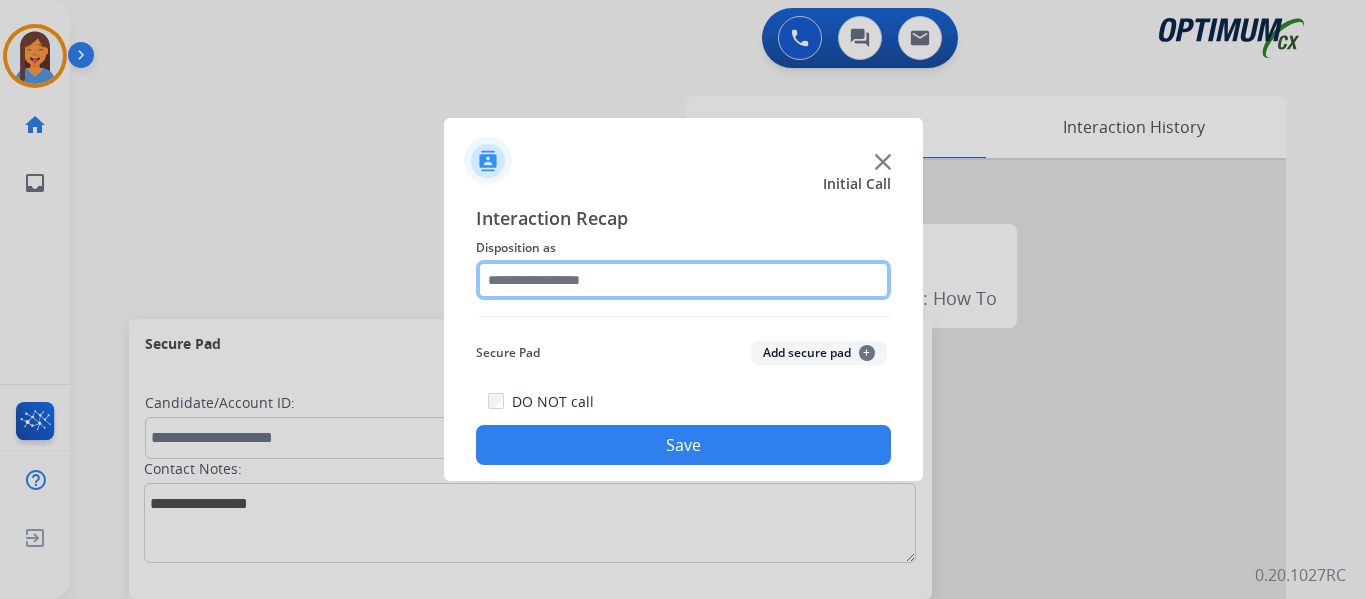 click 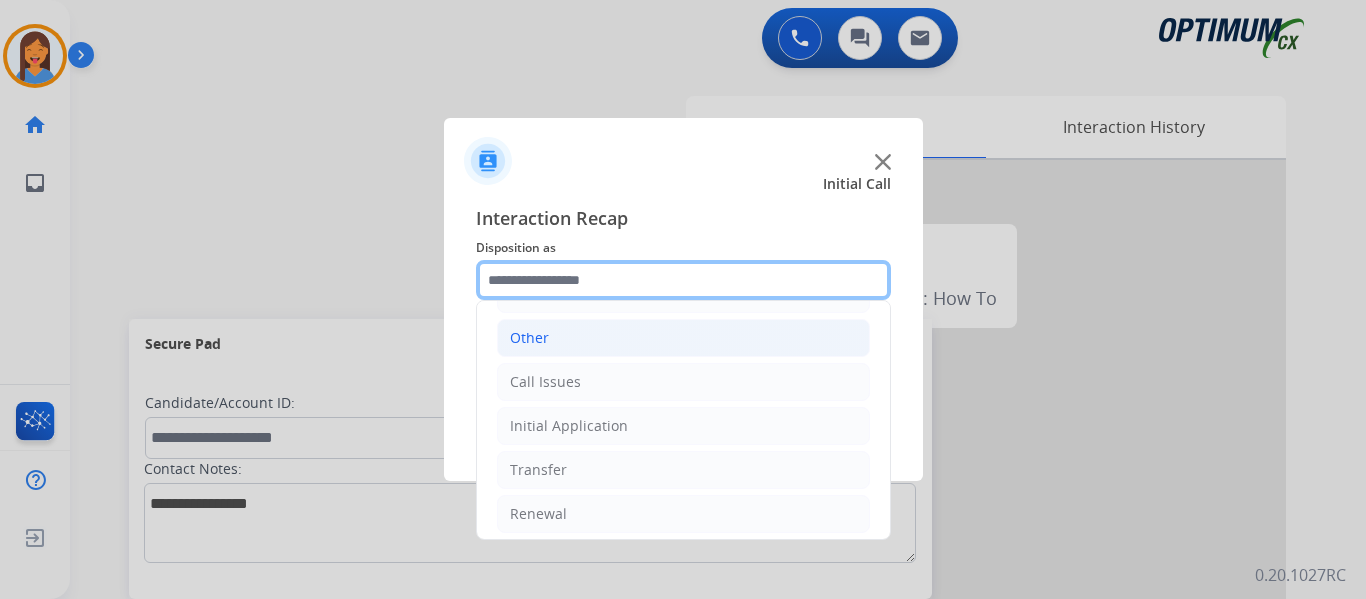 scroll, scrollTop: 136, scrollLeft: 0, axis: vertical 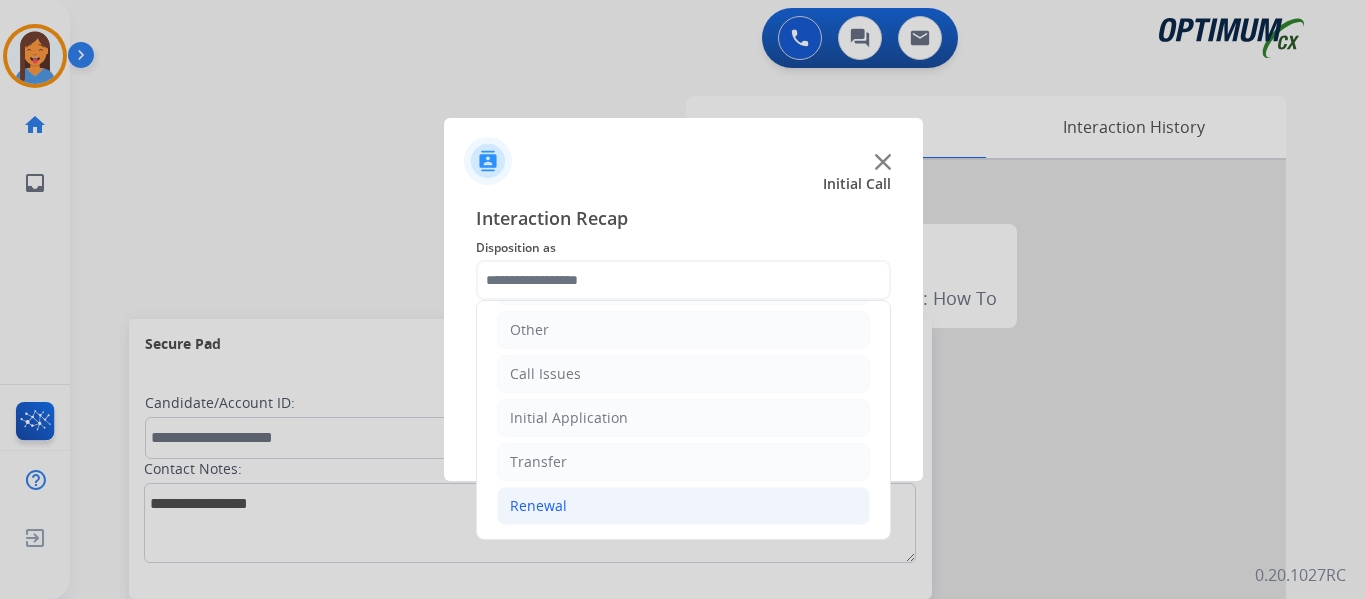 click on "Renewal" 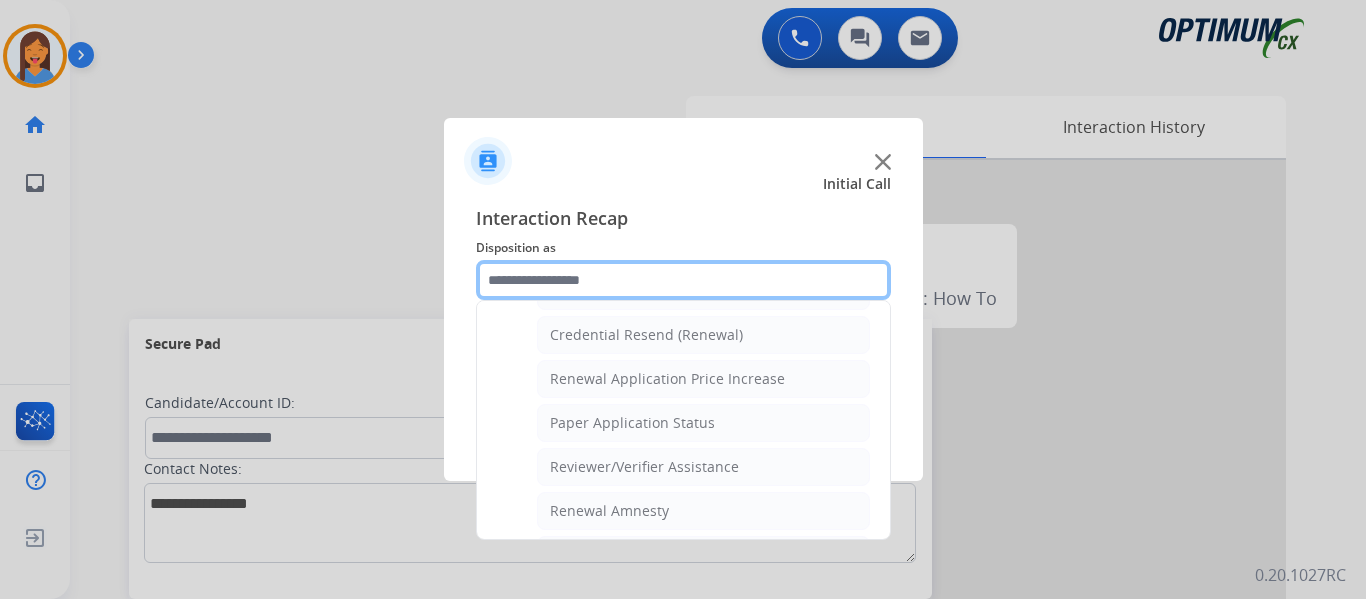 scroll, scrollTop: 736, scrollLeft: 0, axis: vertical 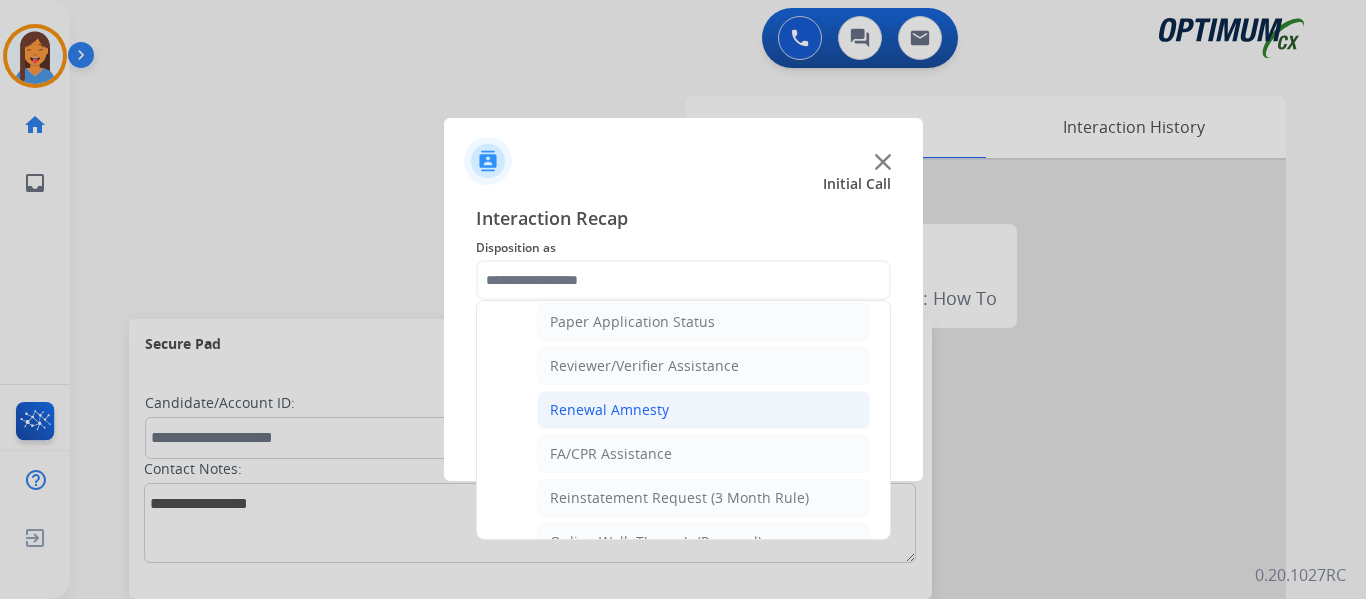 click on "Renewal Amnesty" 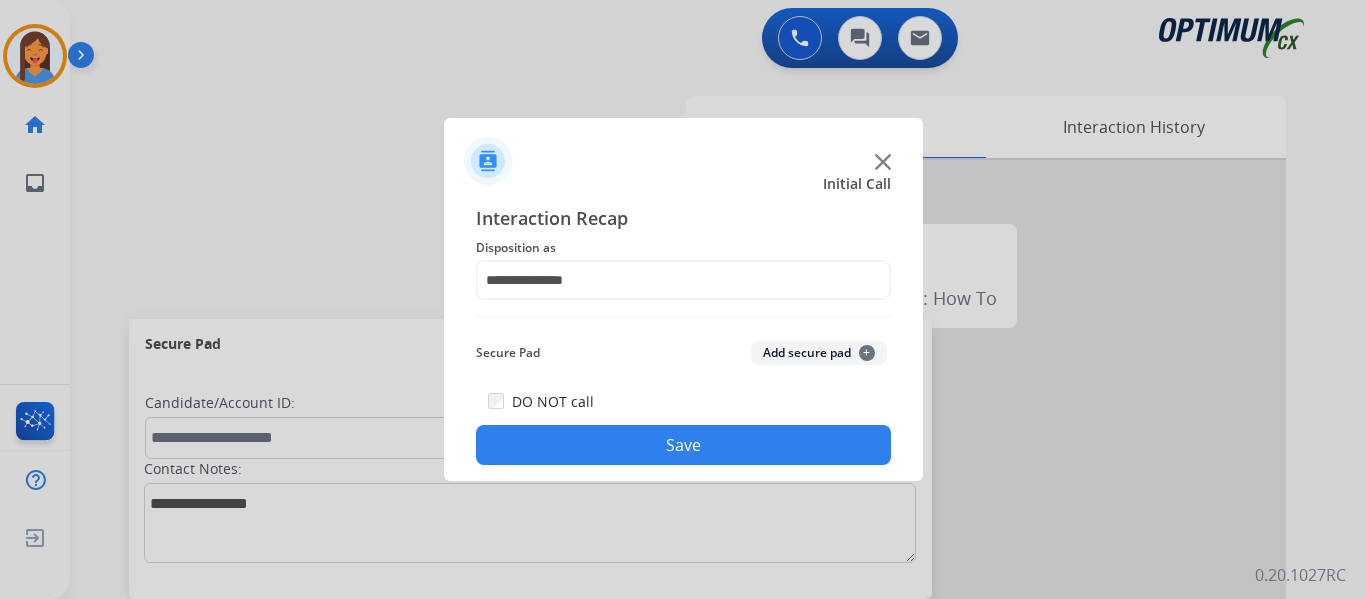 click on "Save" 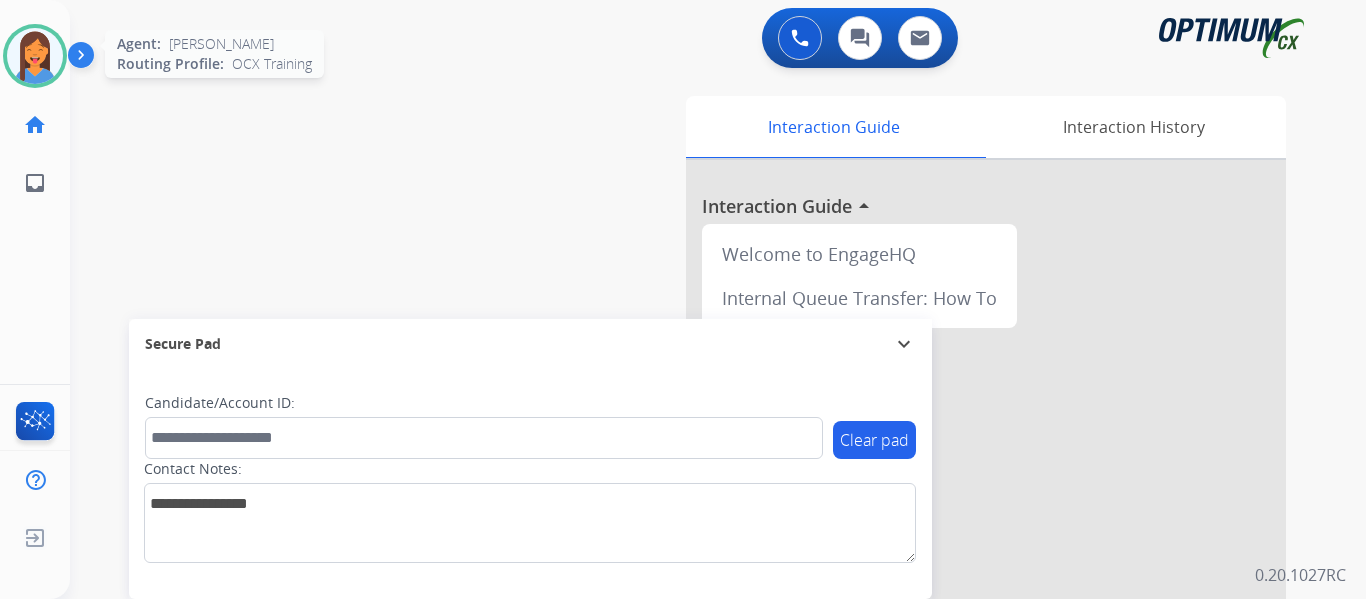 click at bounding box center (35, 56) 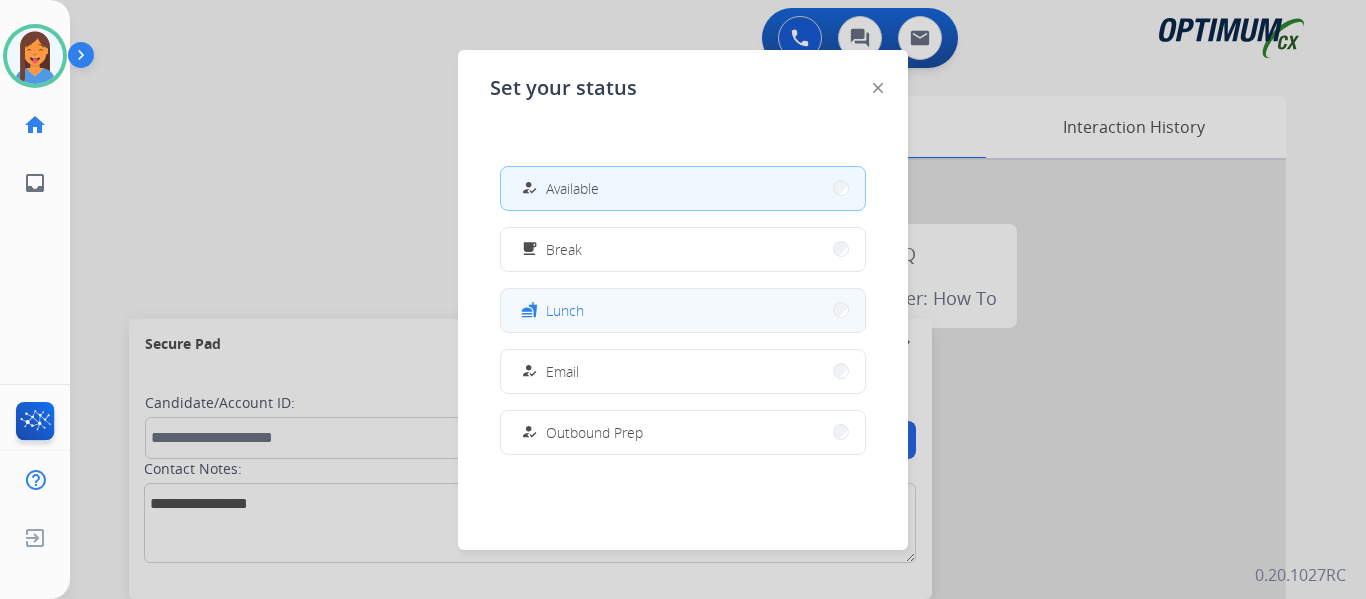 click on "fastfood Lunch" at bounding box center (683, 310) 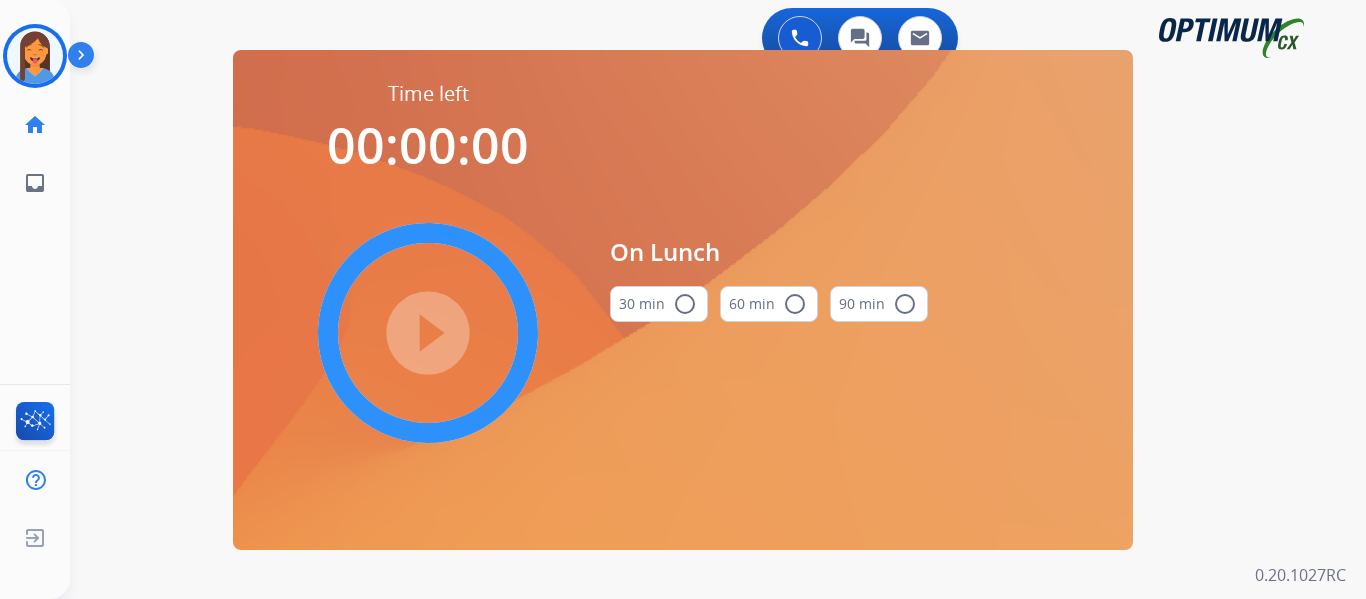click on "30 min  radio_button_unchecked" at bounding box center (659, 304) 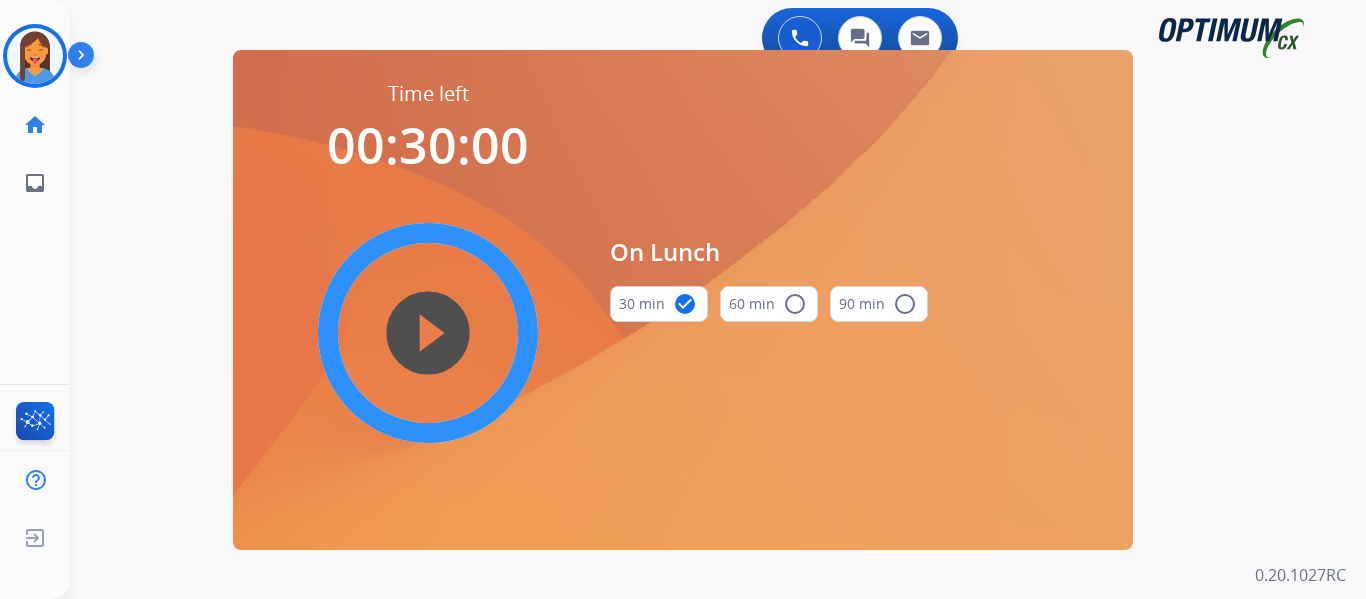 click on "play_circle_filled" at bounding box center [428, 333] 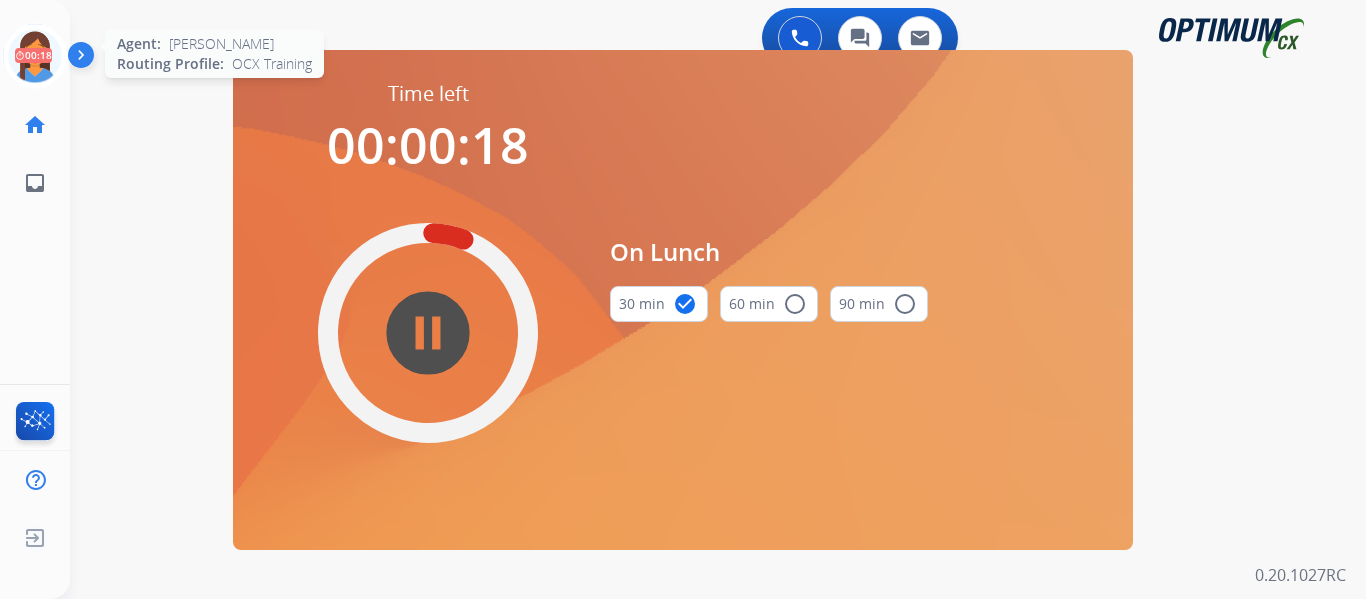 click 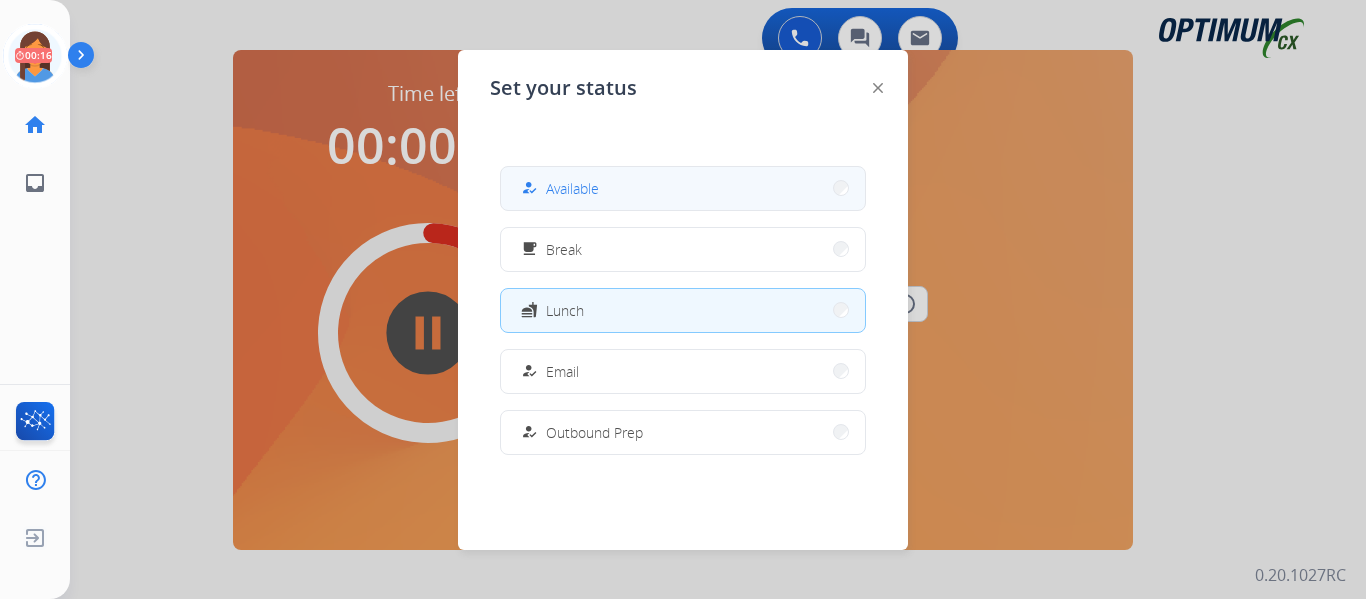 click on "Available" at bounding box center [572, 188] 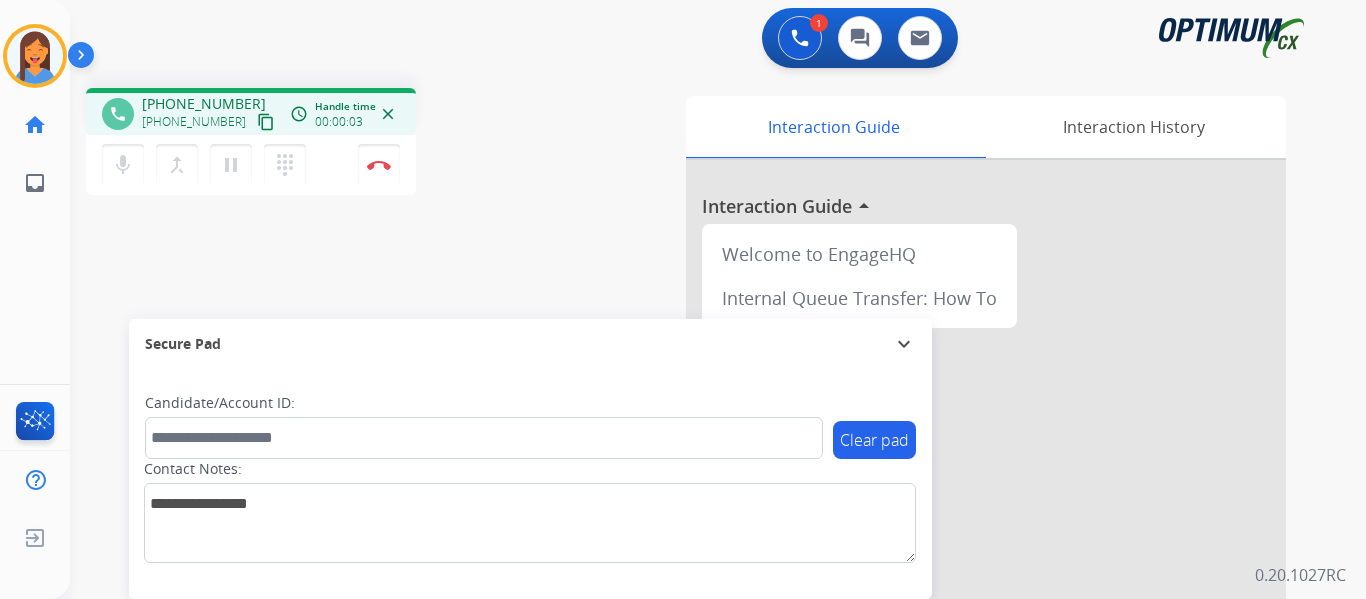 click on "content_copy" at bounding box center (266, 122) 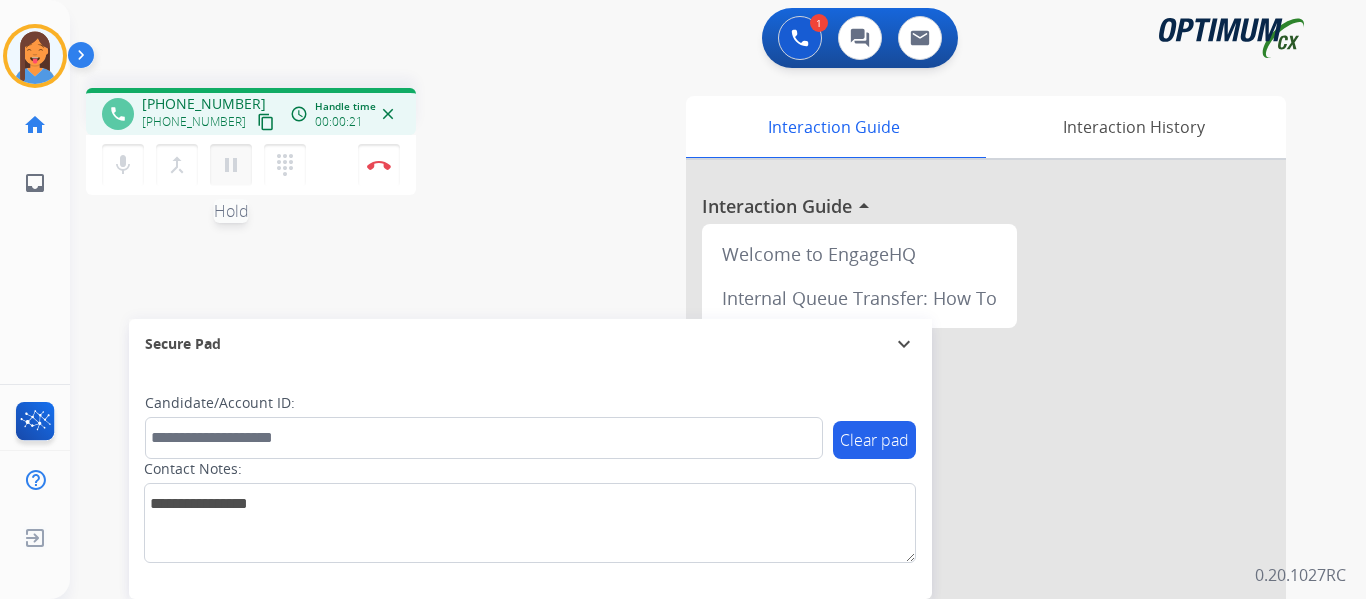 click on "pause" at bounding box center (231, 165) 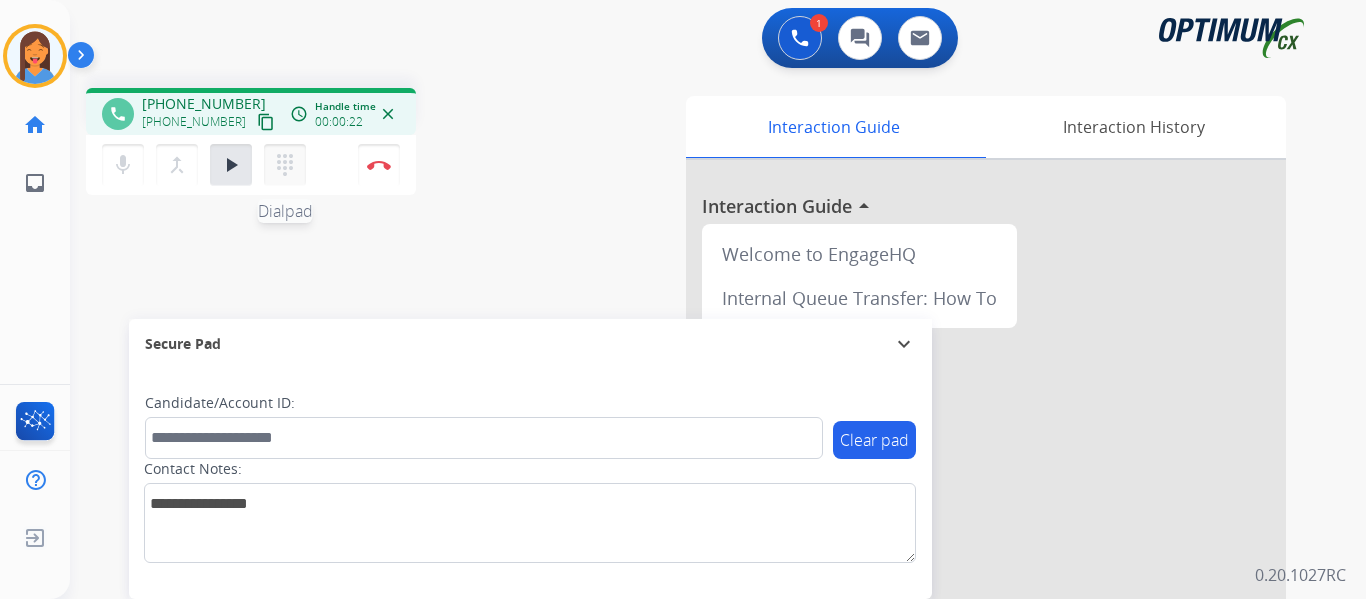 click on "dialpad" at bounding box center [285, 165] 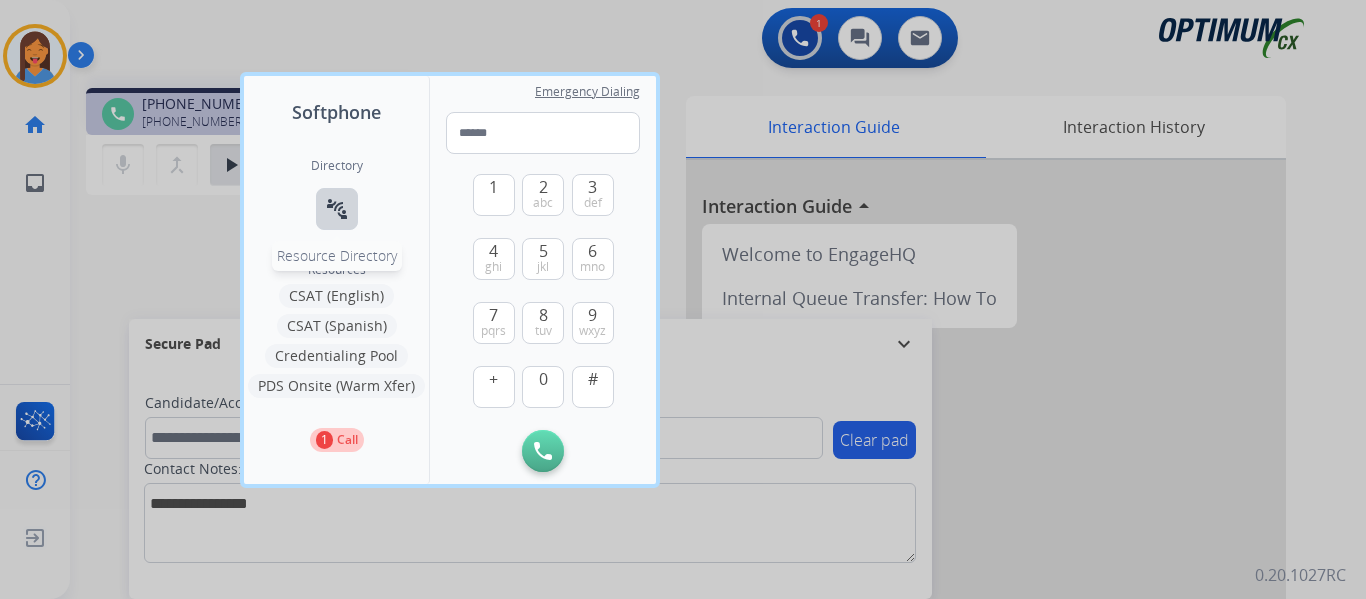click on "connect_without_contact" at bounding box center (337, 209) 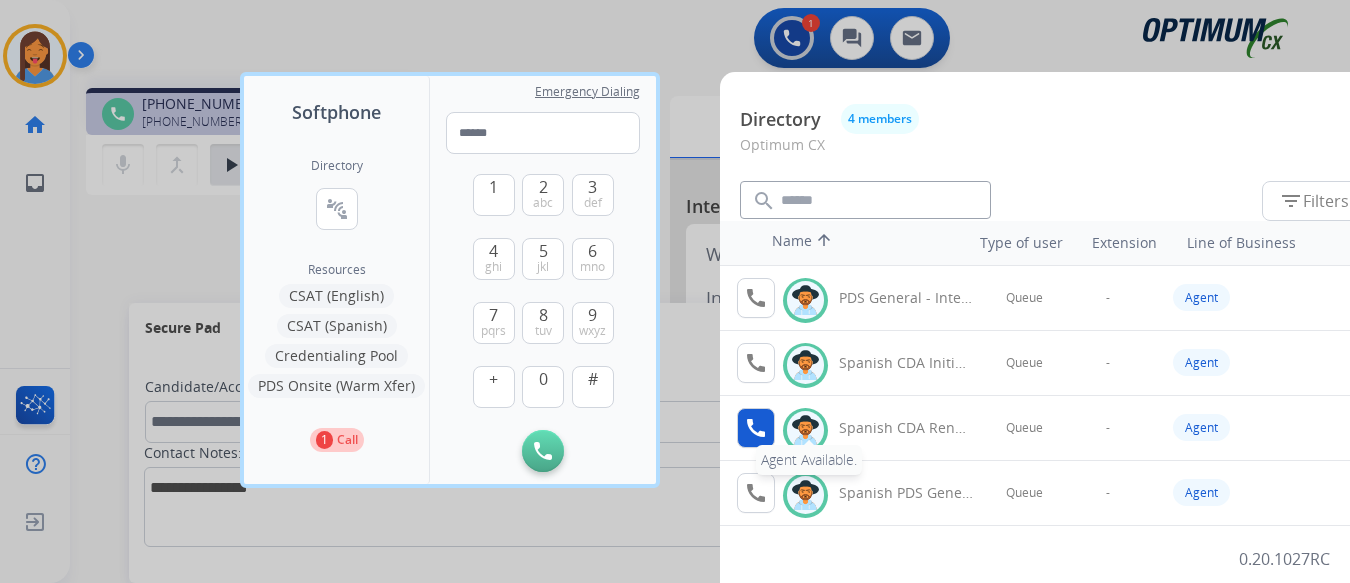 click on "call" at bounding box center (756, 428) 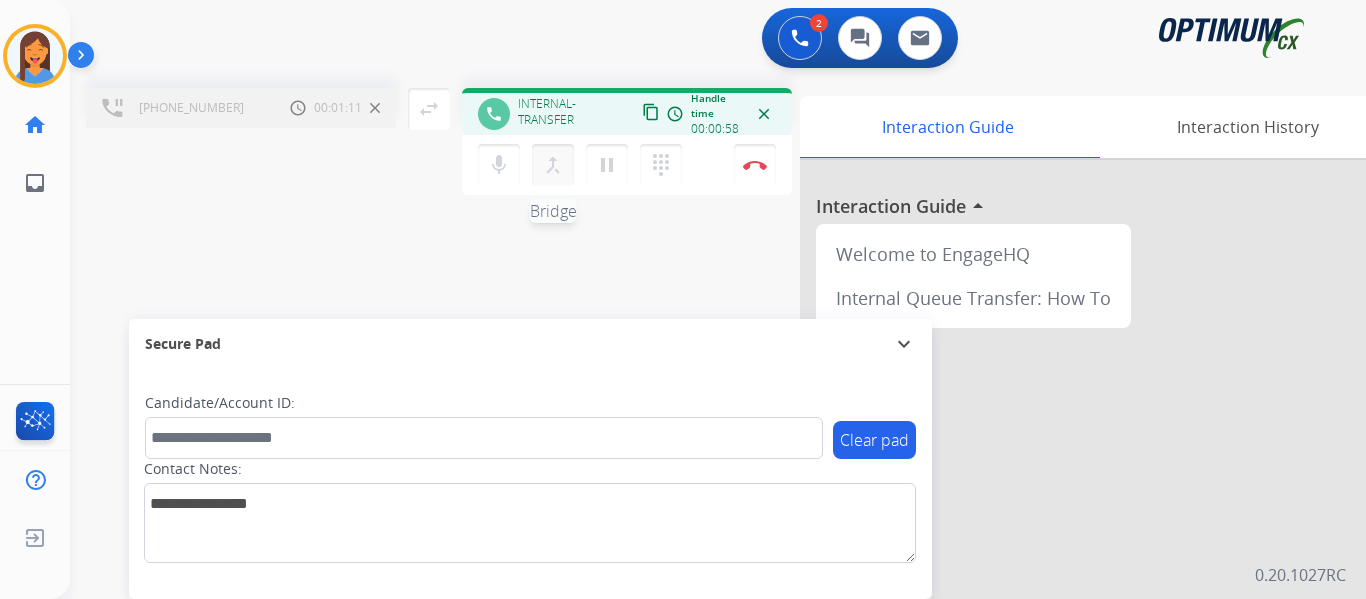 click on "merge_type" at bounding box center (553, 165) 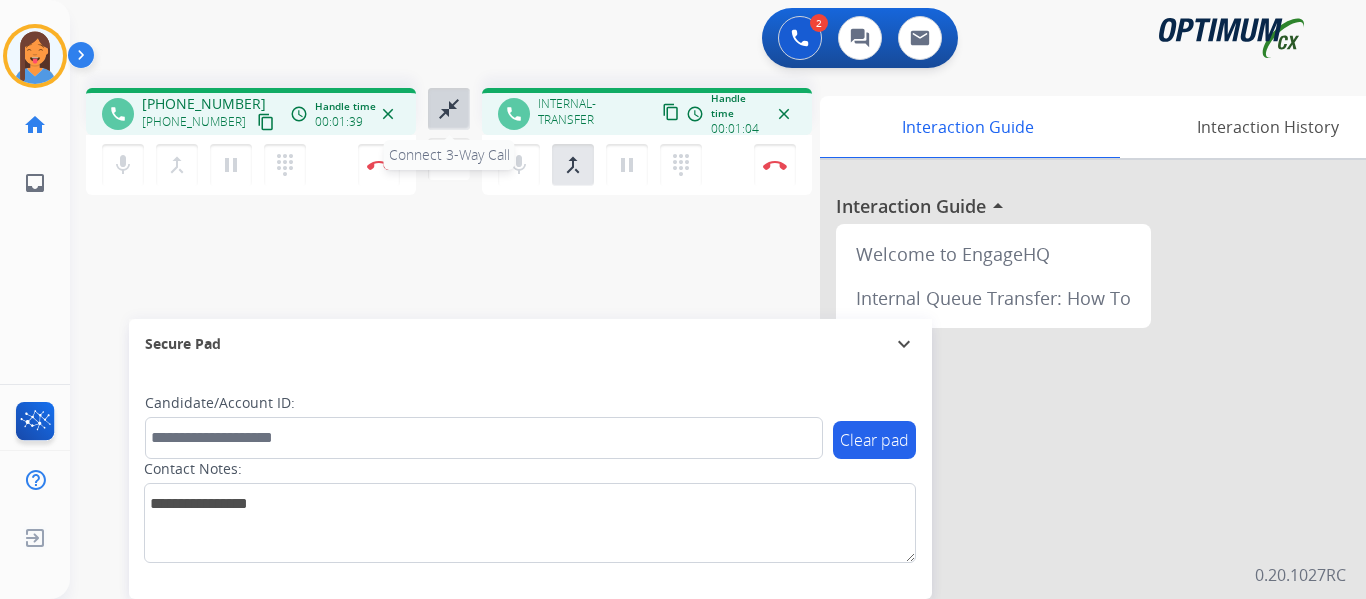 click on "close_fullscreen" at bounding box center [449, 109] 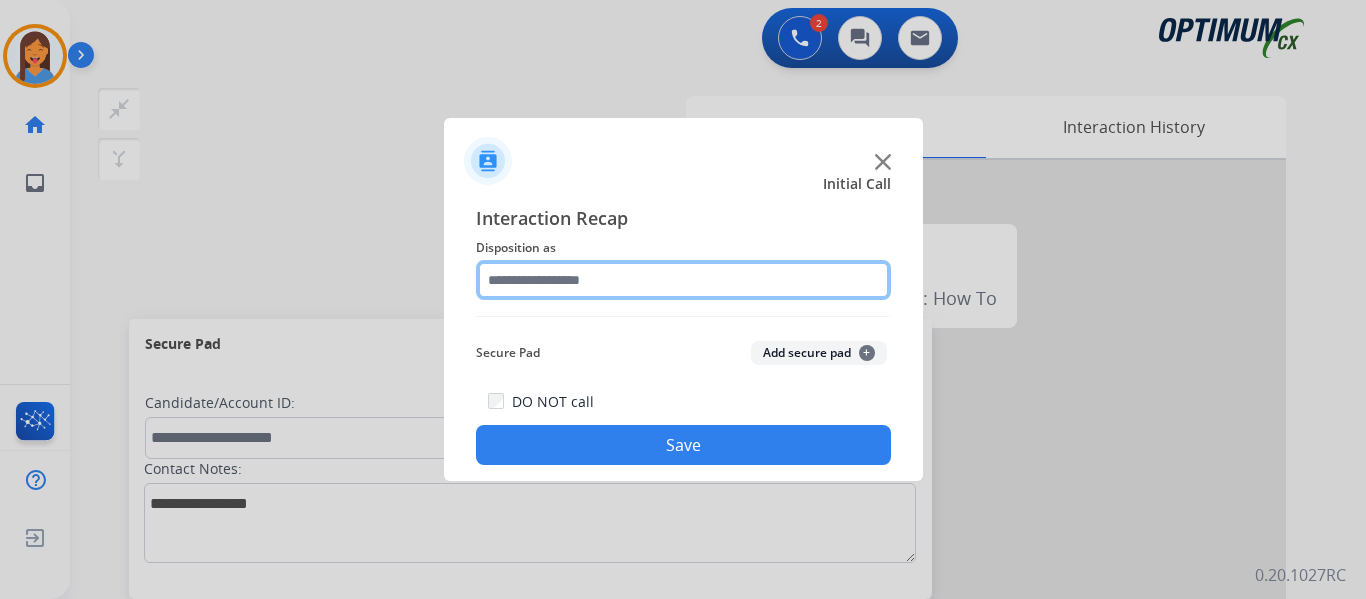 click 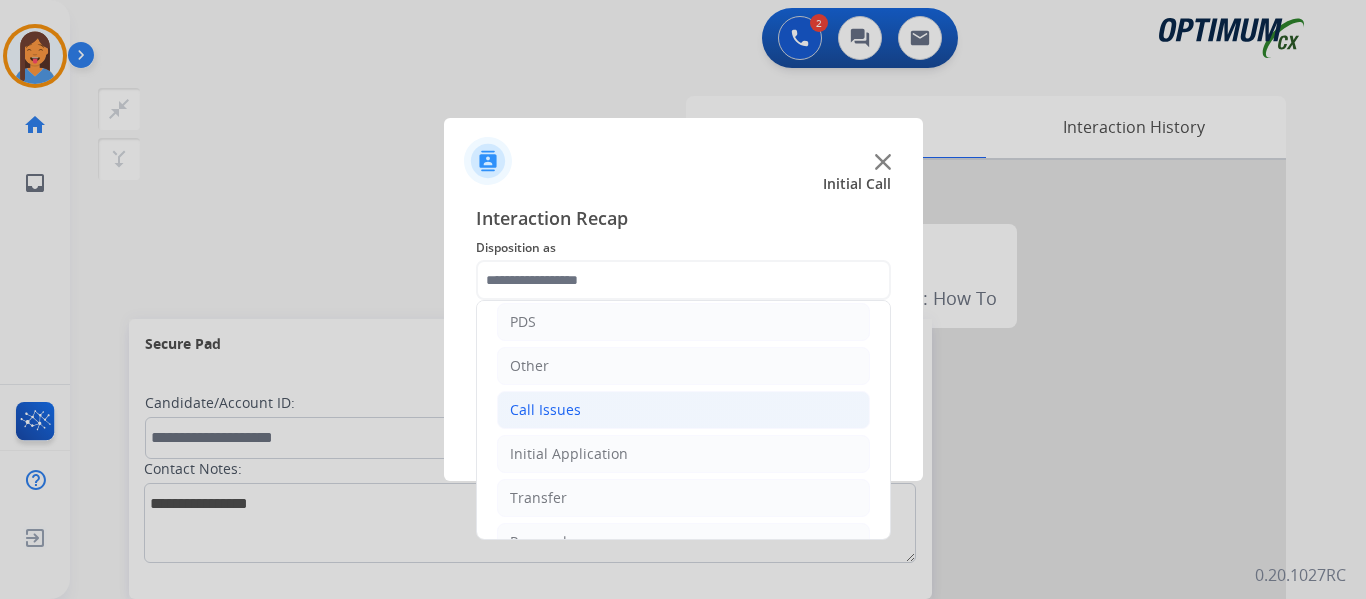 click on "Call Issues" 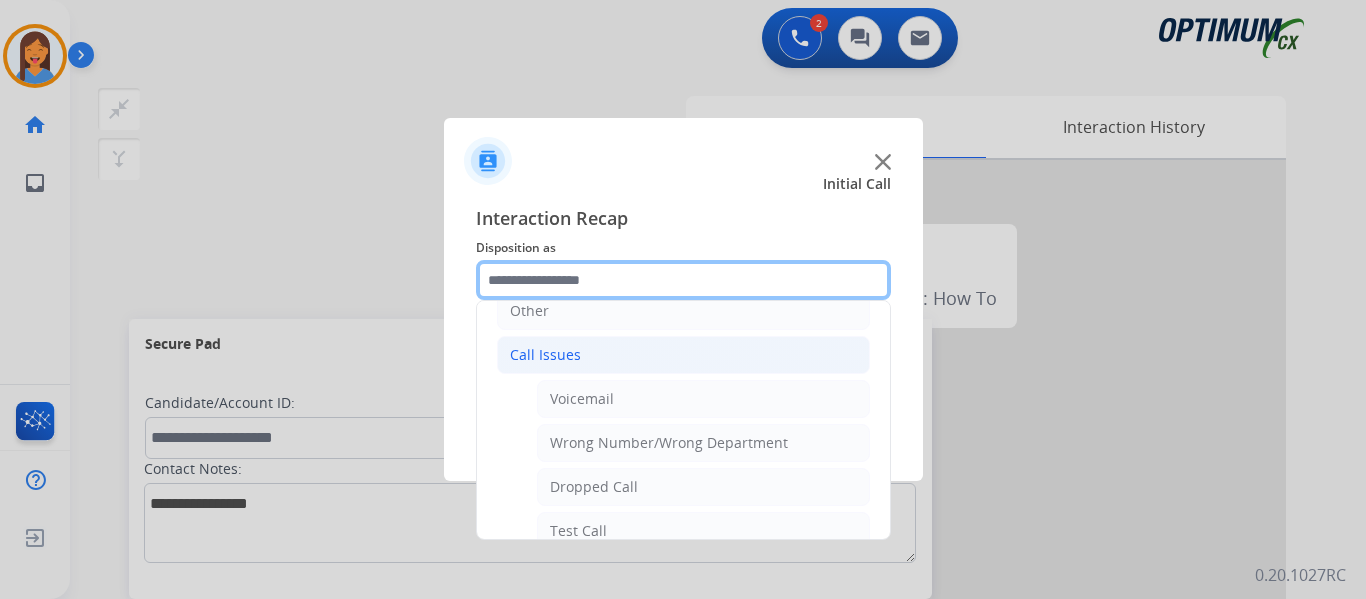 scroll, scrollTop: 200, scrollLeft: 0, axis: vertical 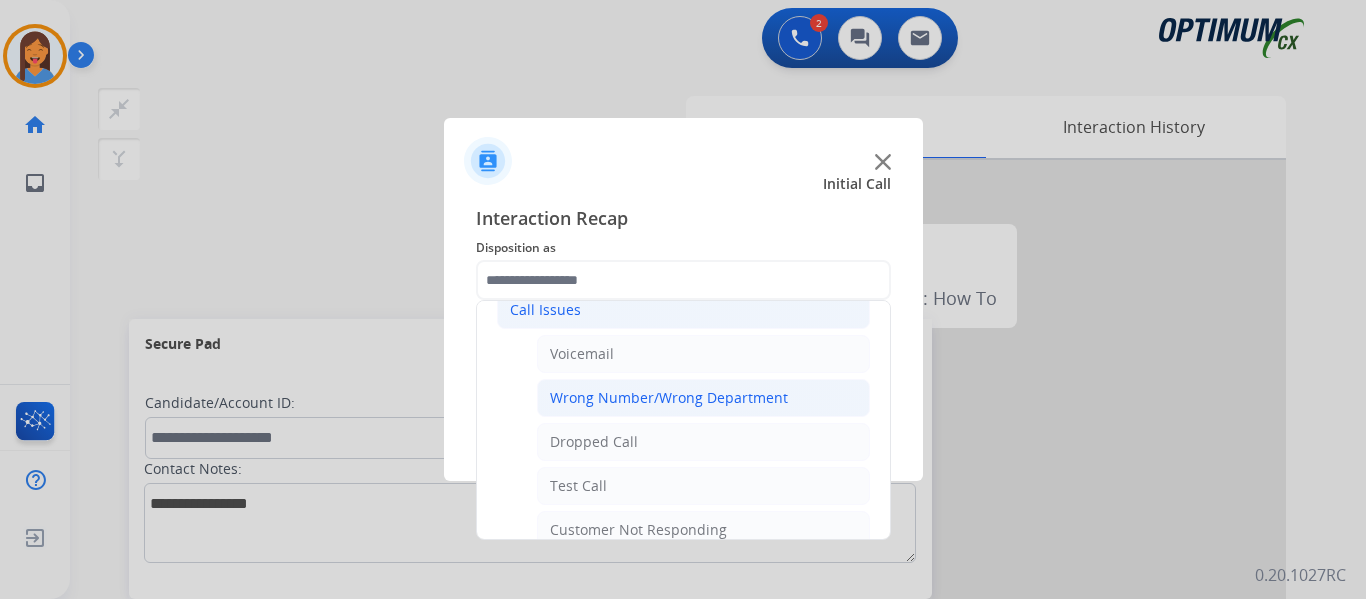 click on "Wrong Number/Wrong Department" 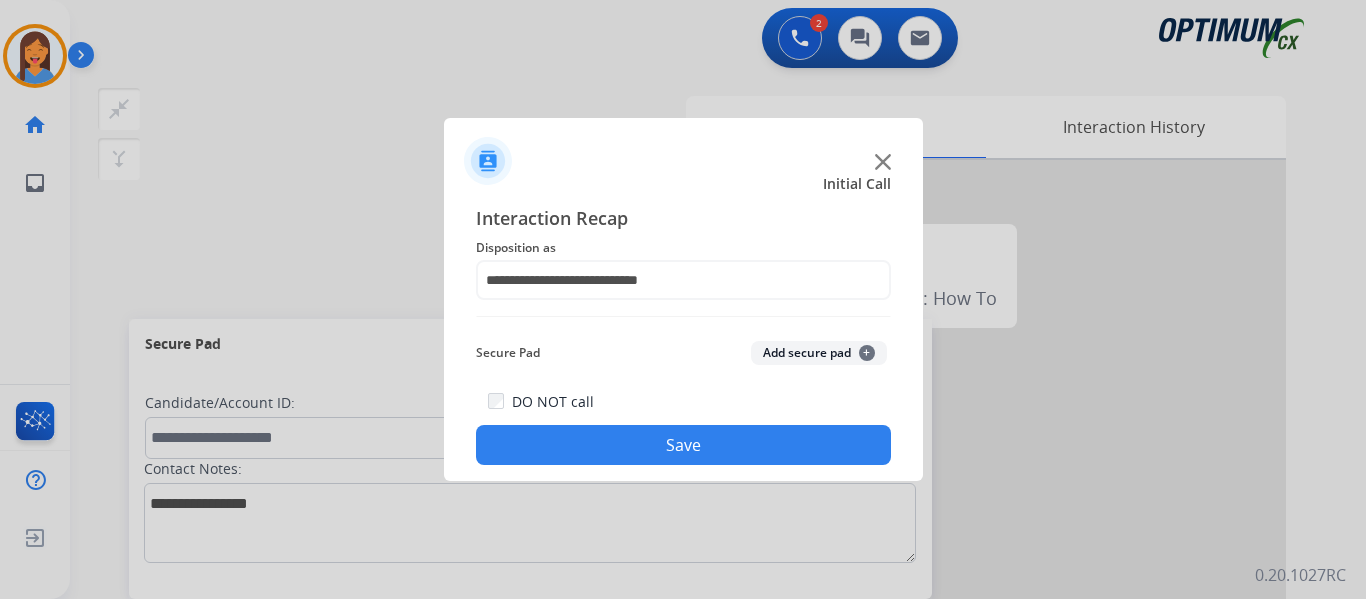 click on "Save" 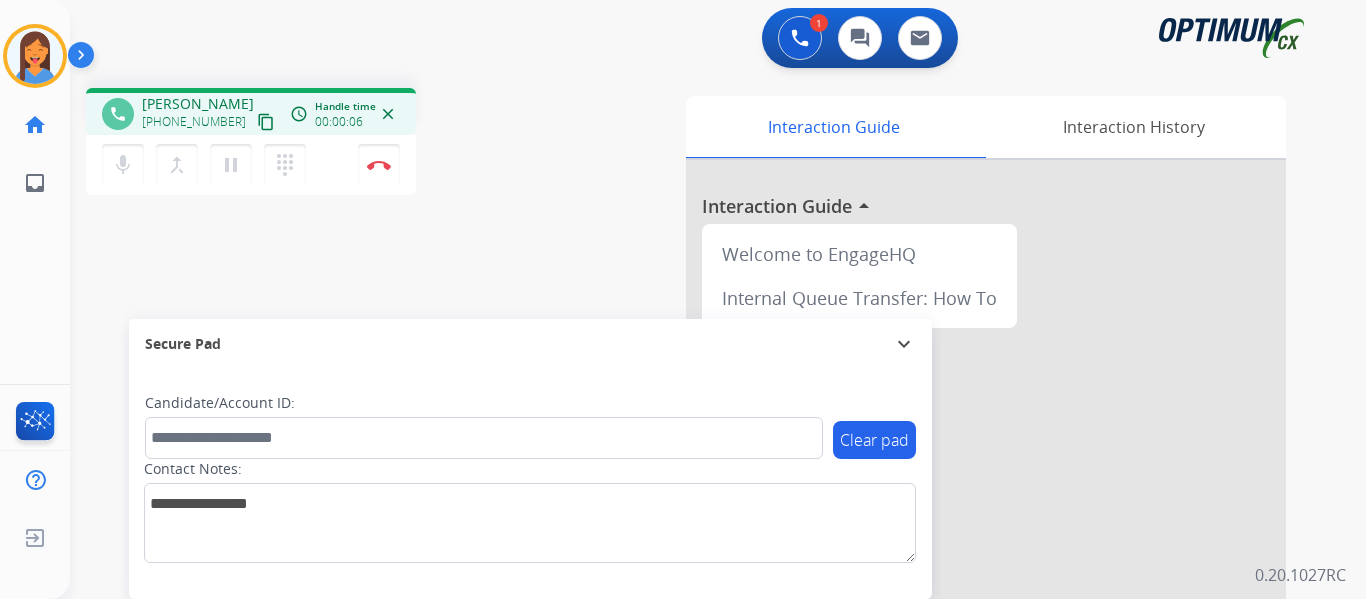 click on "[PHONE_NUMBER] content_copy" at bounding box center [210, 122] 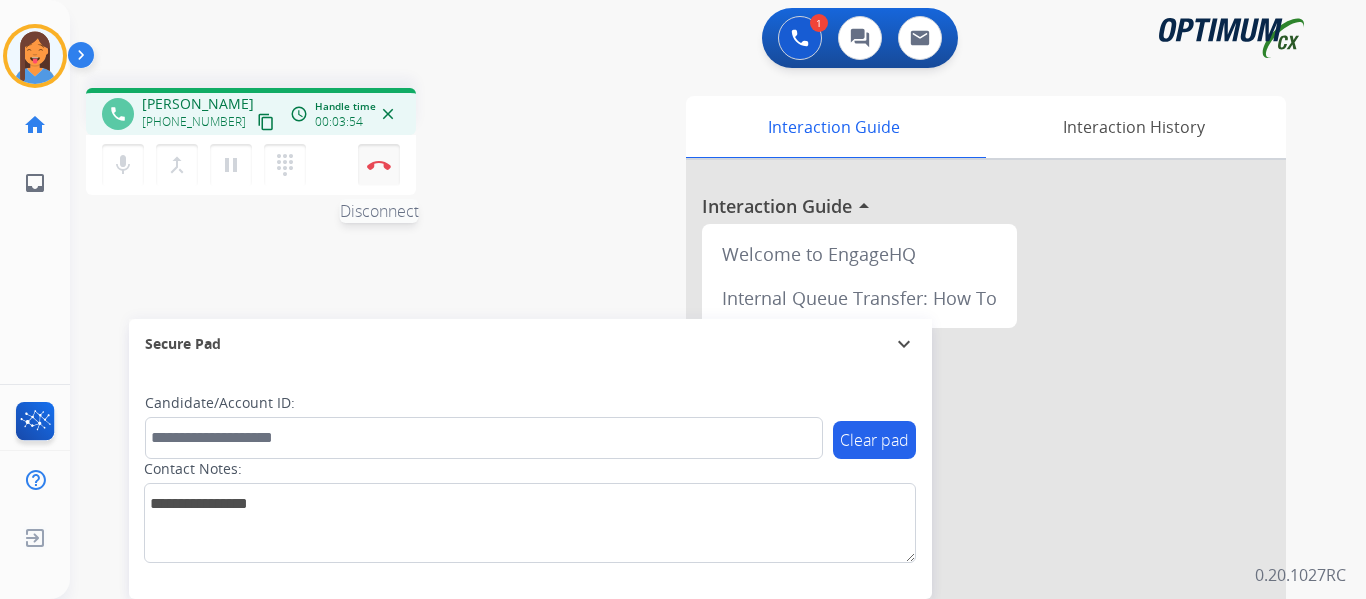 click on "Disconnect" at bounding box center [379, 165] 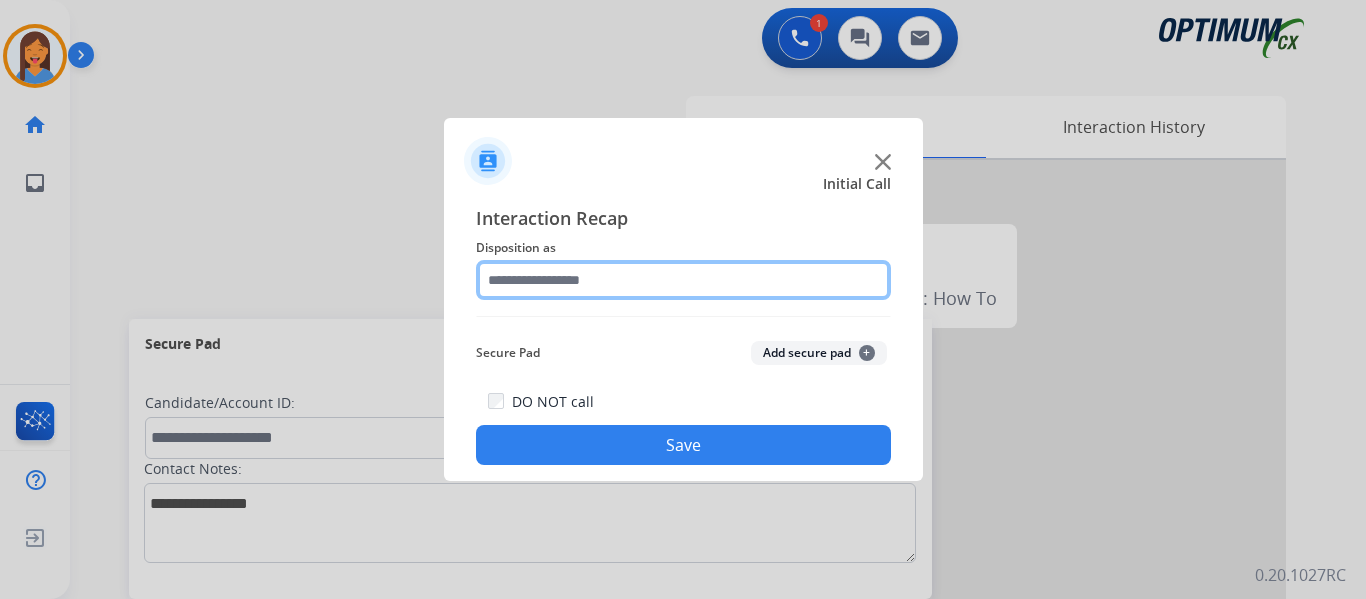 click 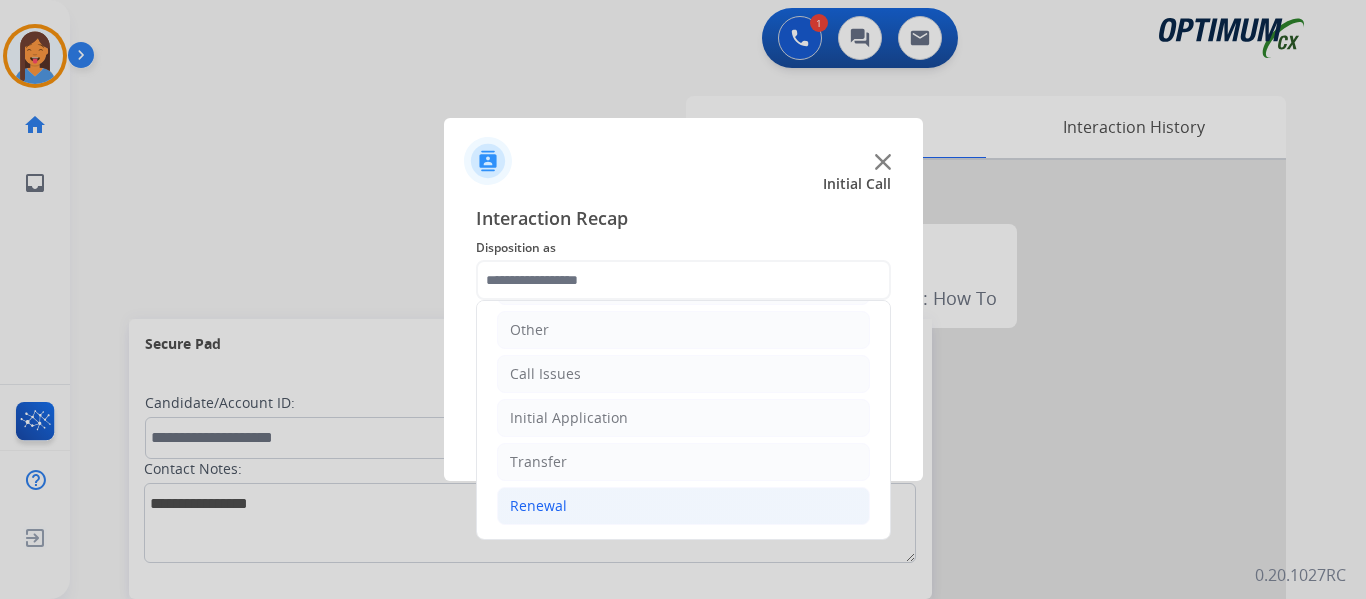 click on "Renewal" 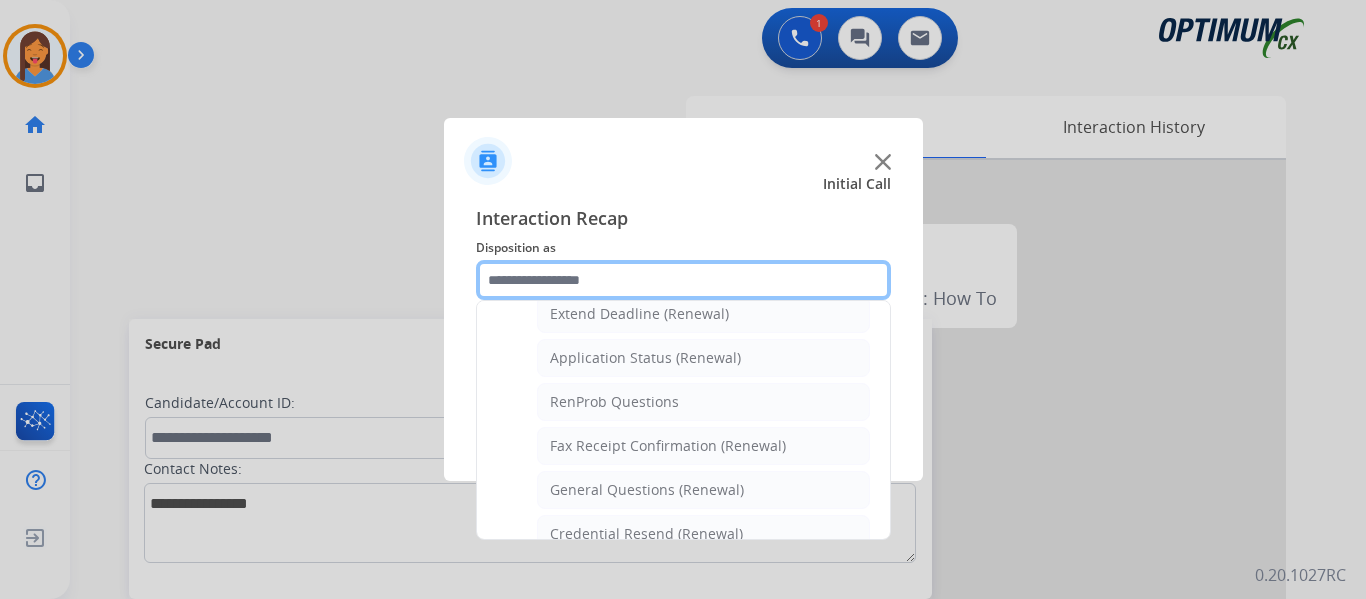scroll, scrollTop: 536, scrollLeft: 0, axis: vertical 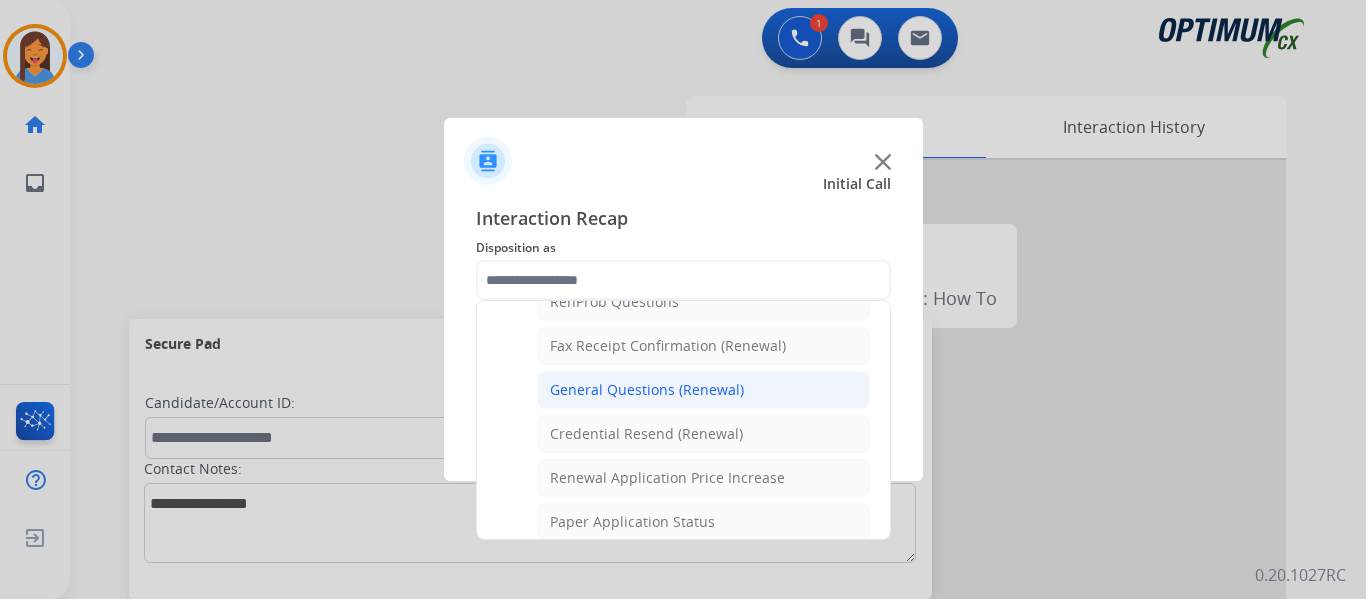 click on "General Questions (Renewal)" 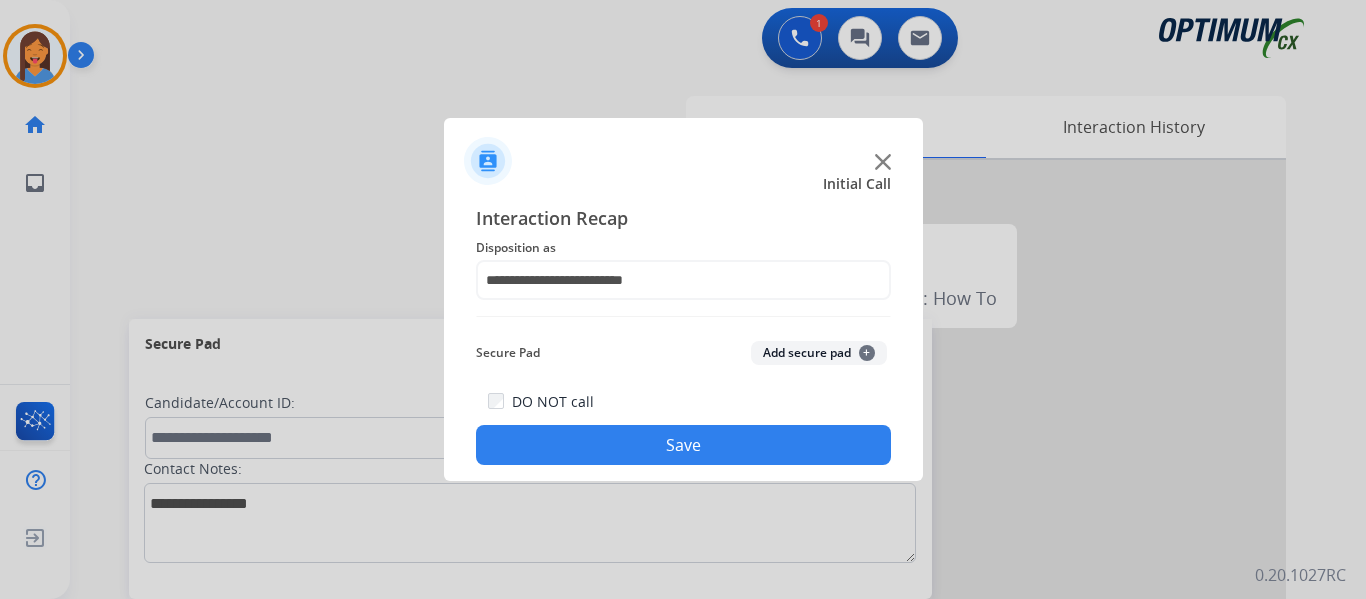 click on "Save" 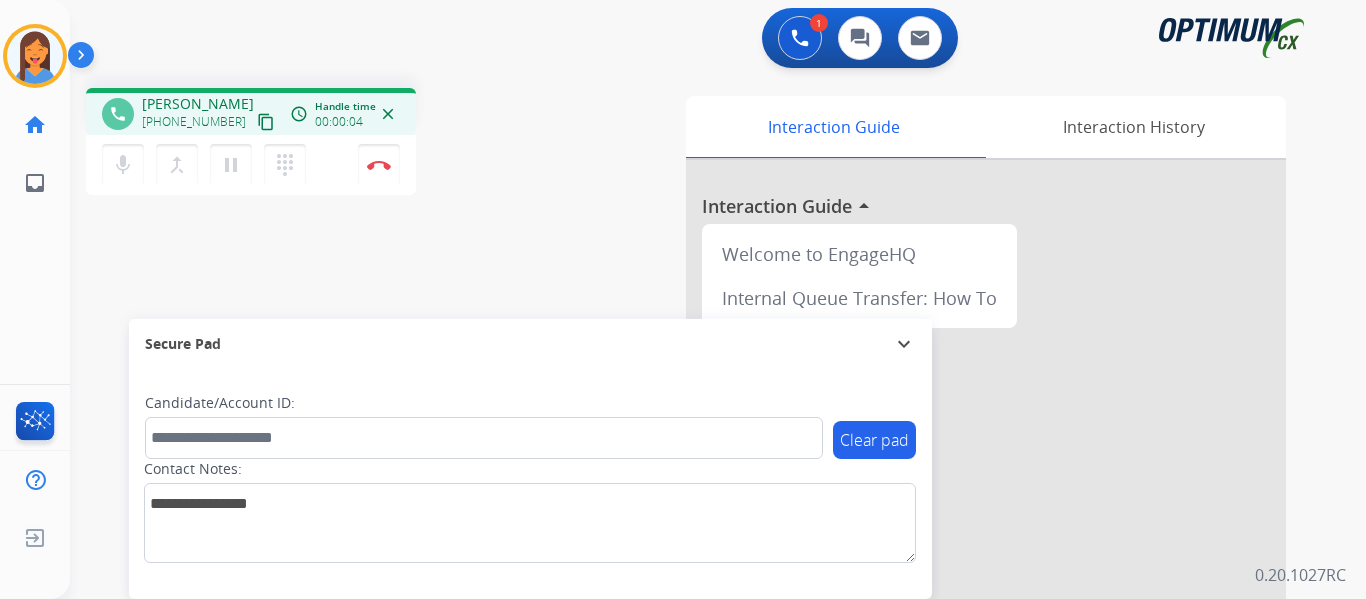 click on "content_copy" at bounding box center (266, 122) 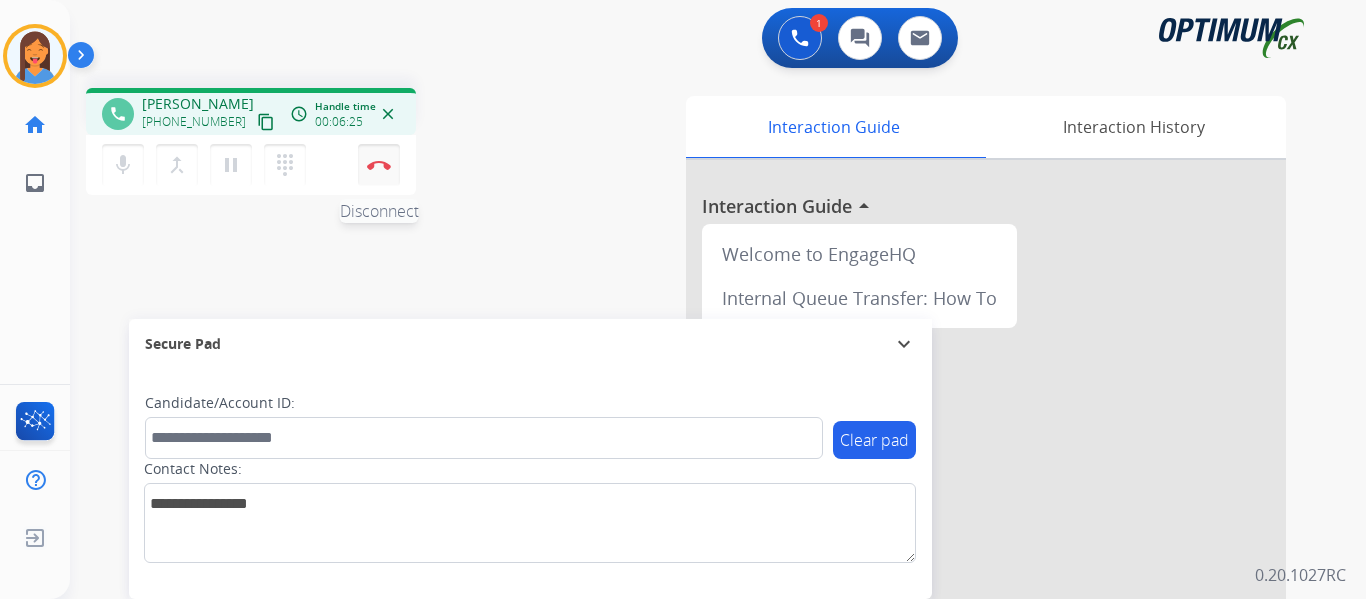 click on "Disconnect" at bounding box center [379, 165] 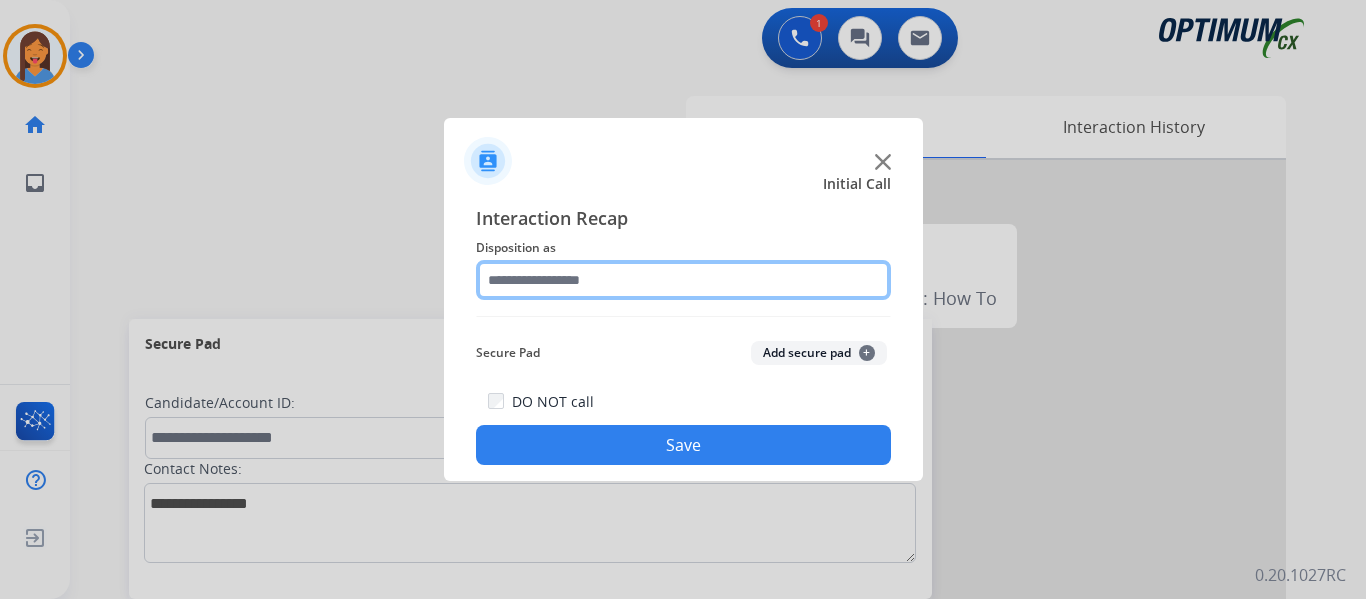 click 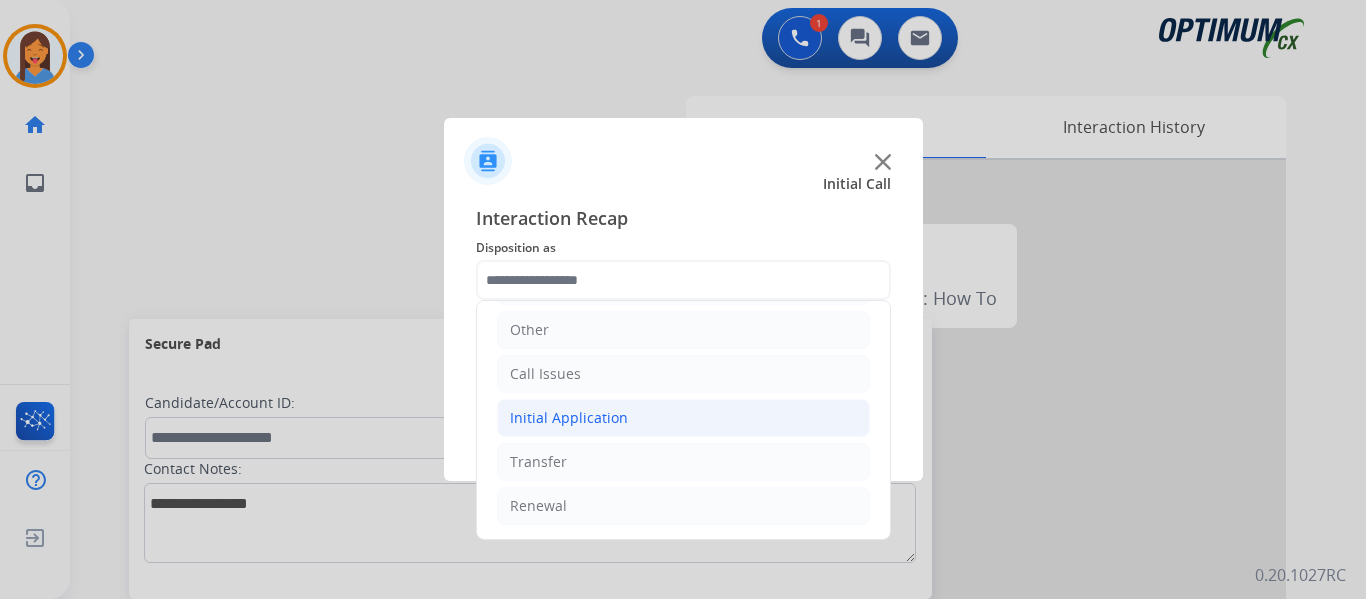 click on "Initial Application" 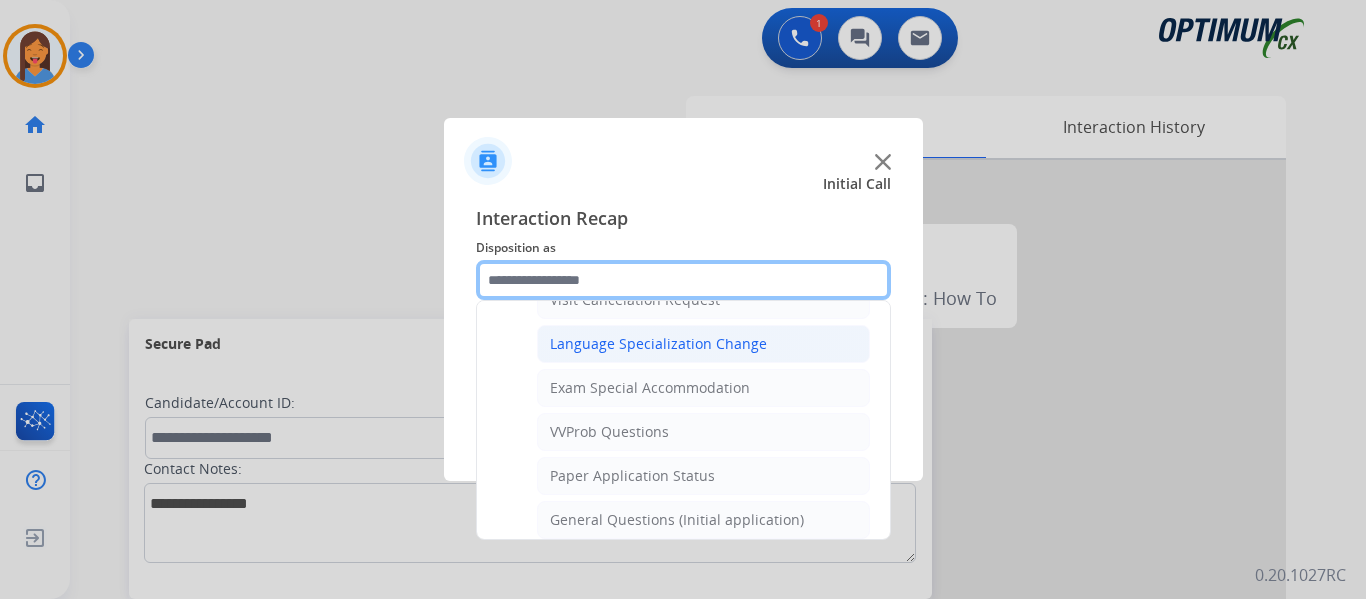 scroll, scrollTop: 1036, scrollLeft: 0, axis: vertical 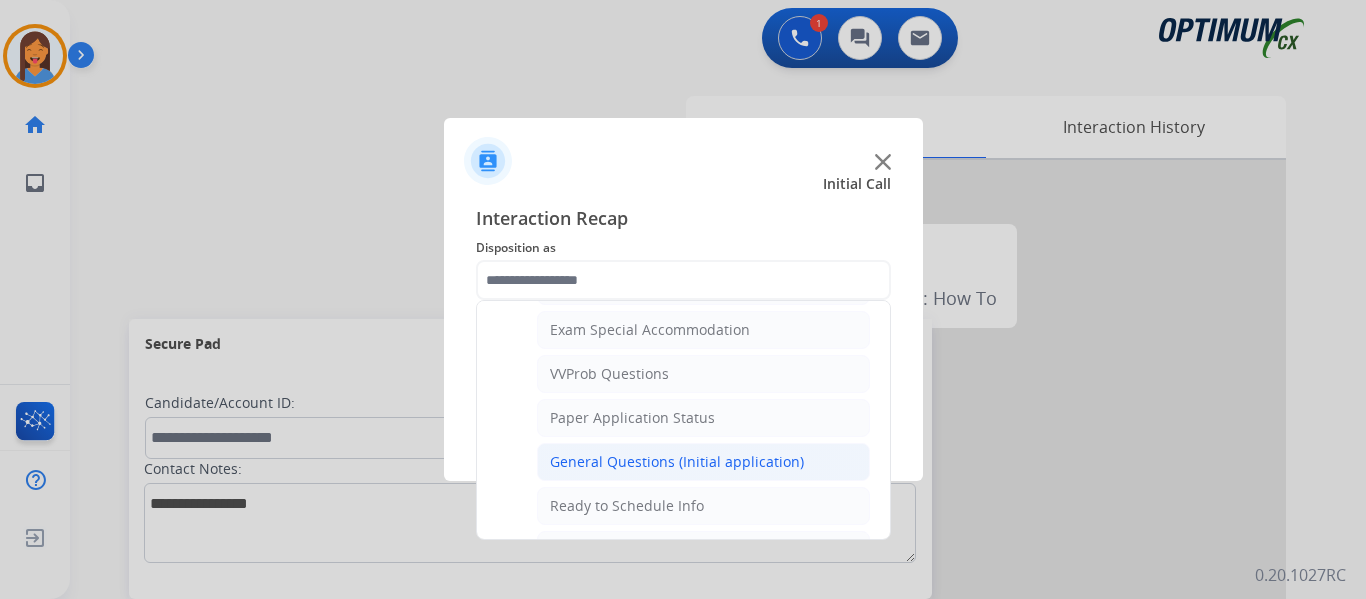 click on "General Questions (Initial application)" 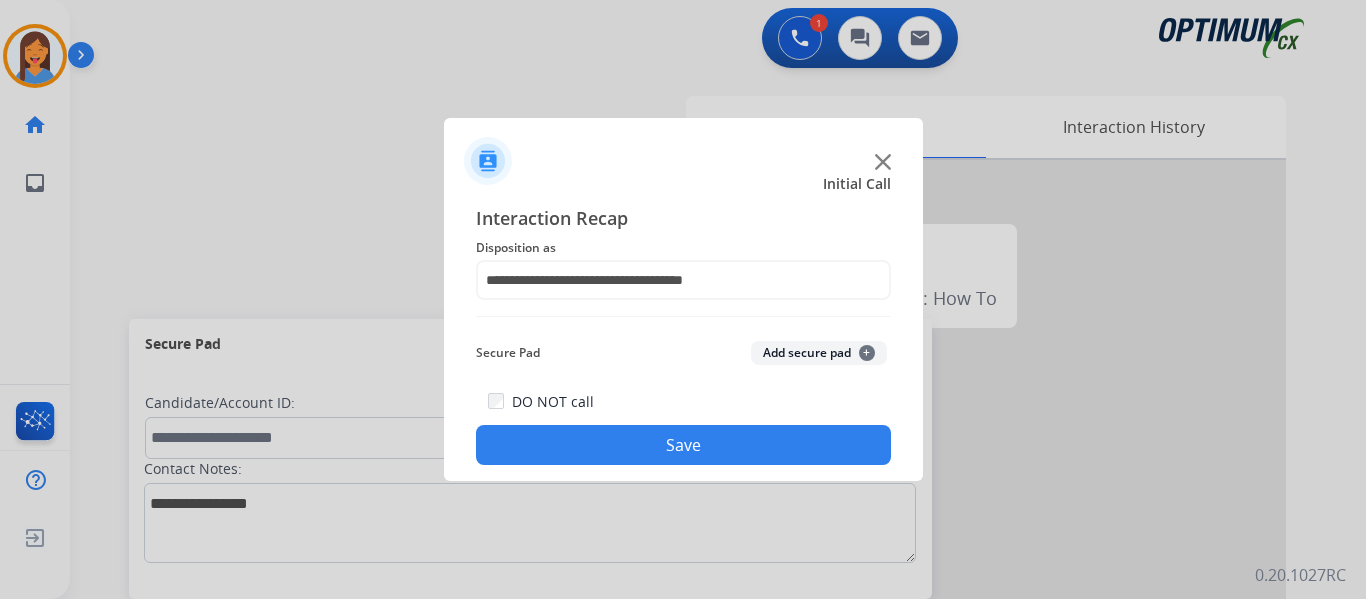 click on "Save" 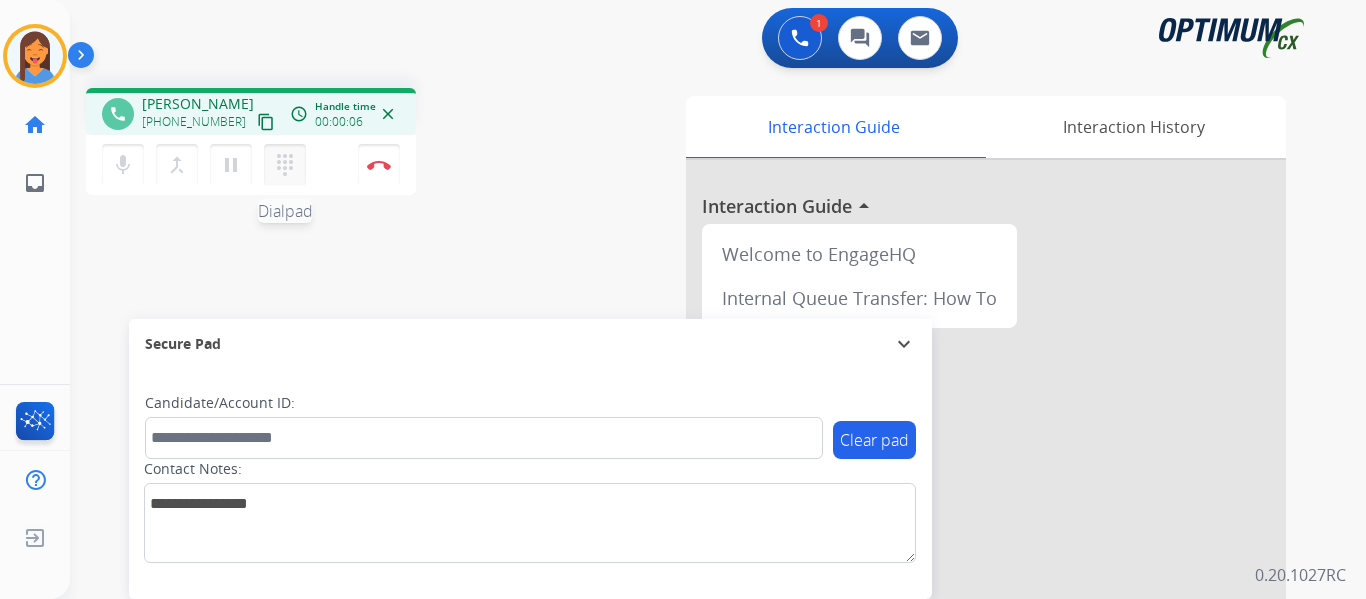 drag, startPoint x: 244, startPoint y: 125, endPoint x: 288, endPoint y: 154, distance: 52.69725 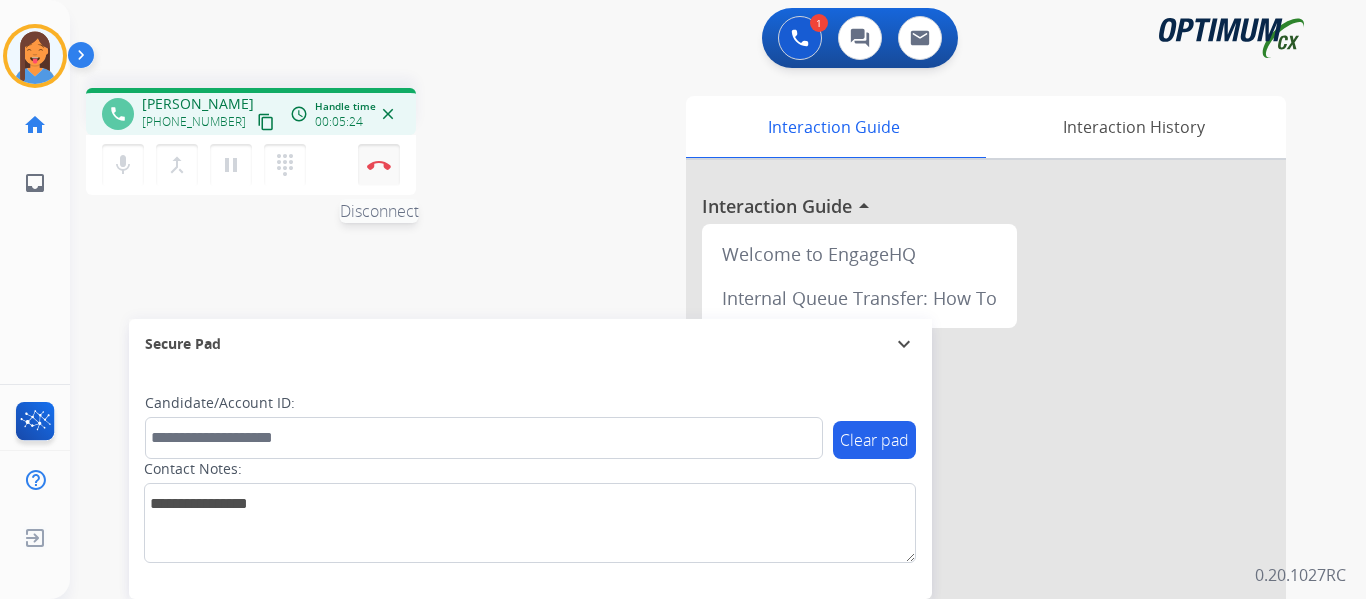 click on "Disconnect" at bounding box center (379, 165) 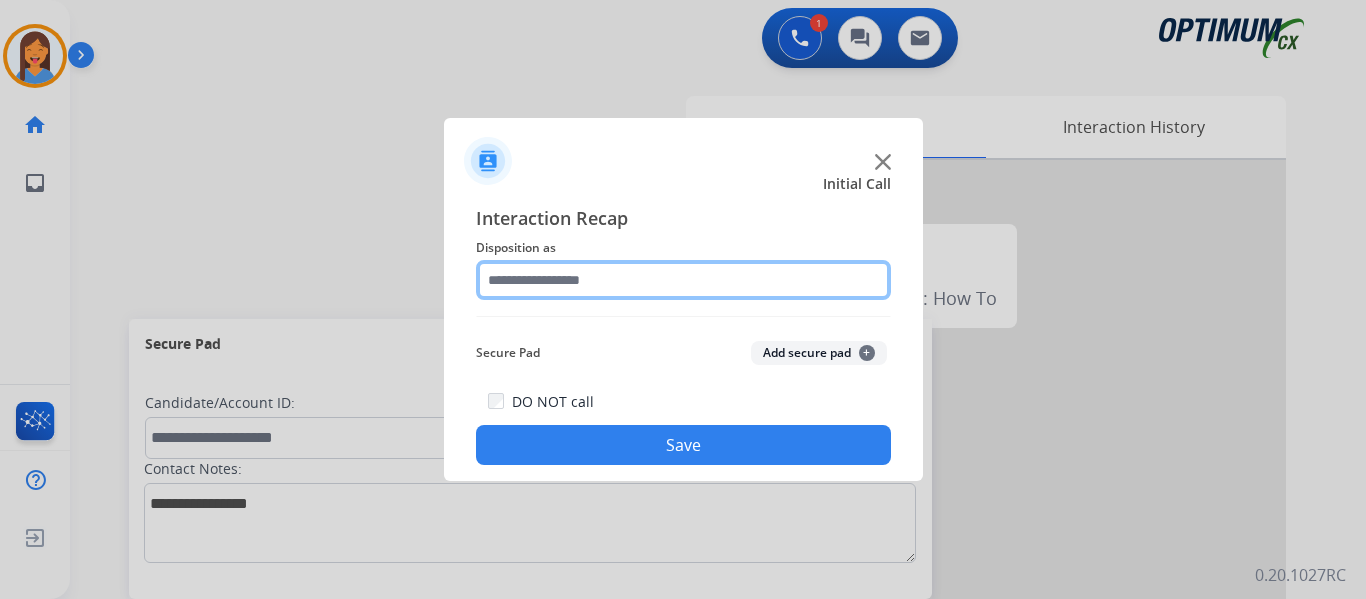 click 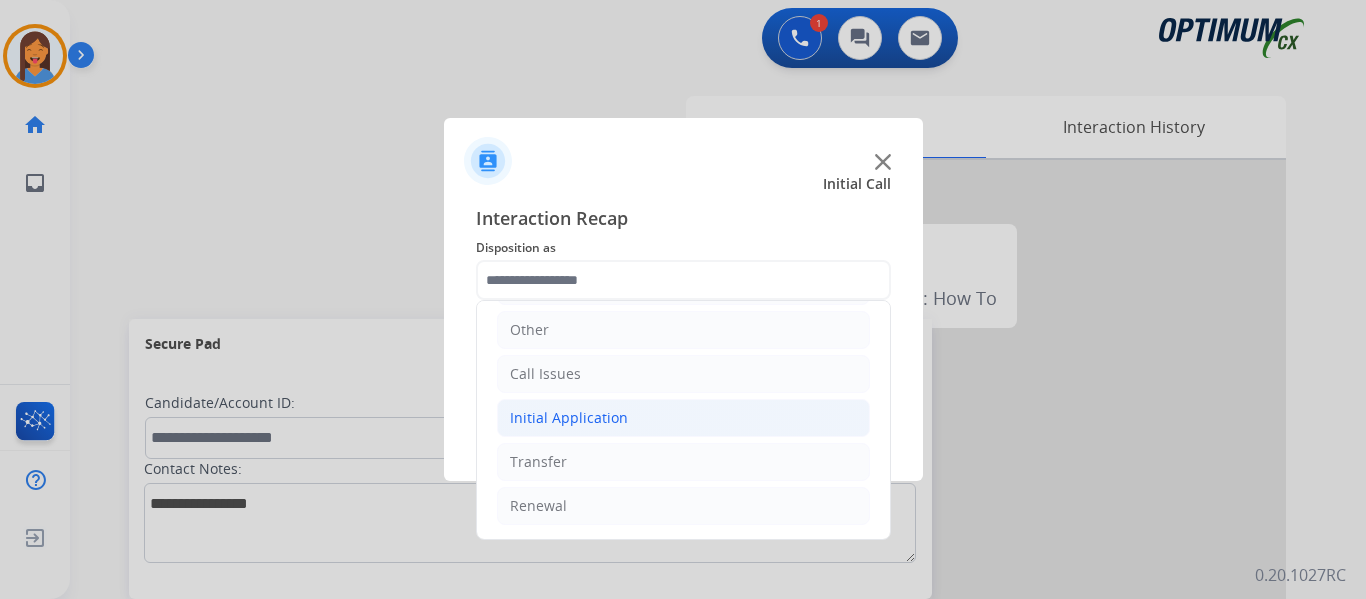 click on "Initial Application" 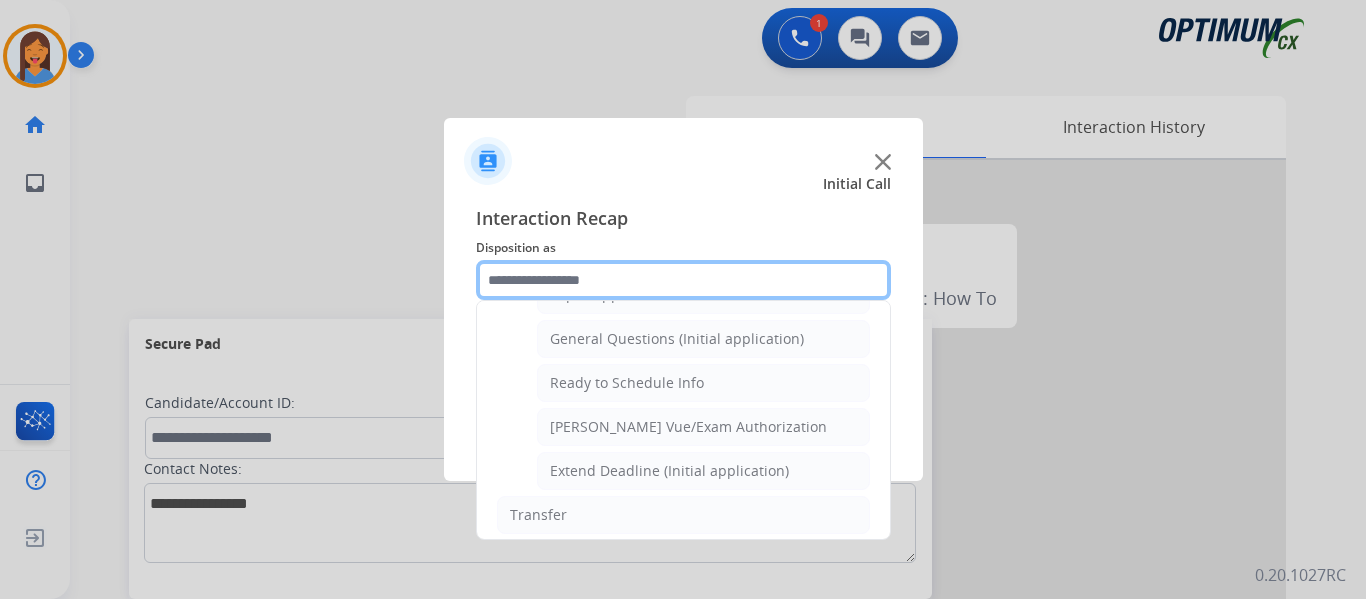 scroll, scrollTop: 1112, scrollLeft: 0, axis: vertical 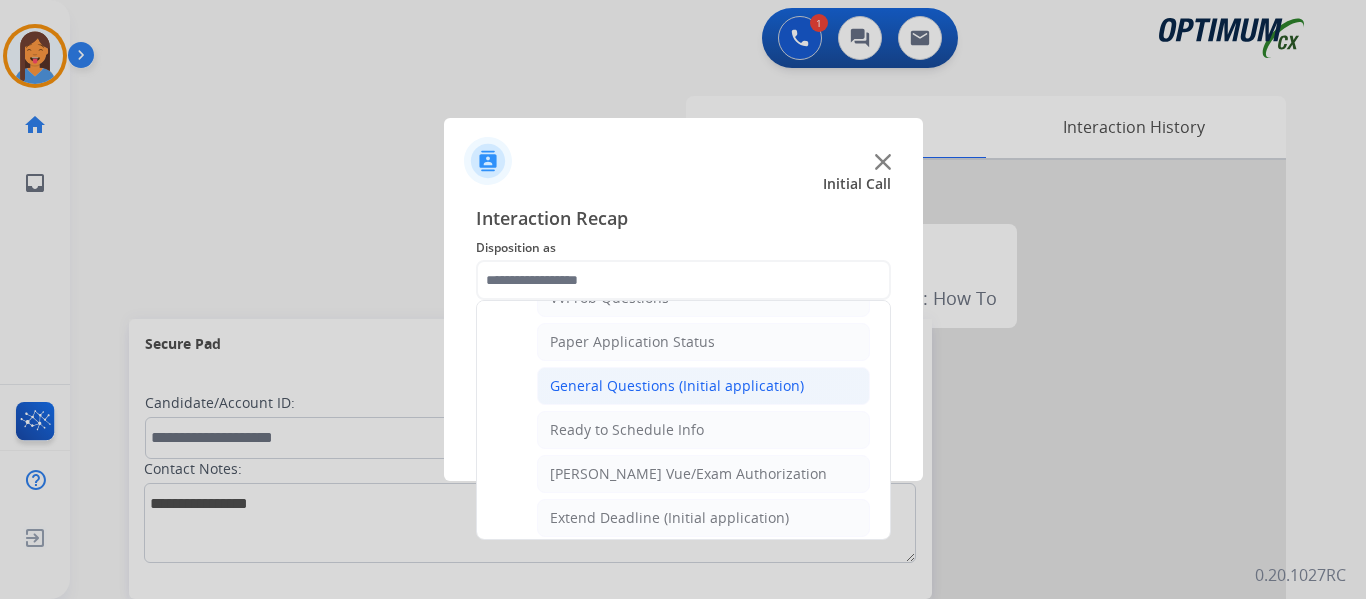 click on "General Questions (Initial application)" 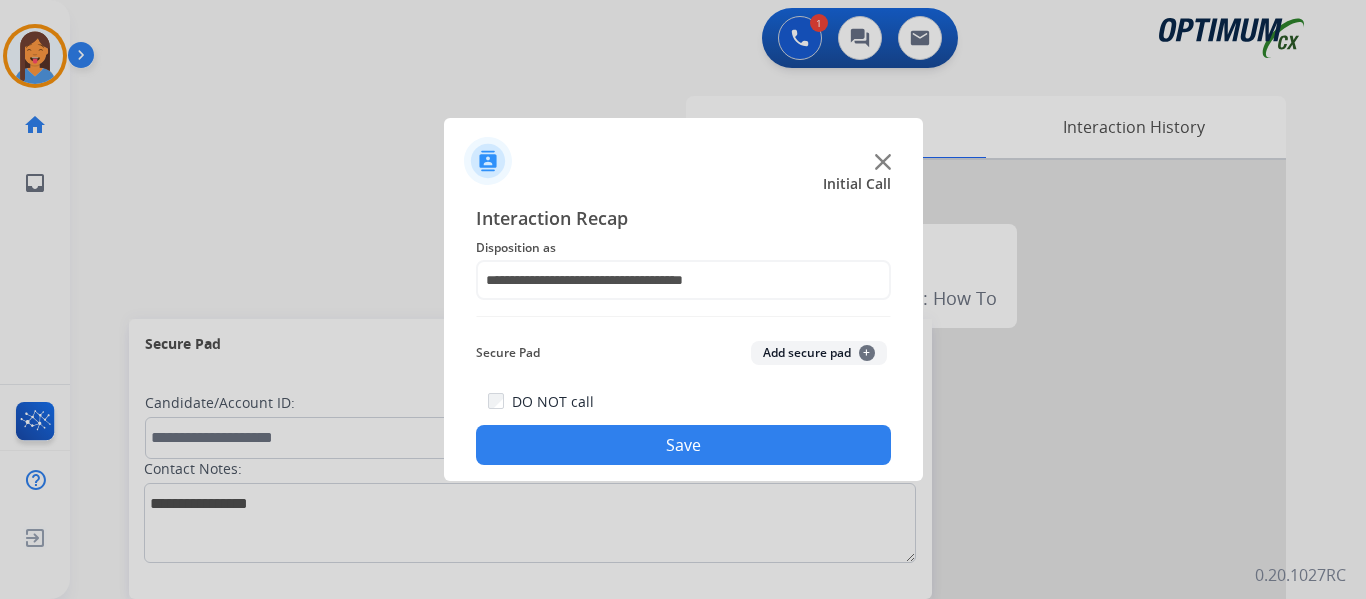 click on "Save" 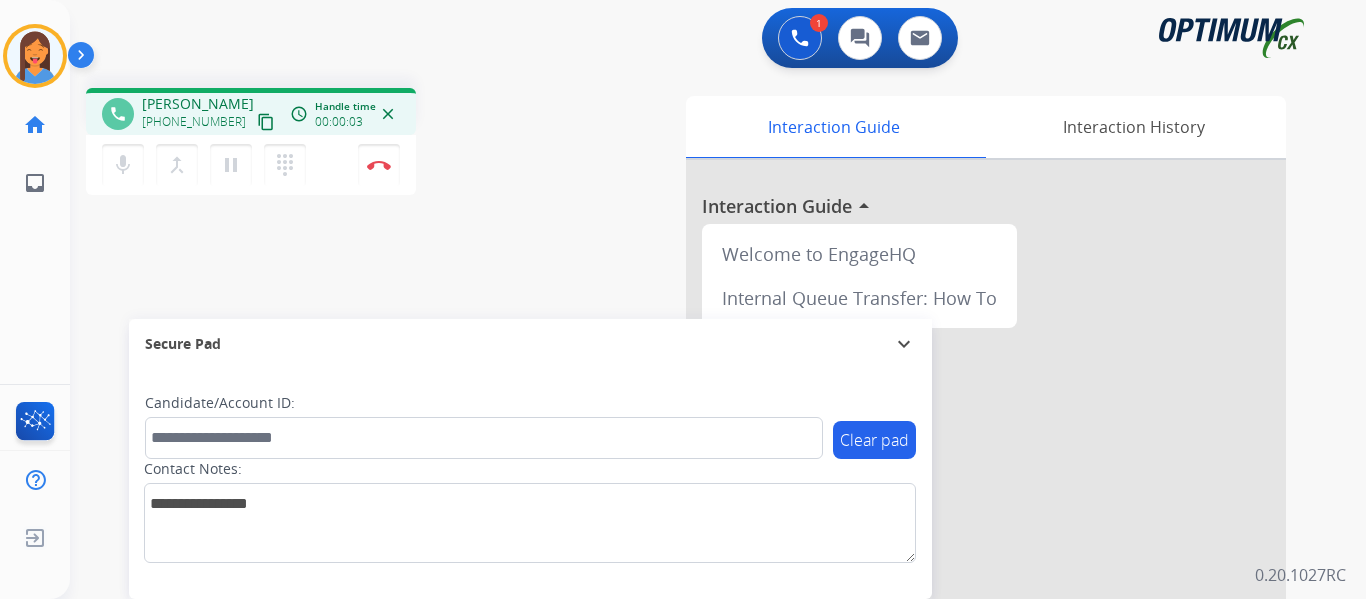 click on "content_copy" at bounding box center (266, 122) 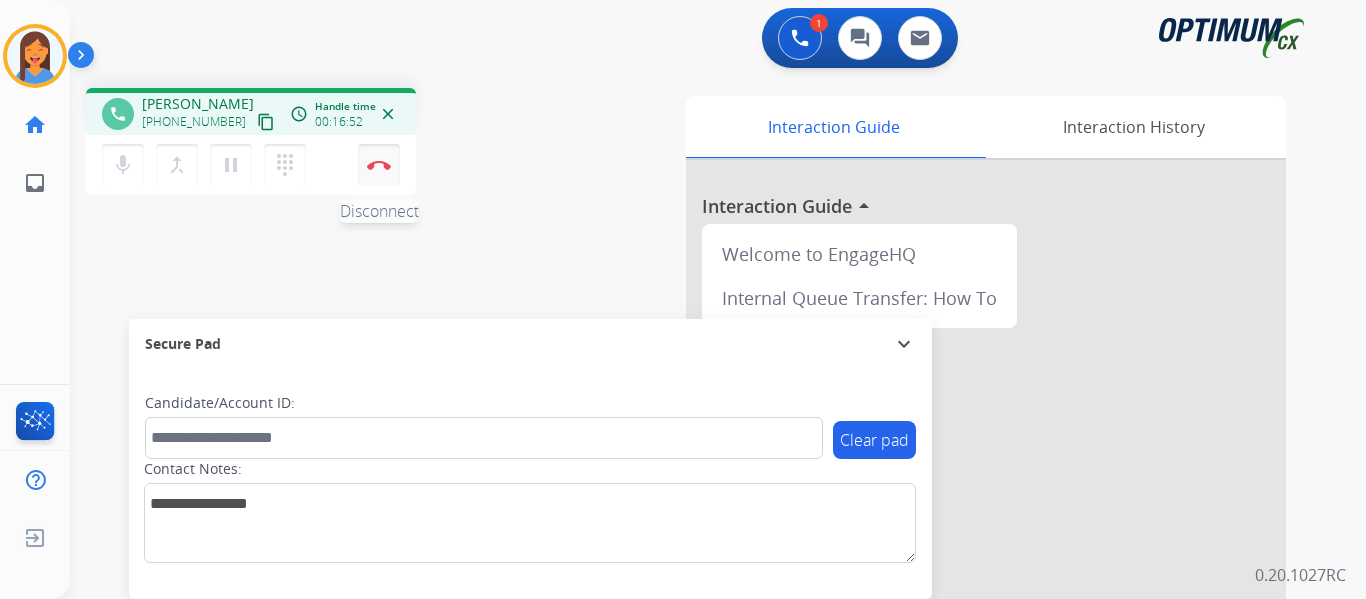 click at bounding box center (379, 165) 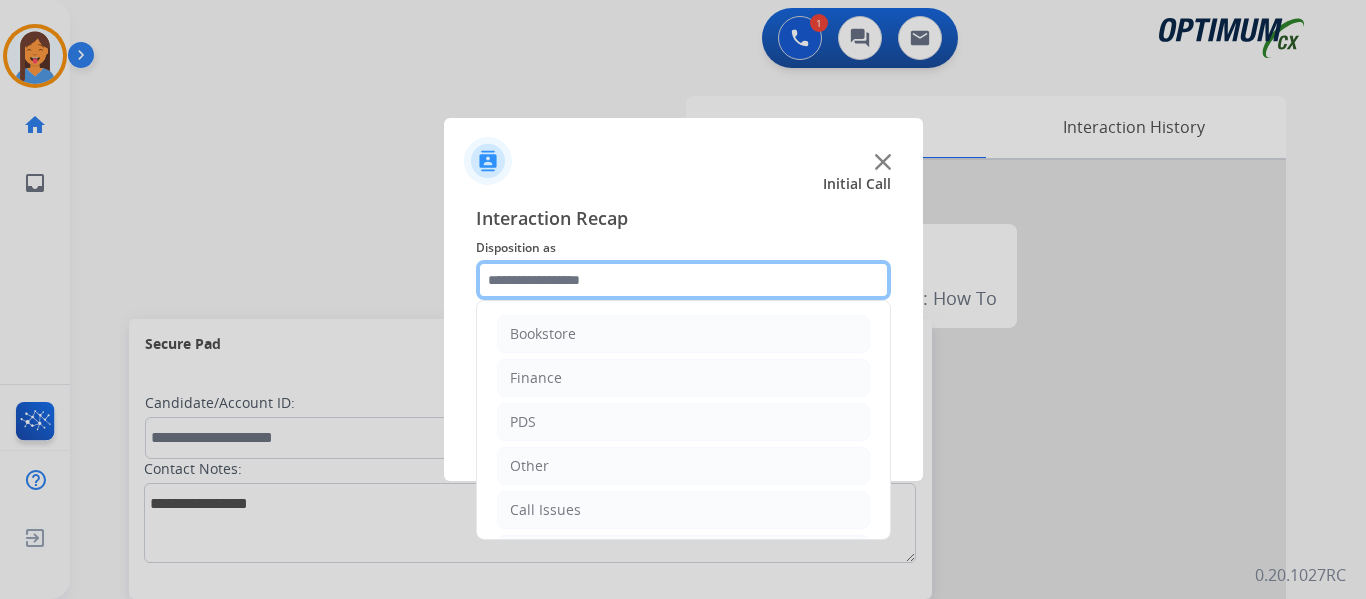 click 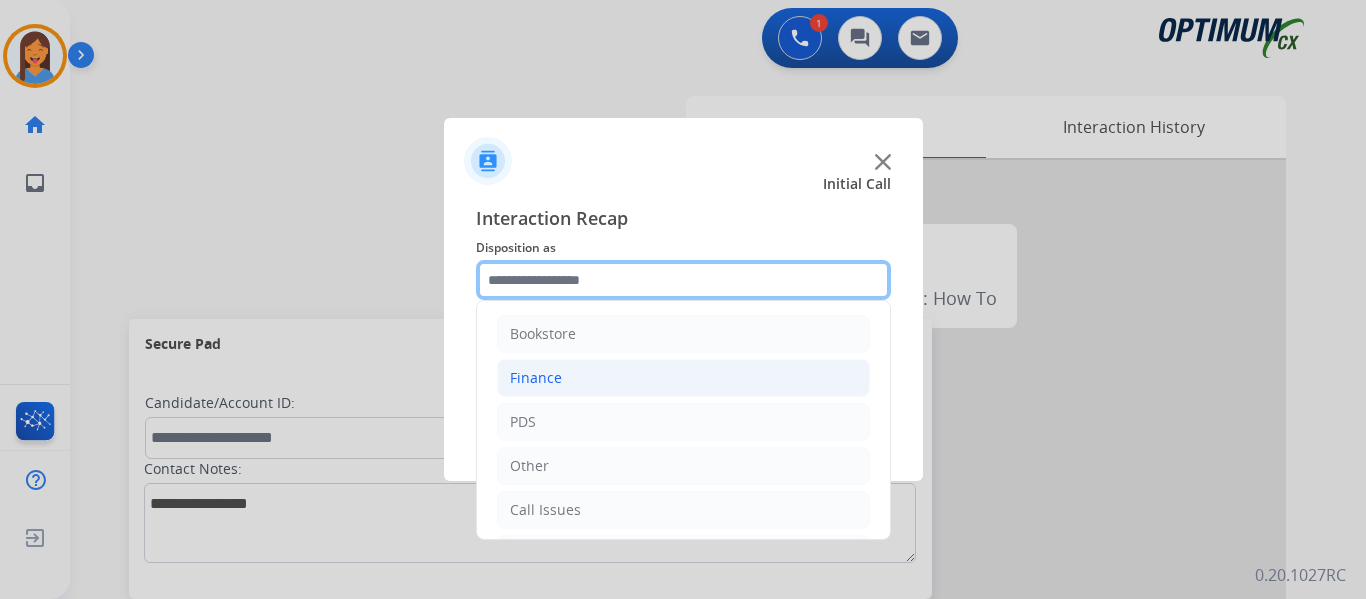 scroll, scrollTop: 100, scrollLeft: 0, axis: vertical 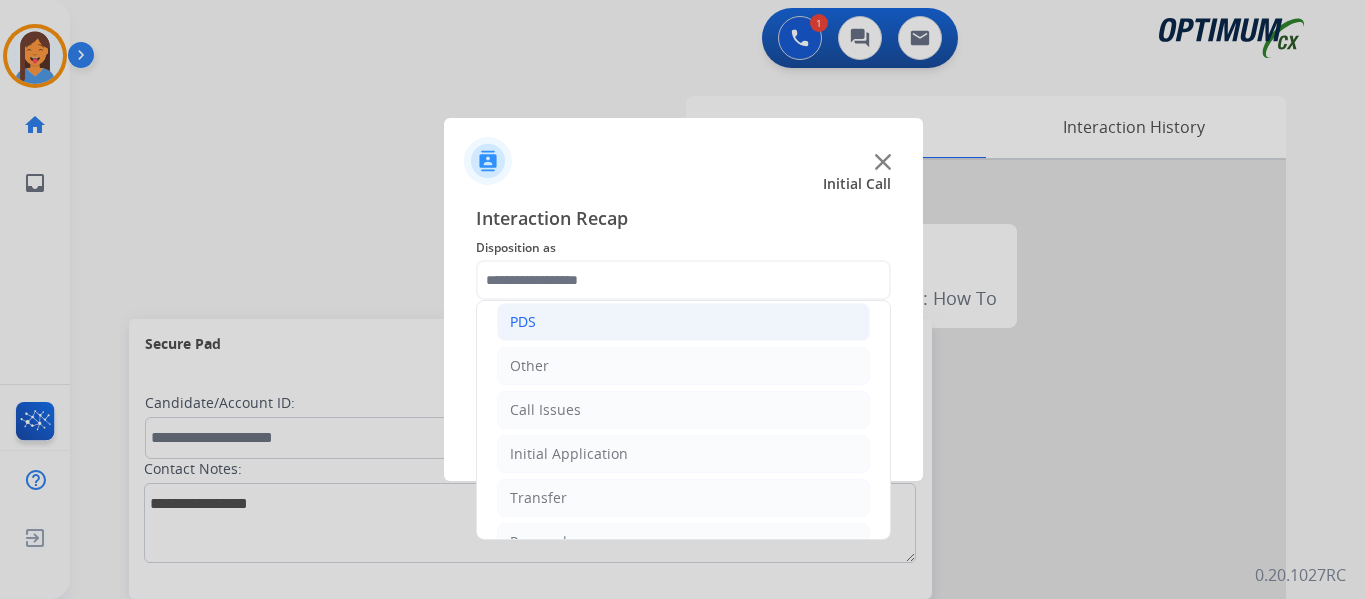click on "PDS" 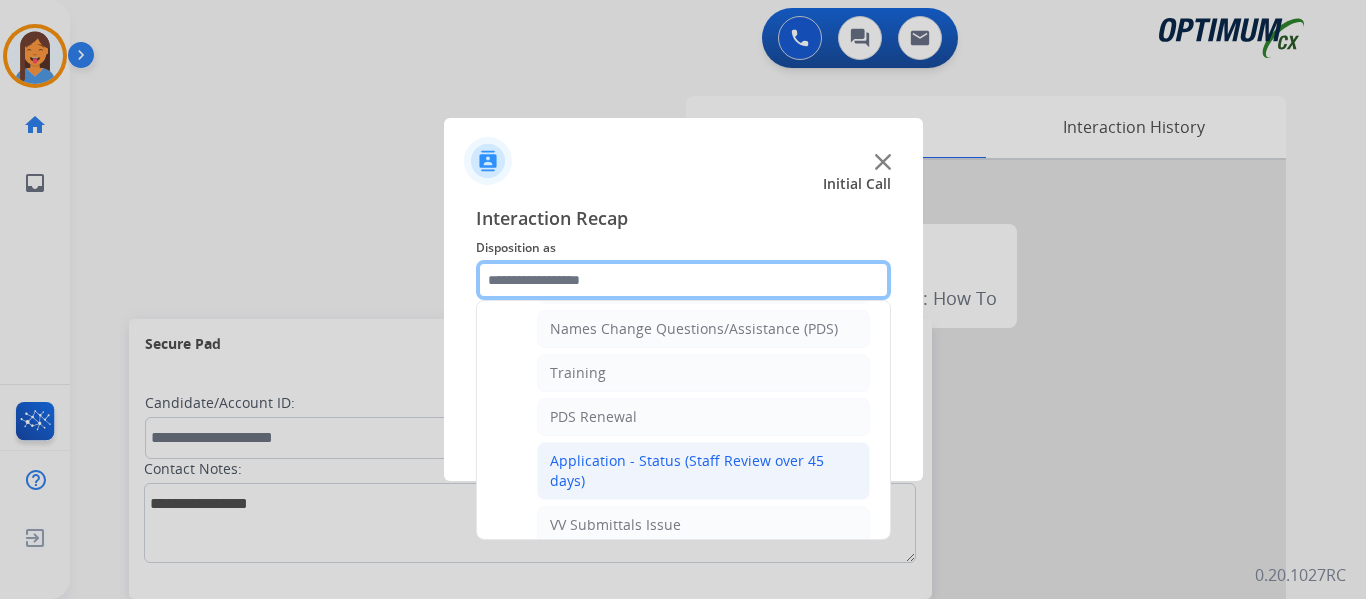 scroll, scrollTop: 200, scrollLeft: 0, axis: vertical 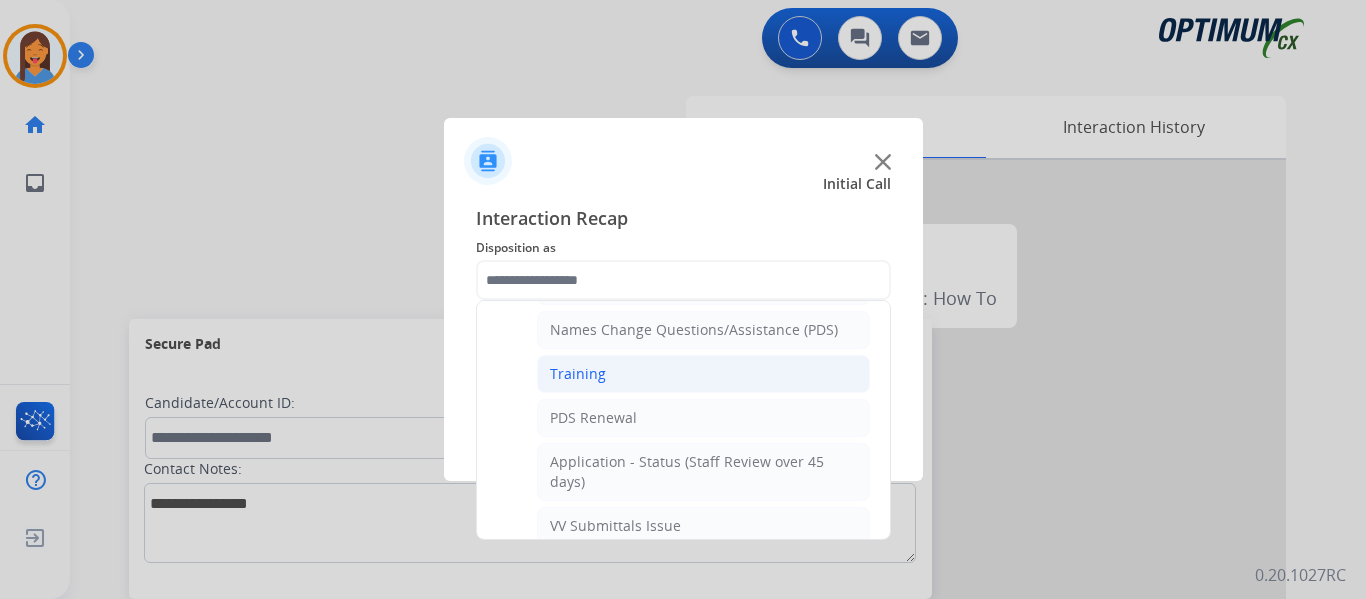 click on "Training" 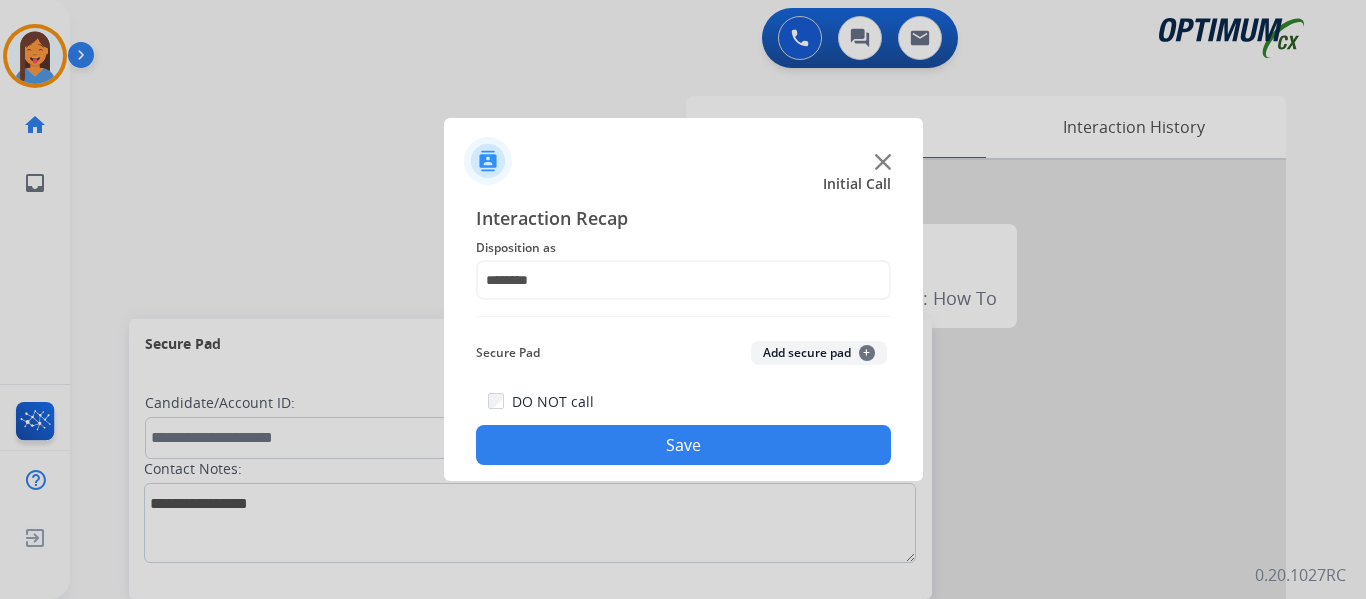click on "Save" 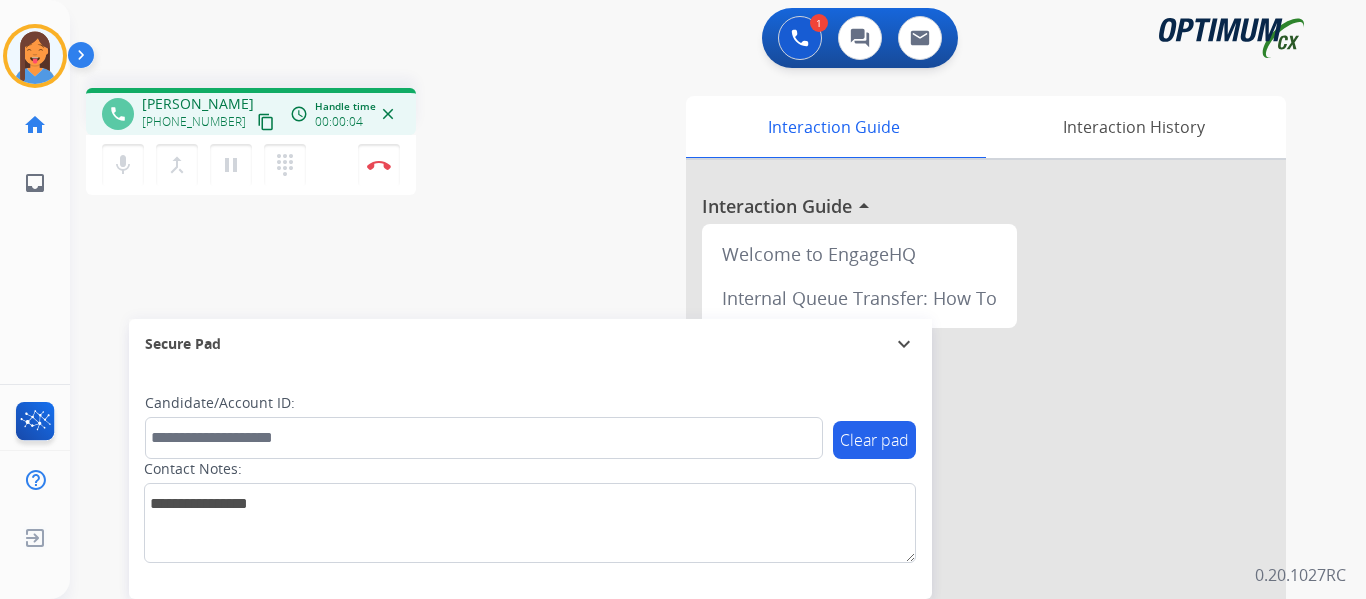 click on "content_copy" at bounding box center [266, 122] 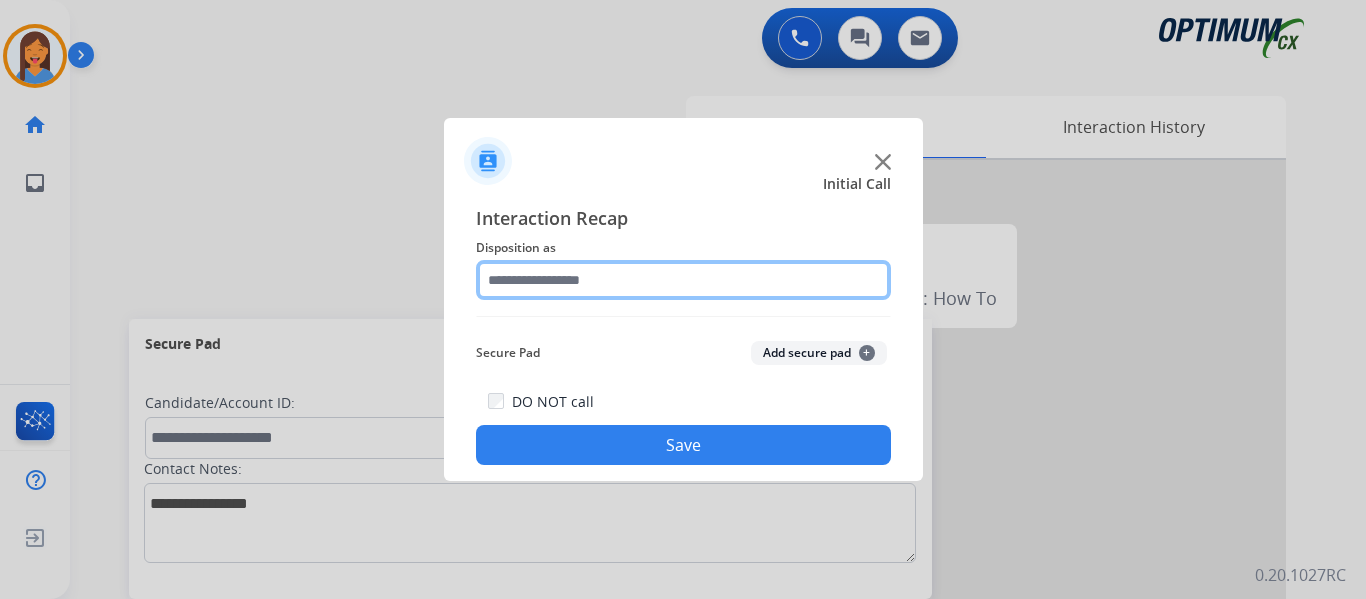 click 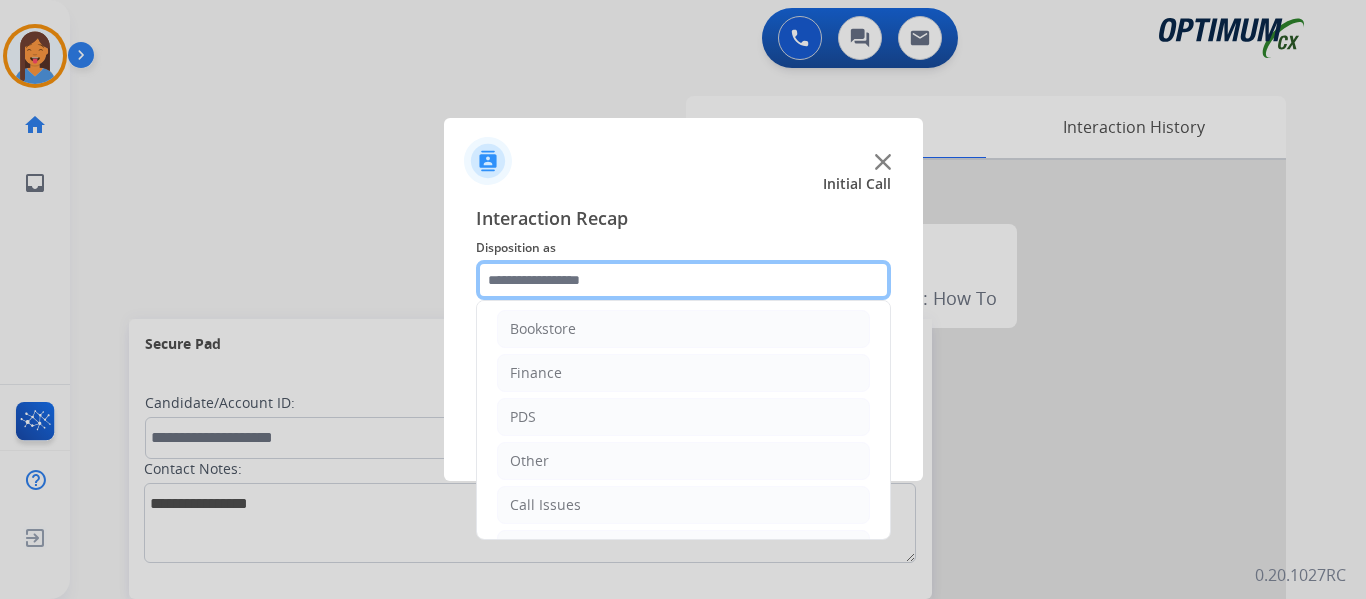 scroll, scrollTop: 0, scrollLeft: 0, axis: both 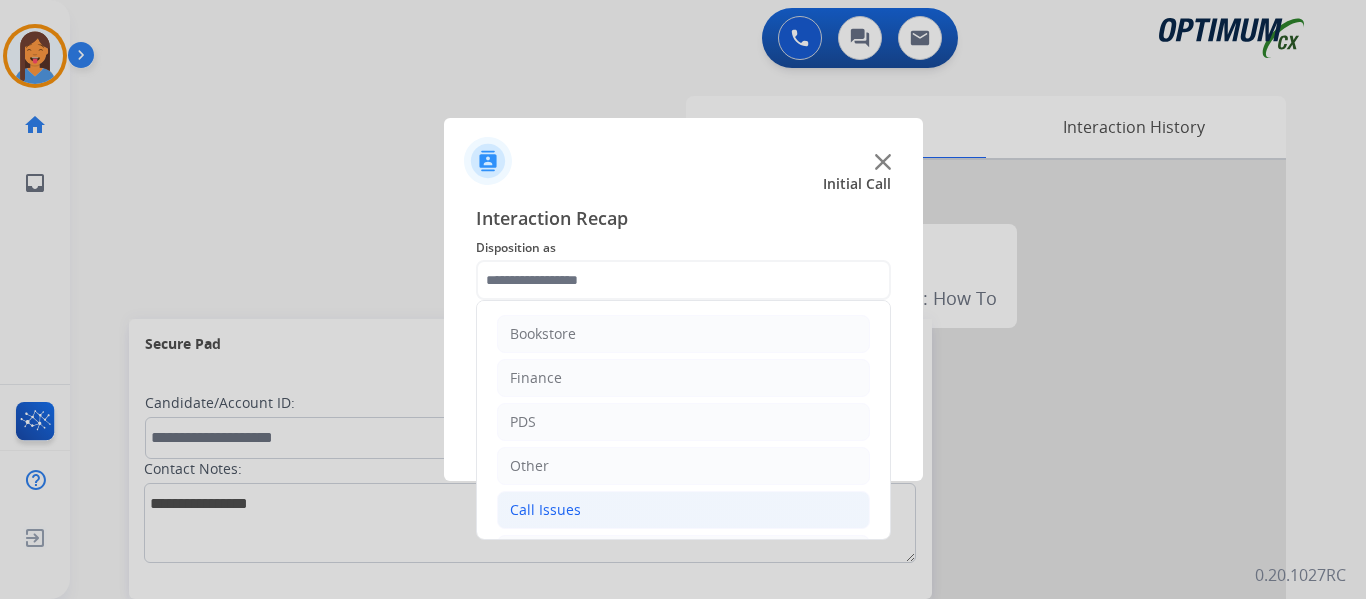 click on "Call Issues" 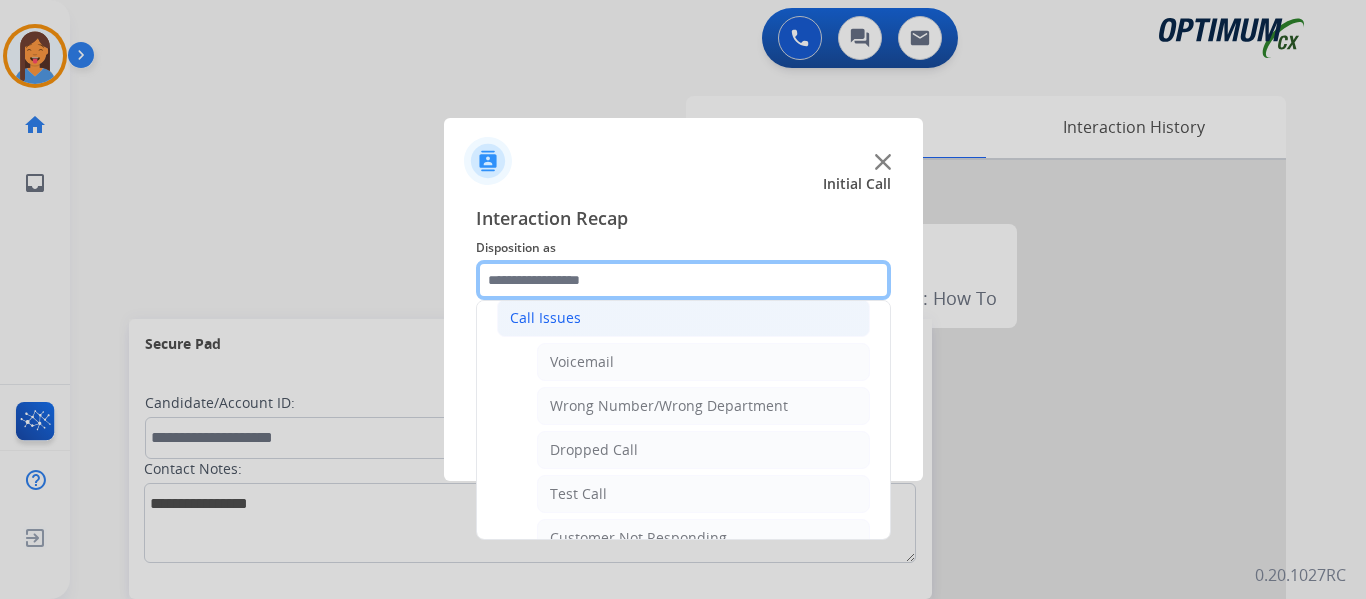 scroll, scrollTop: 200, scrollLeft: 0, axis: vertical 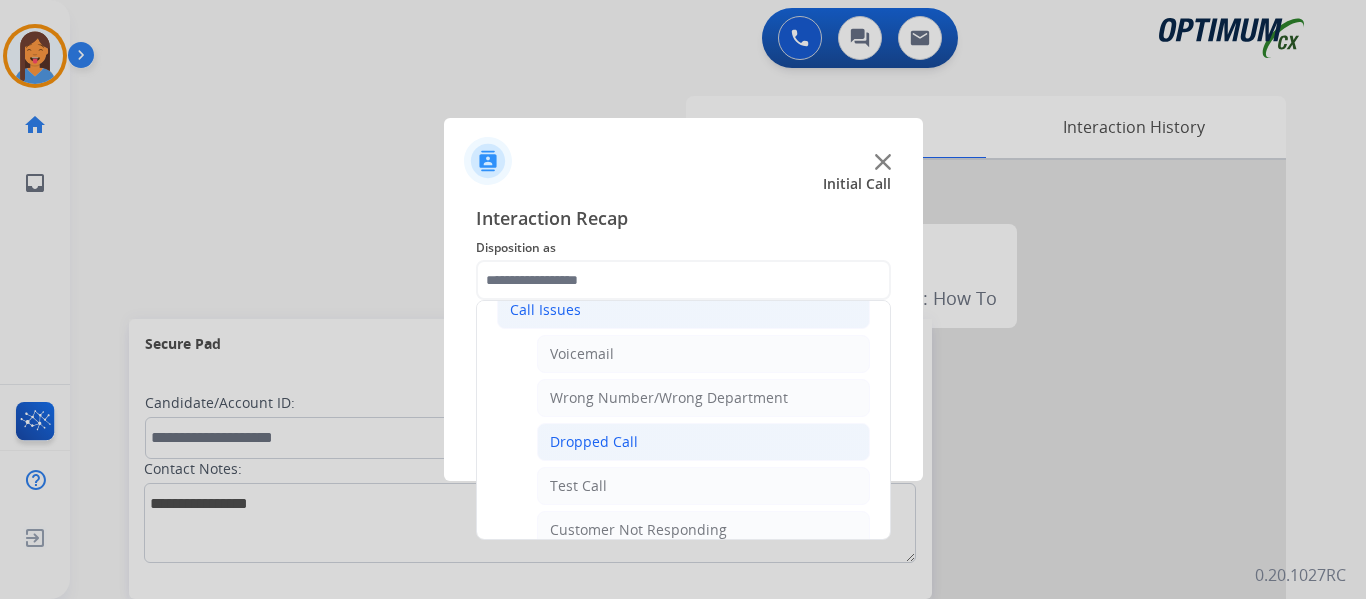 click on "Dropped Call" 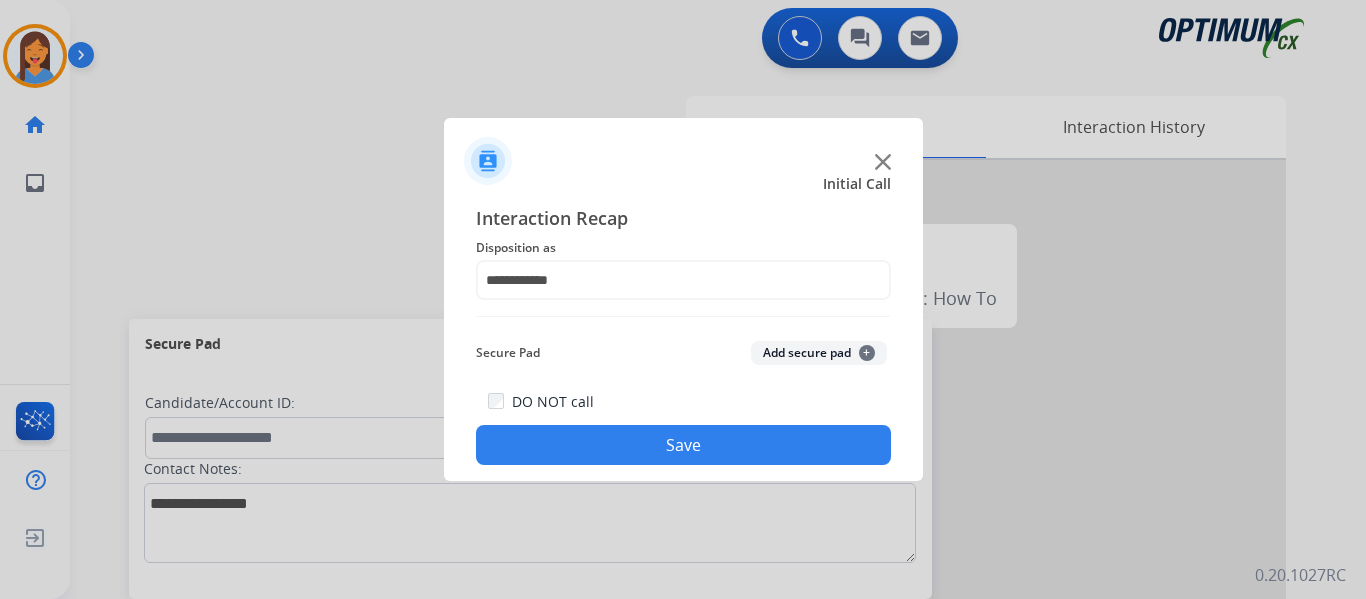 click on "Save" 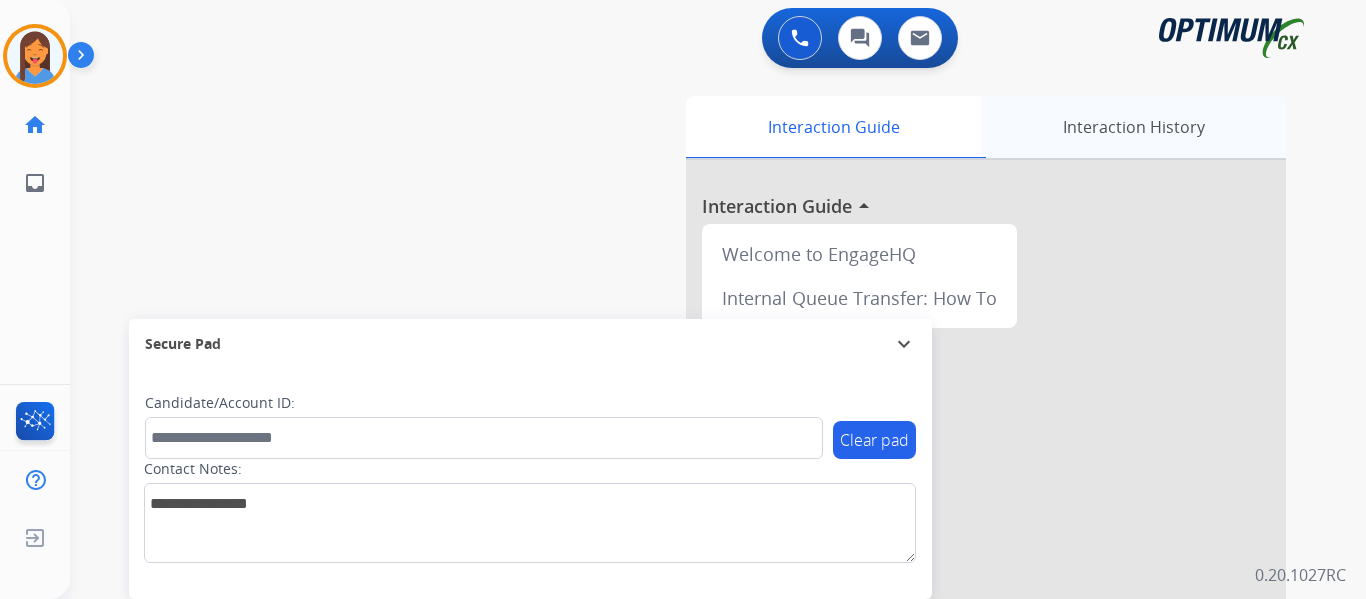 click on "Interaction History" at bounding box center (1133, 127) 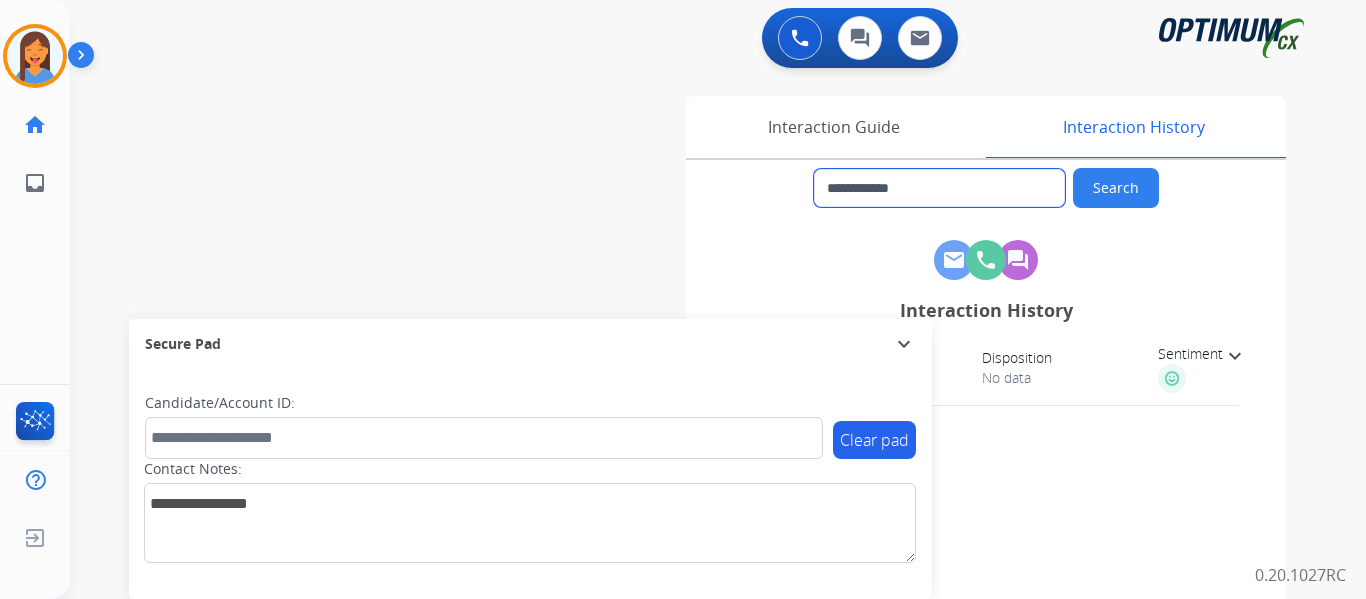 drag, startPoint x: 953, startPoint y: 188, endPoint x: 844, endPoint y: 191, distance: 109.041275 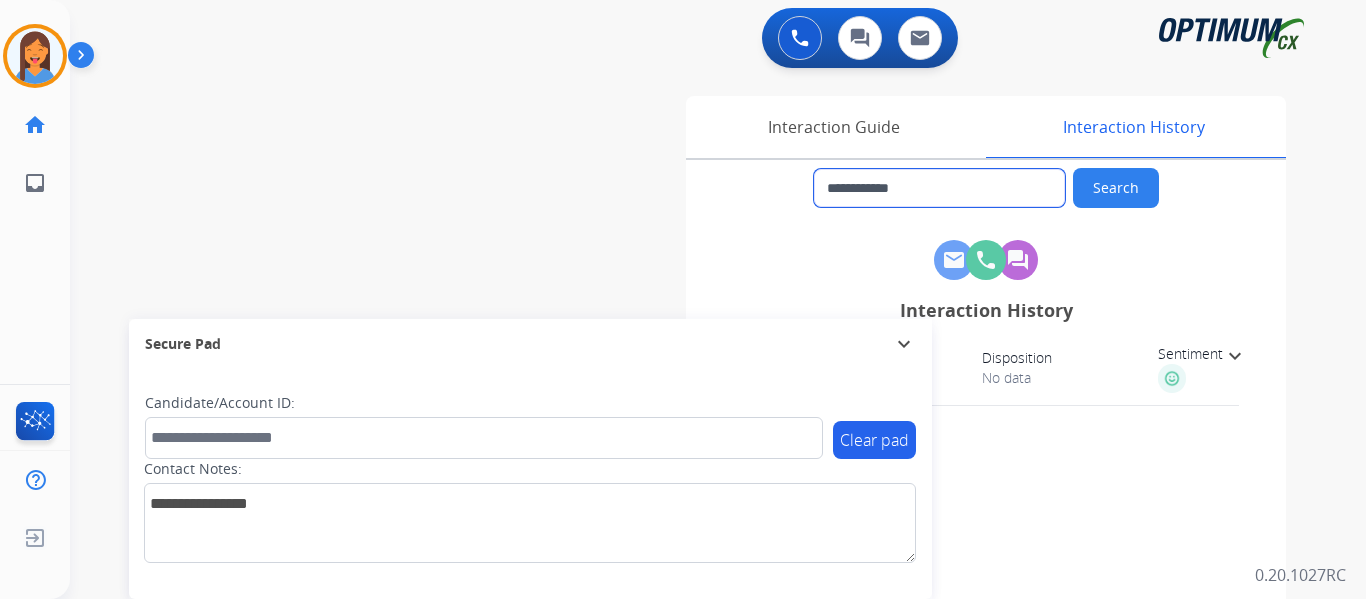 click on "**********" at bounding box center [939, 188] 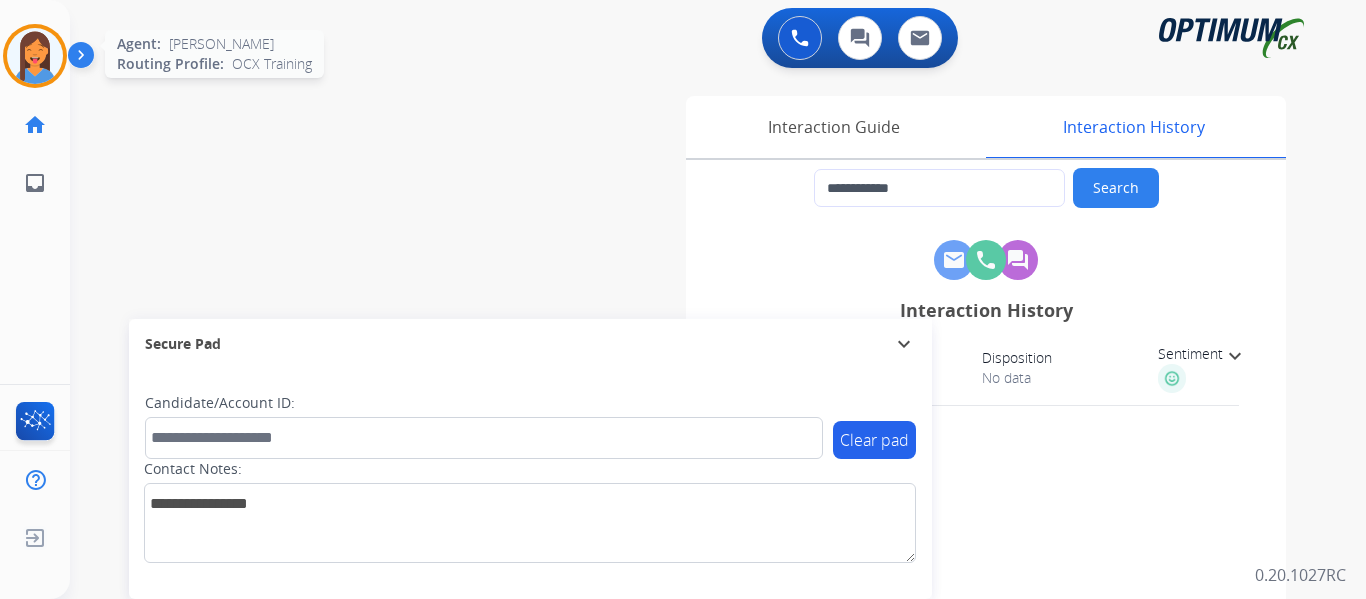 click at bounding box center (35, 56) 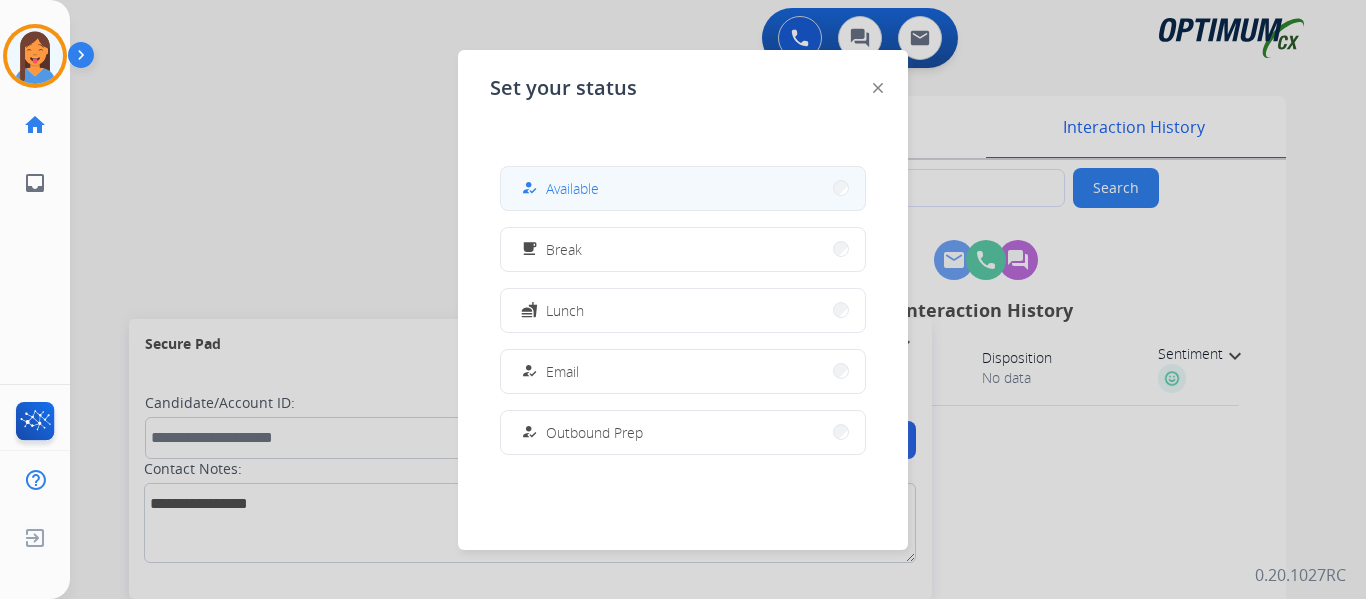 click on "Available" at bounding box center (572, 188) 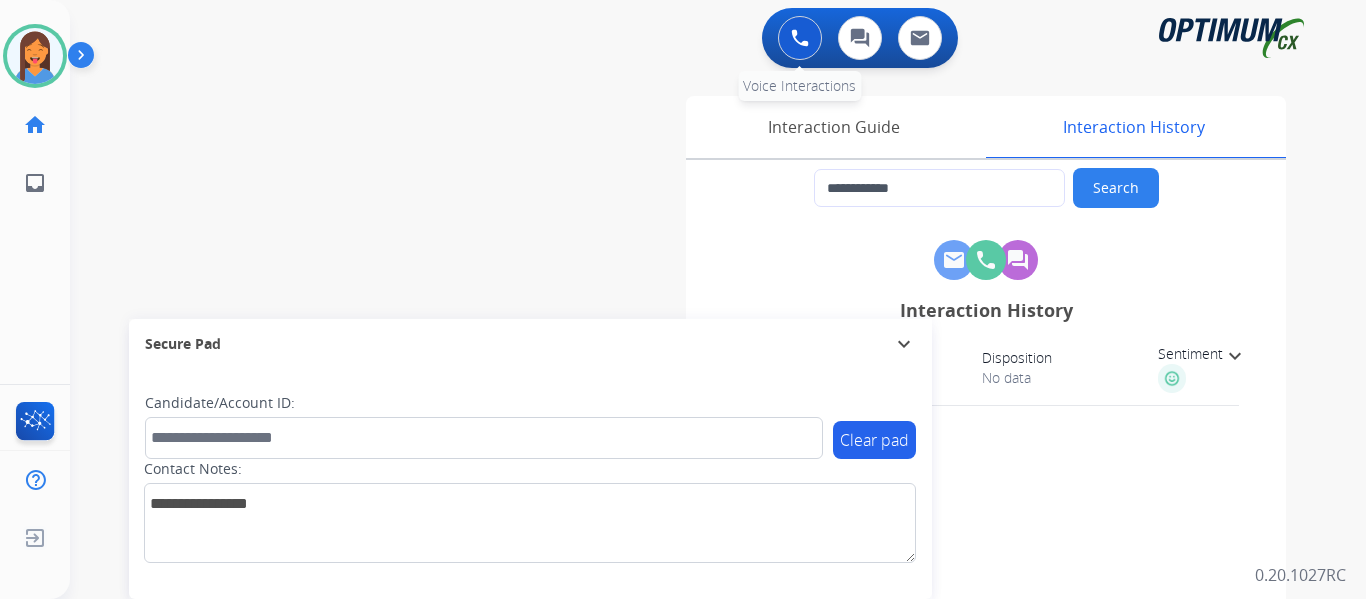 click at bounding box center (800, 38) 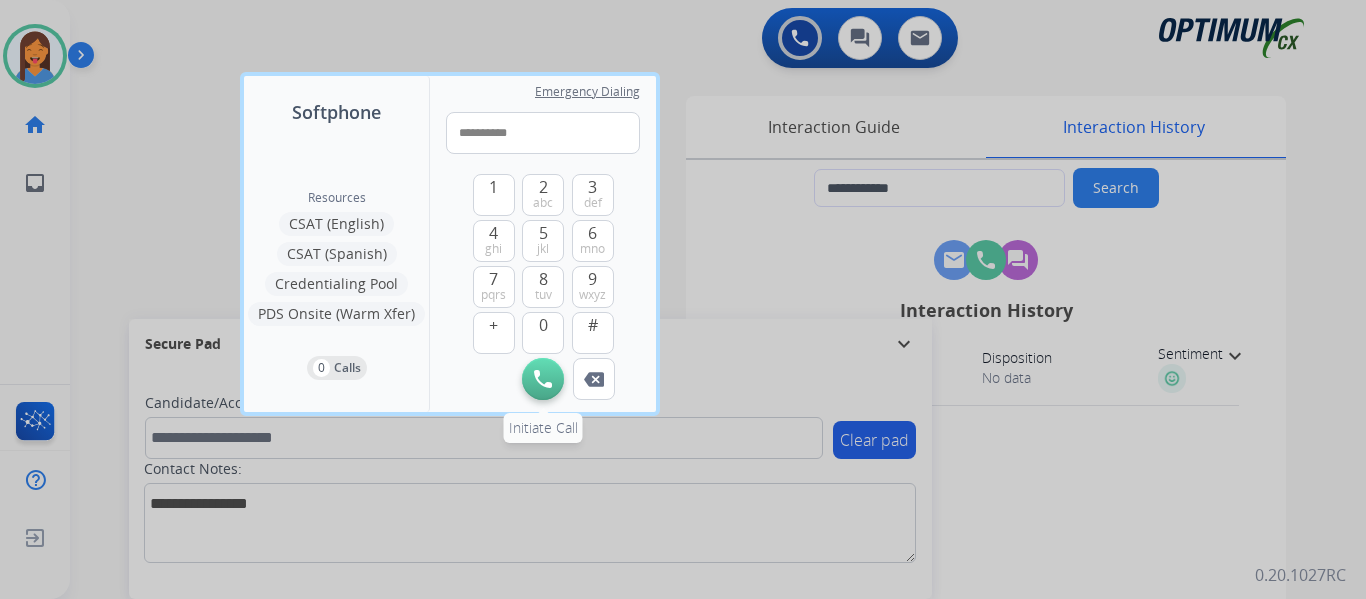 type on "**********" 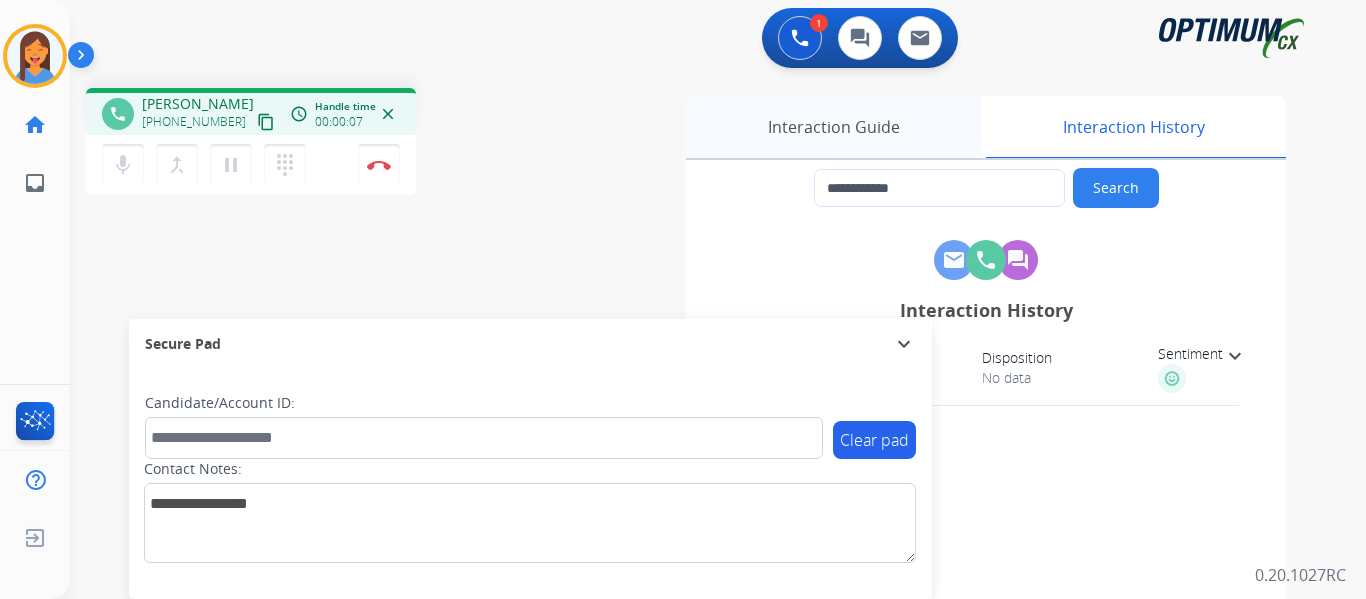 click on "Interaction Guide" at bounding box center (833, 127) 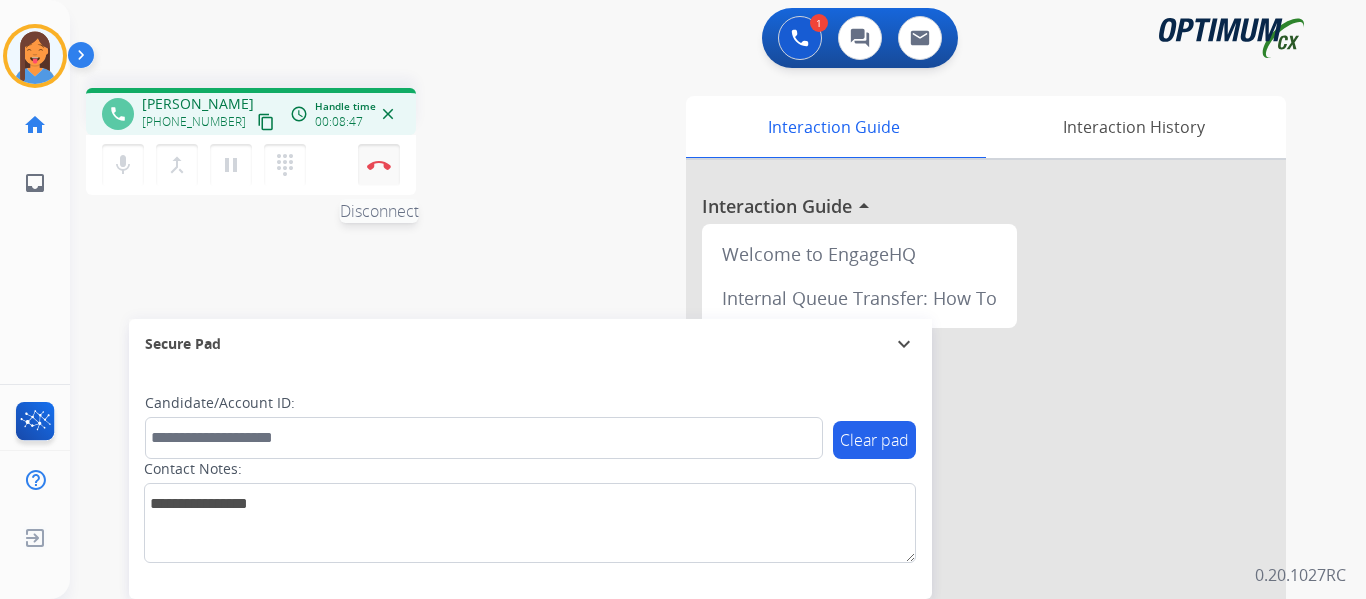 click at bounding box center [379, 165] 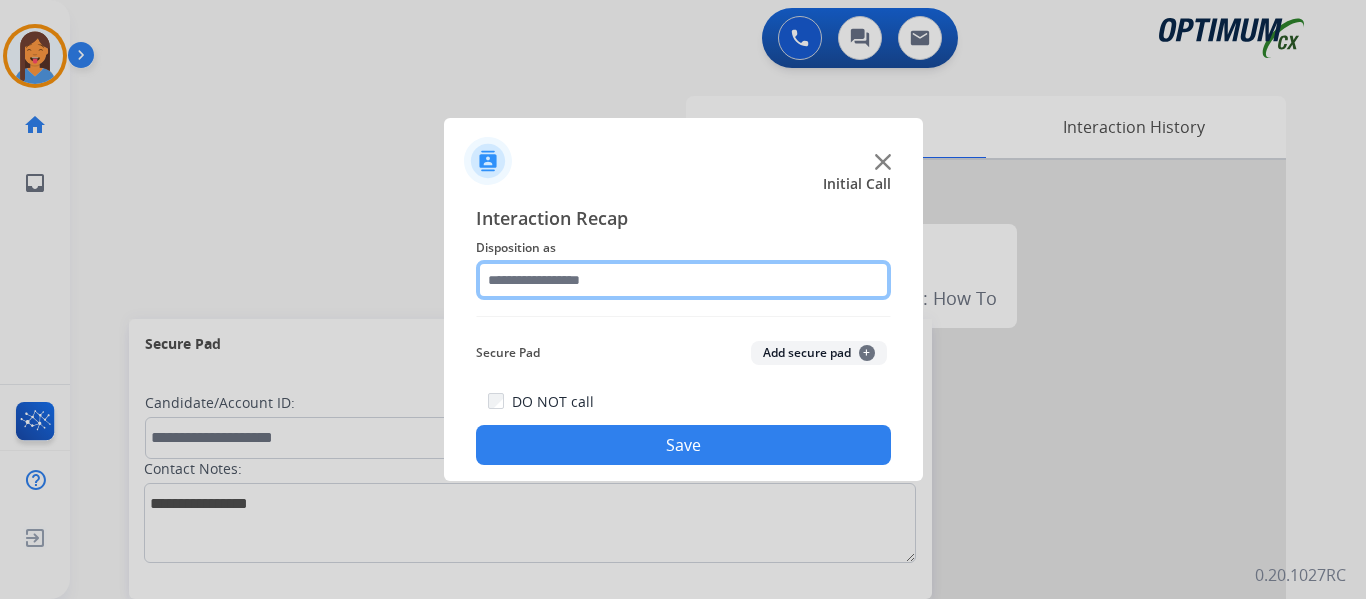 click 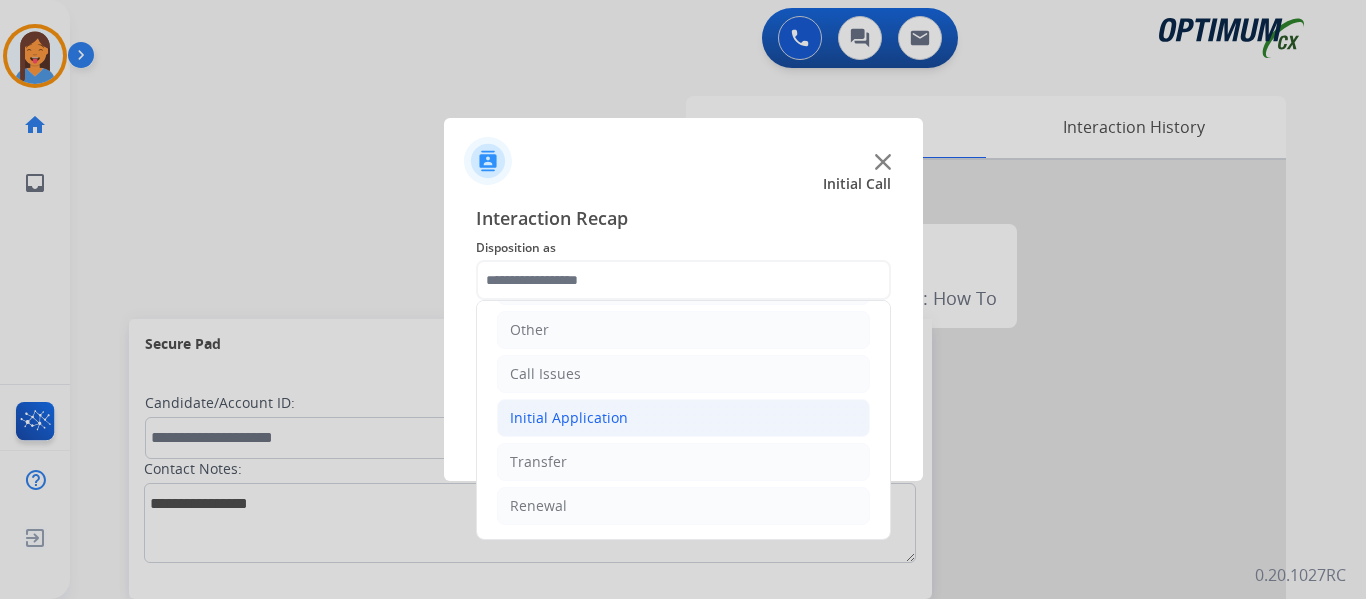 click on "Initial Application" 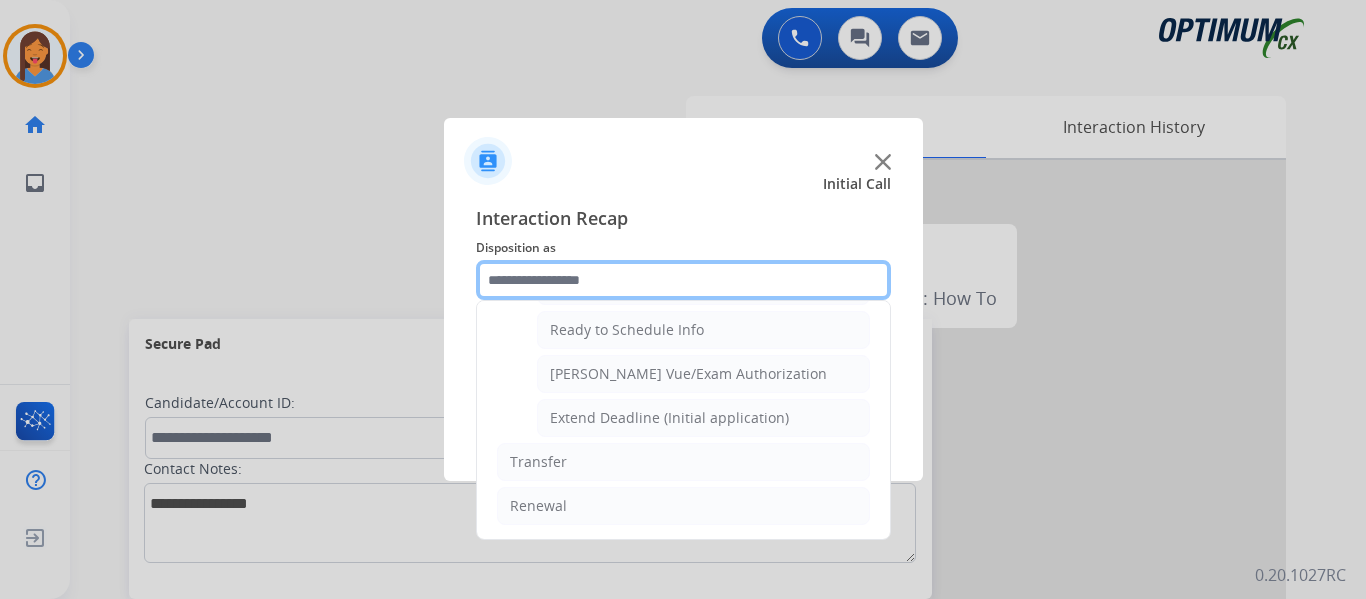 scroll, scrollTop: 1112, scrollLeft: 0, axis: vertical 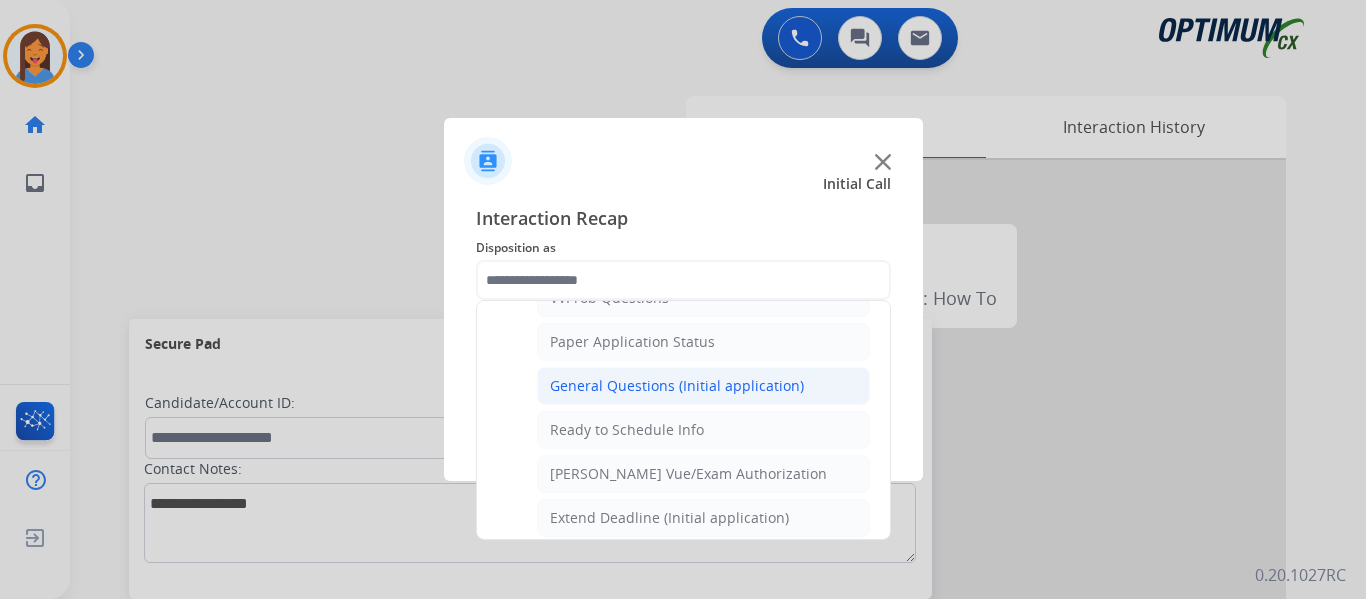 click on "General Questions (Initial application)" 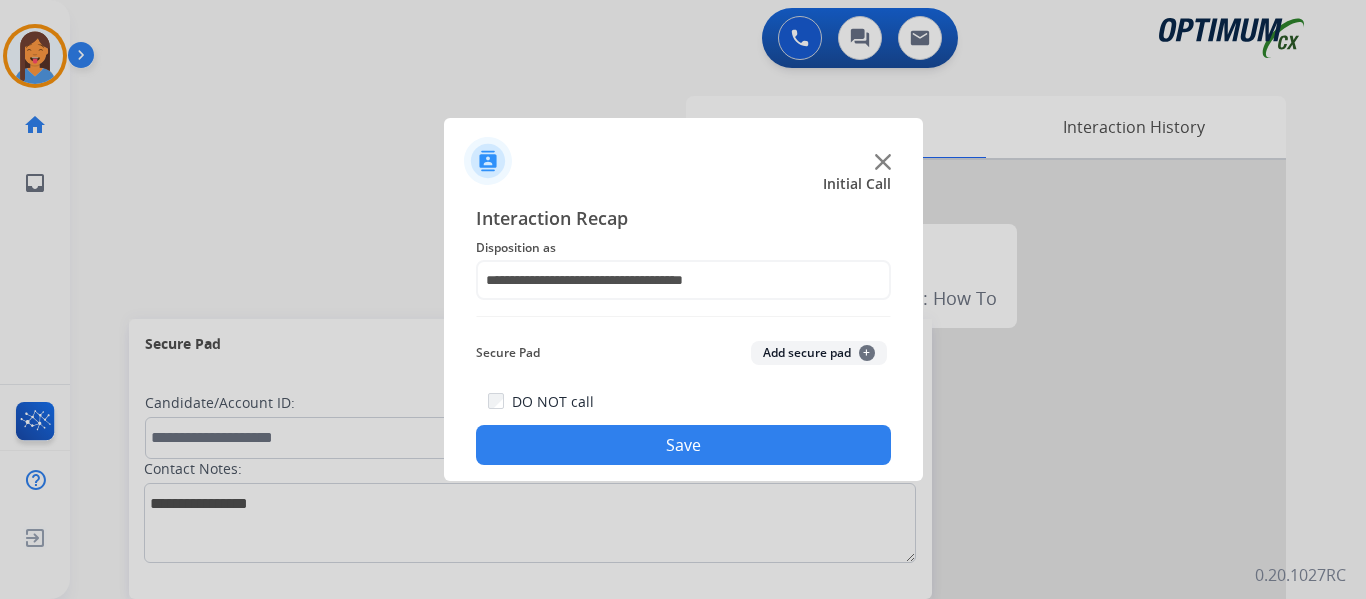 click on "Save" 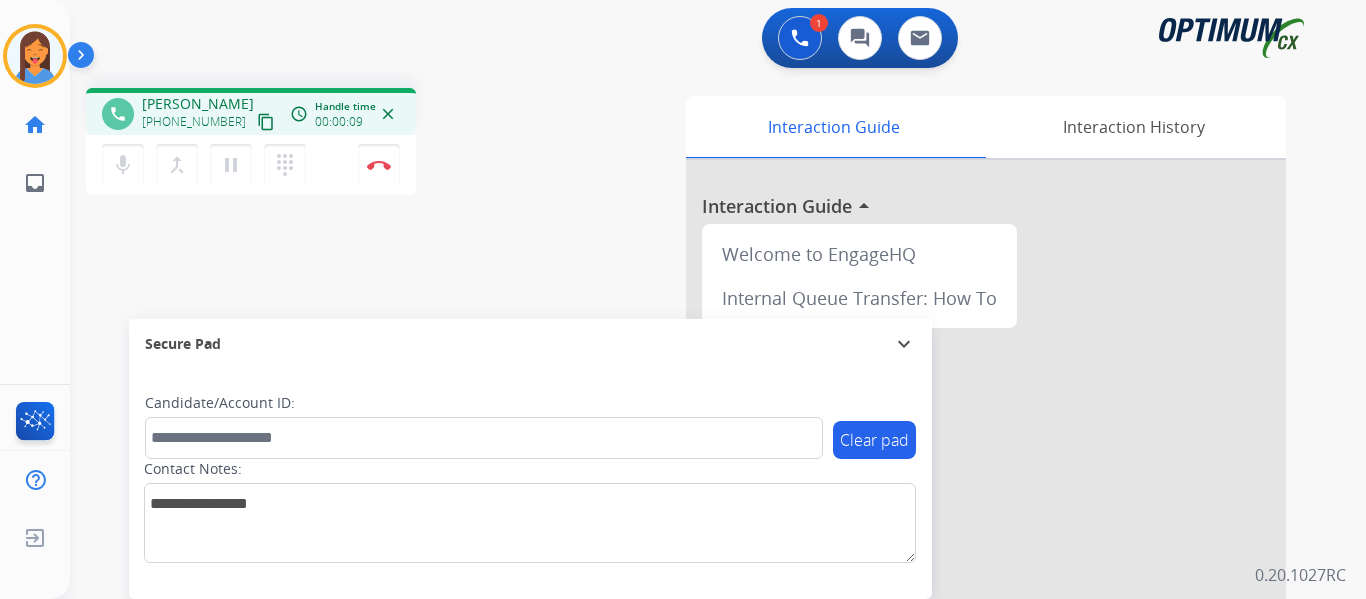 click on "content_copy" at bounding box center [266, 122] 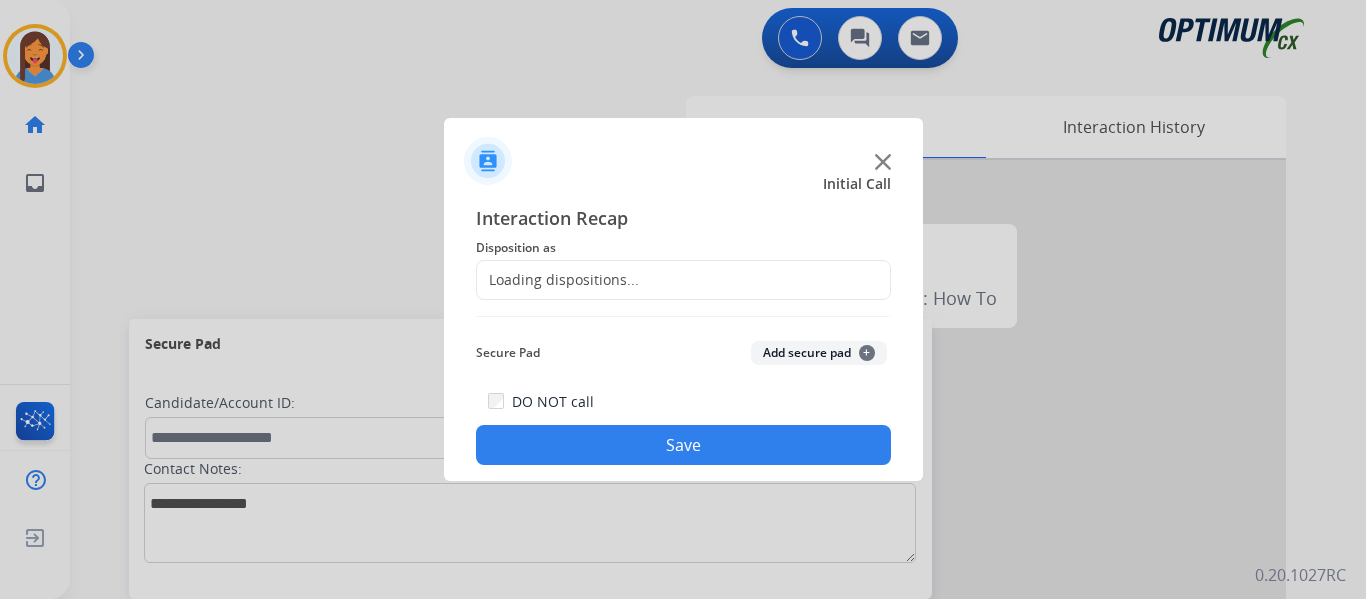 click at bounding box center (683, 299) 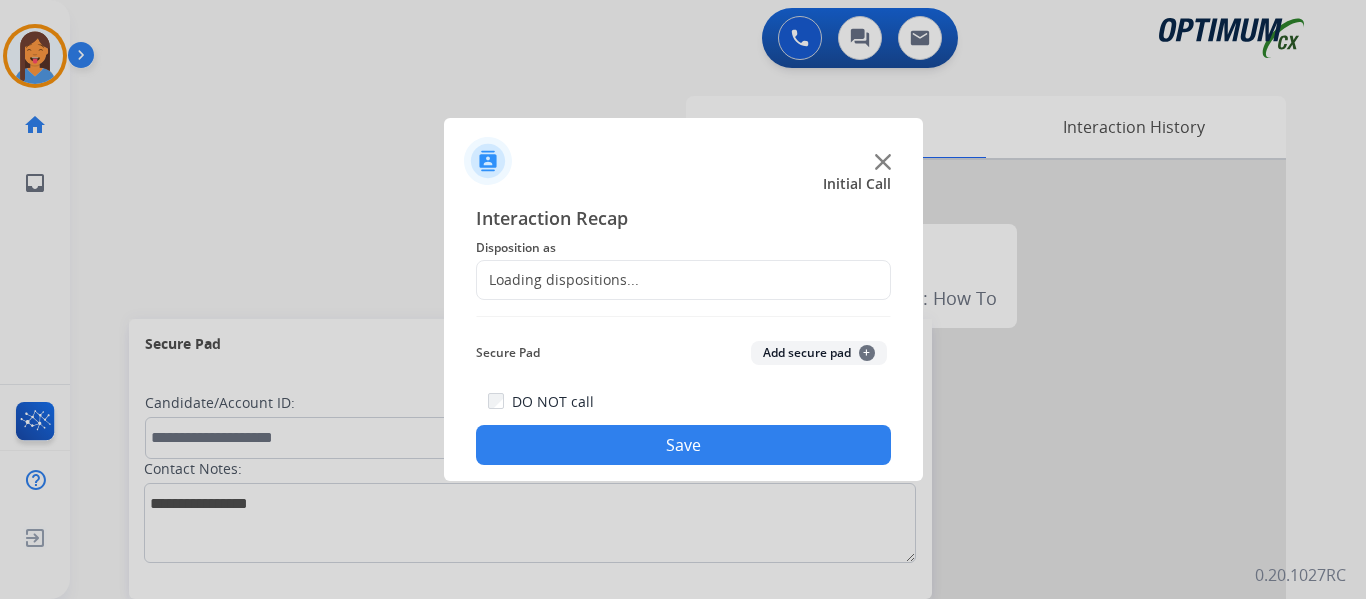 click on "Loading dispositions..." 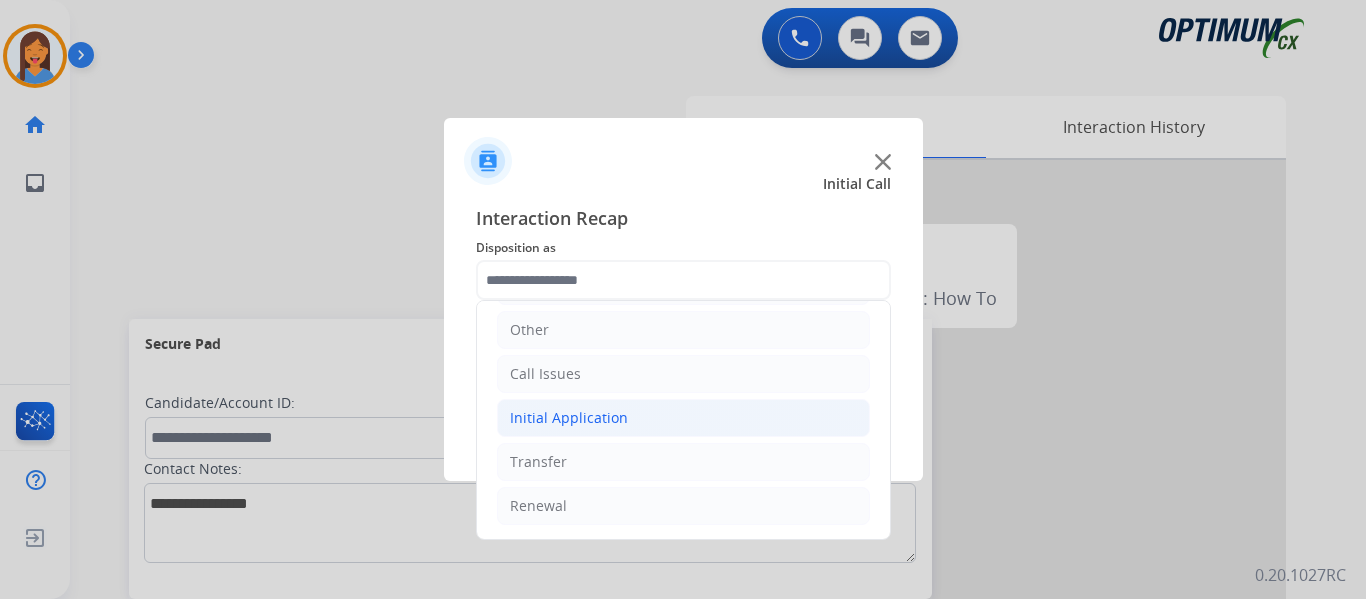 click on "Initial Application" 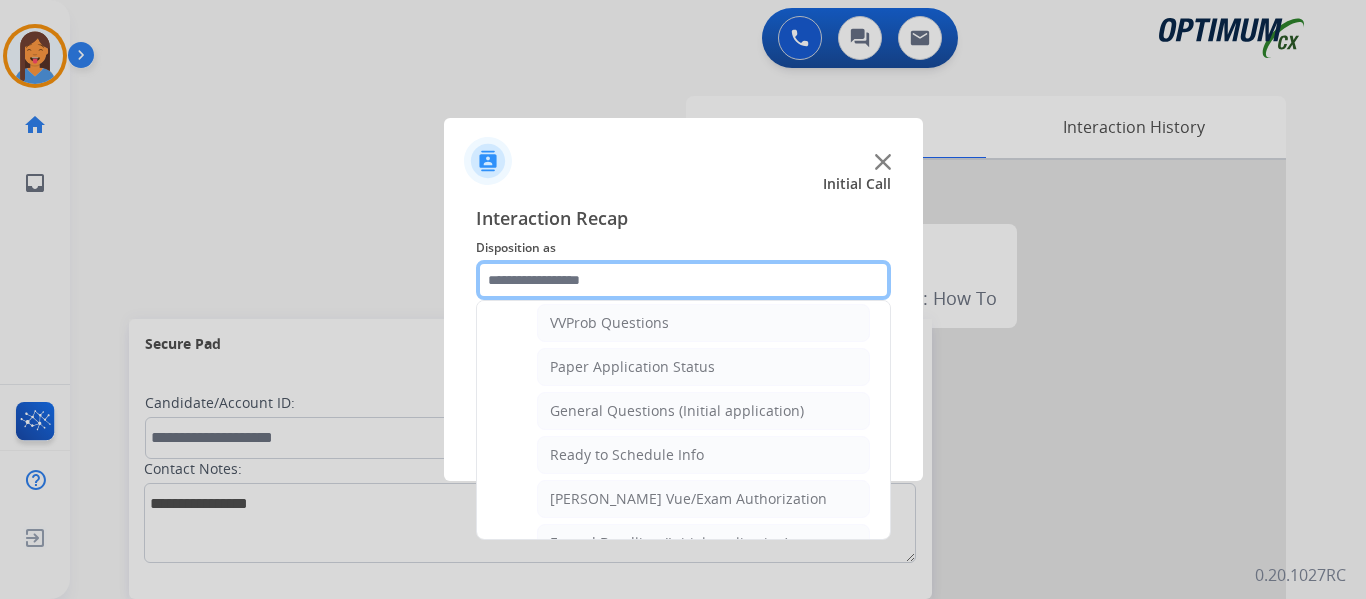 scroll, scrollTop: 1136, scrollLeft: 0, axis: vertical 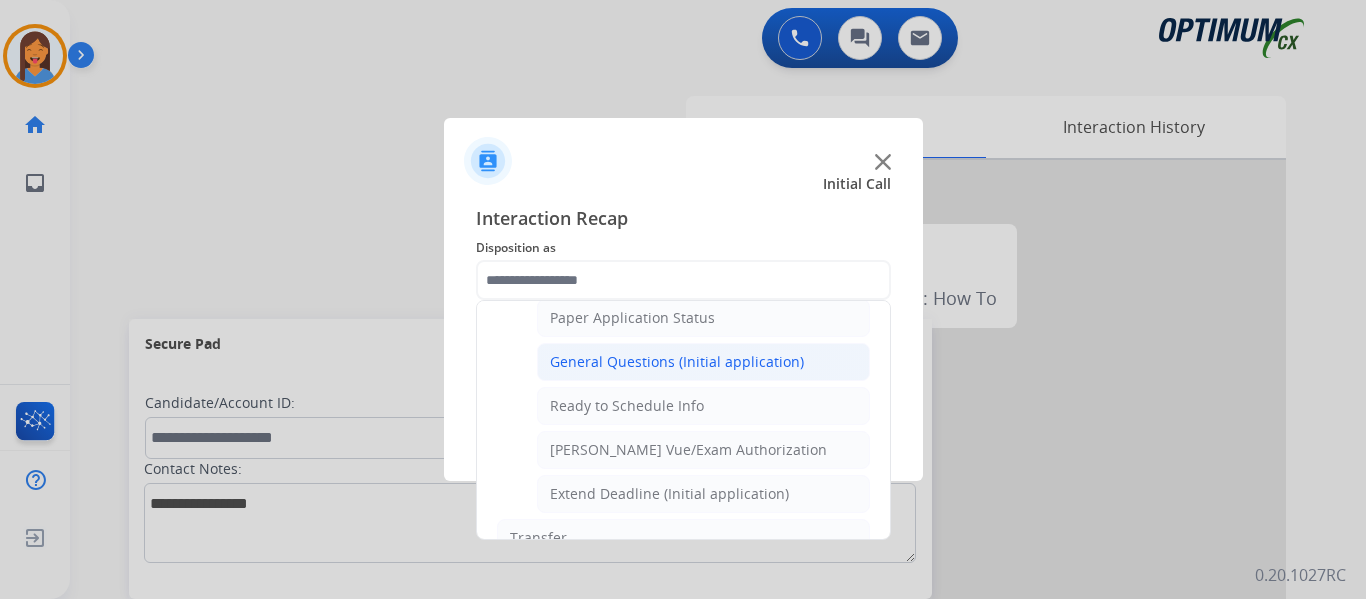 click on "General Questions (Initial application)" 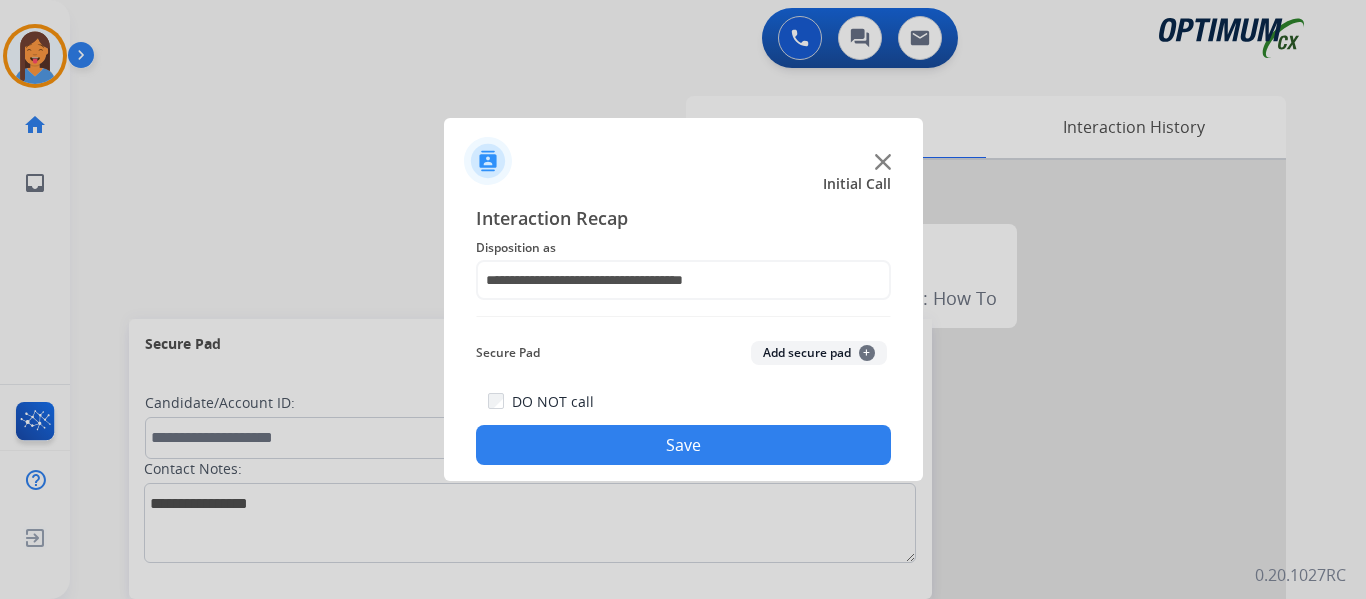click on "Save" 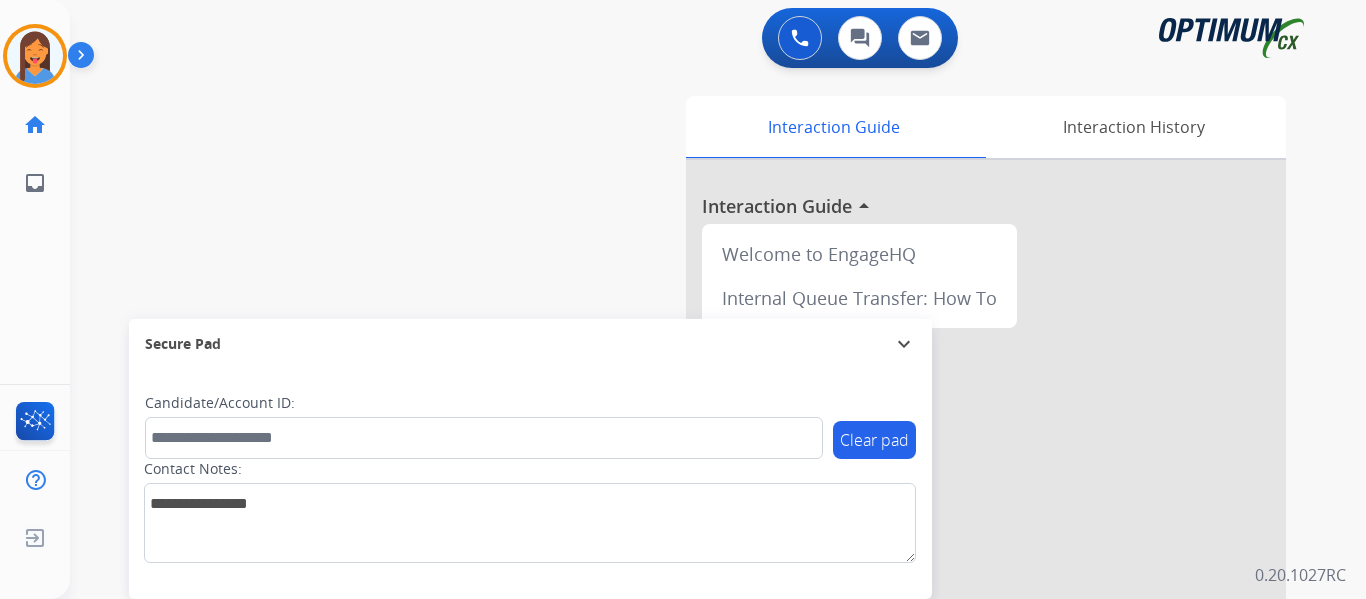 drag, startPoint x: 49, startPoint y: 48, endPoint x: 82, endPoint y: 75, distance: 42.638012 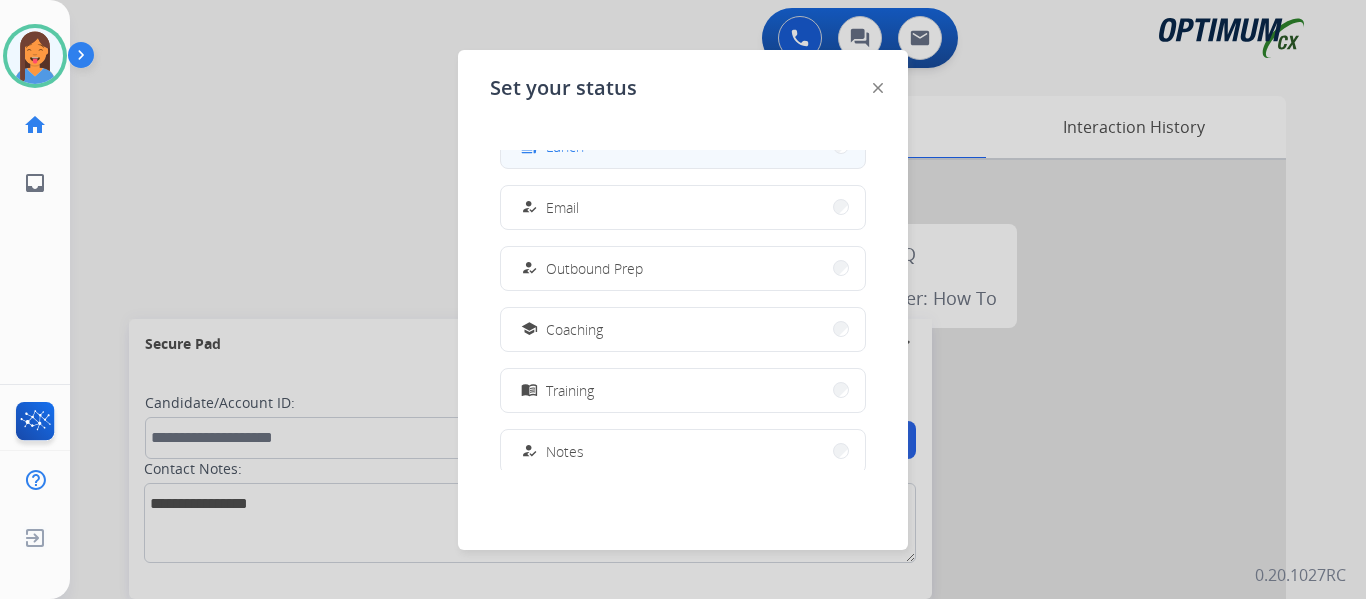 scroll, scrollTop: 200, scrollLeft: 0, axis: vertical 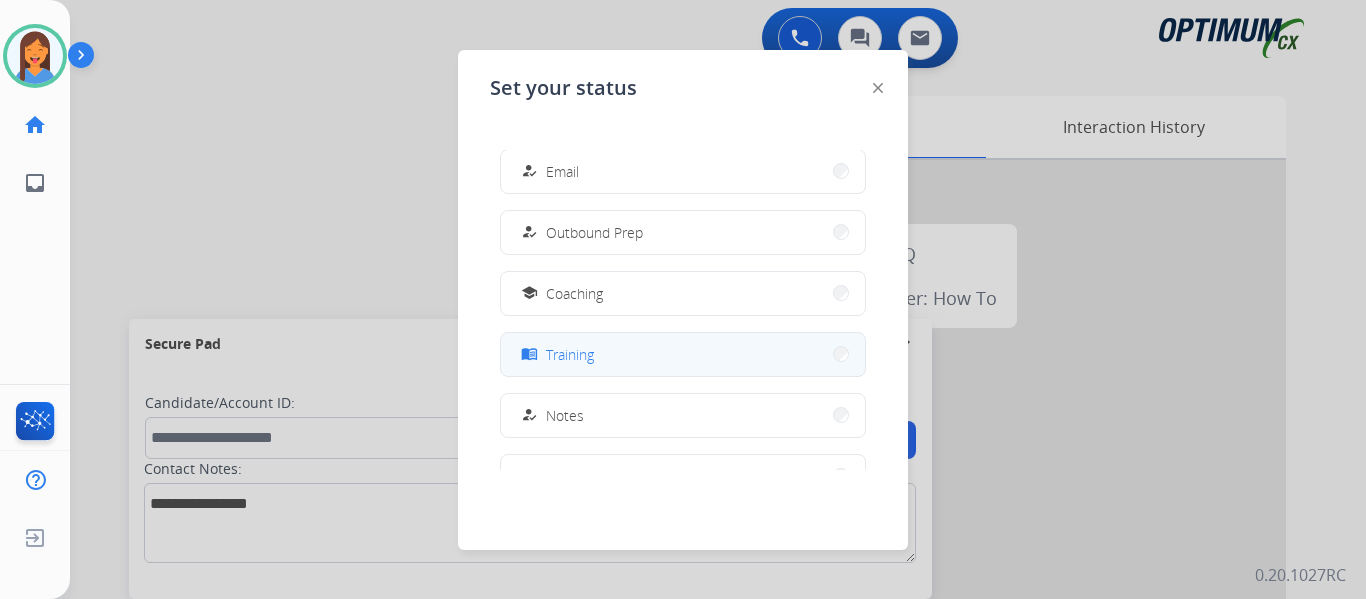 click on "menu_book Training" at bounding box center [683, 354] 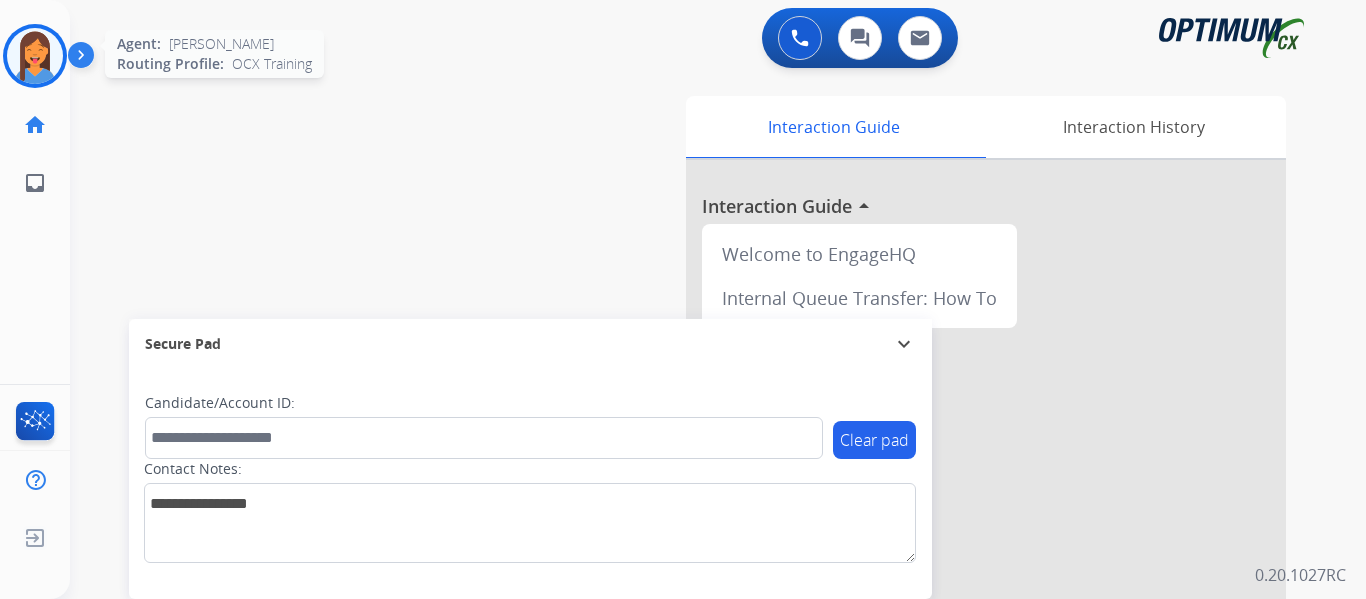 click at bounding box center [35, 56] 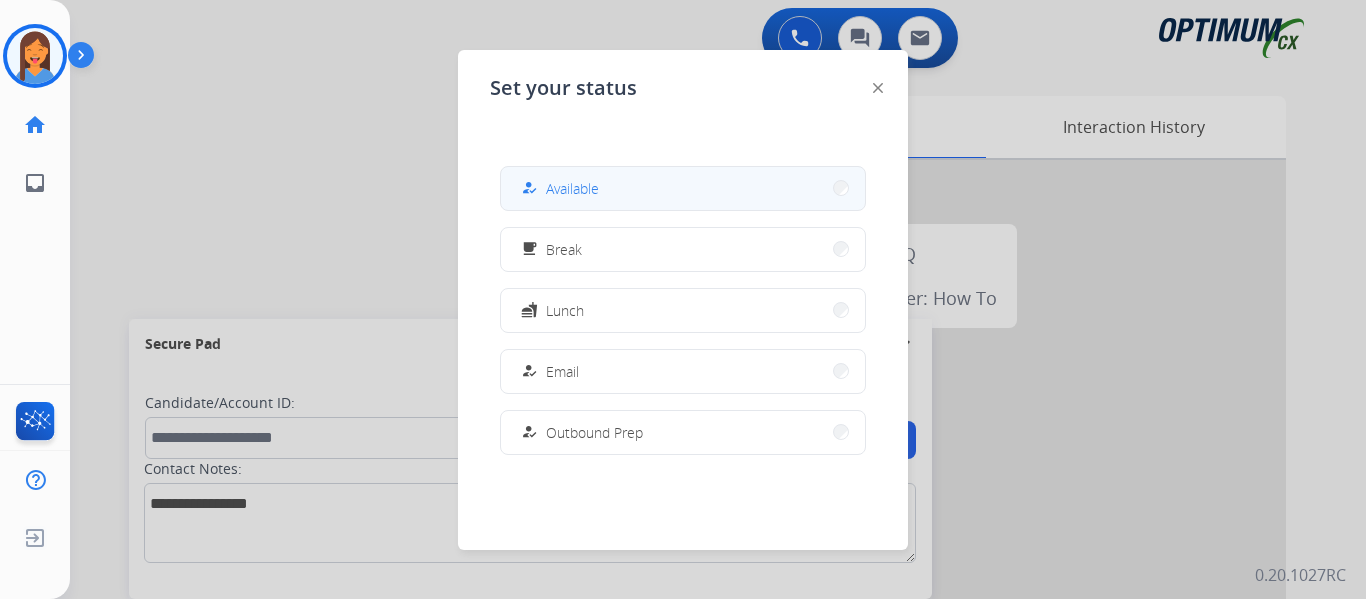 click on "how_to_reg Available" at bounding box center [683, 188] 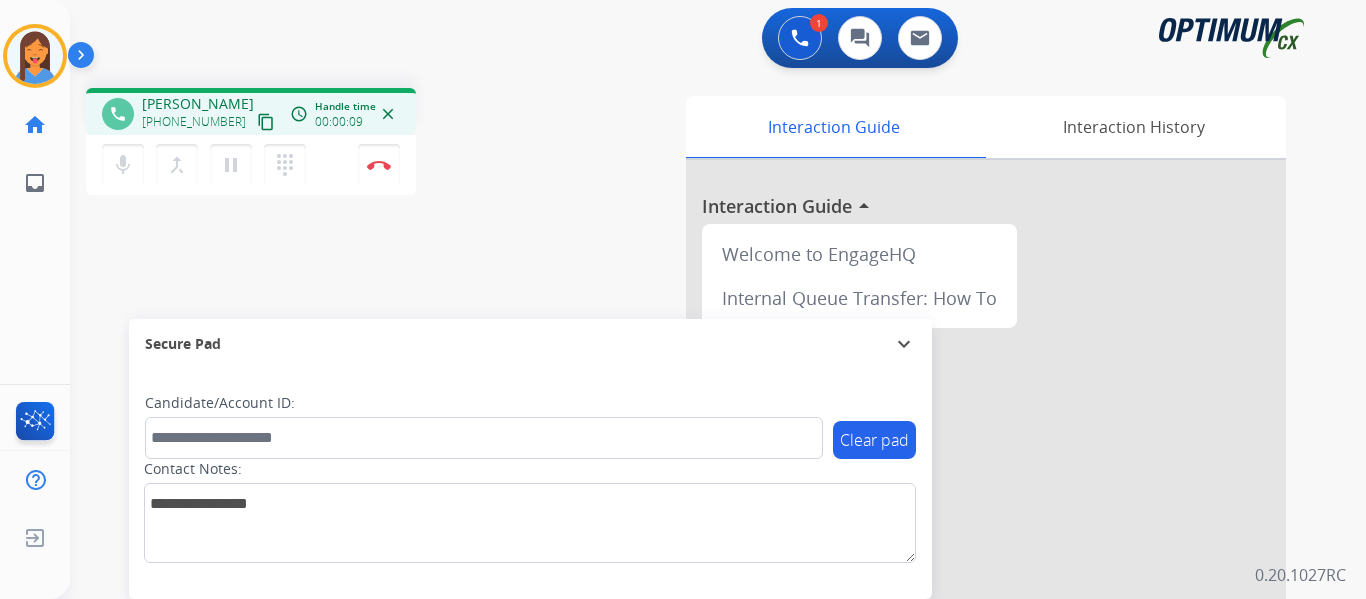 drag, startPoint x: 241, startPoint y: 124, endPoint x: 506, endPoint y: 188, distance: 272.61877 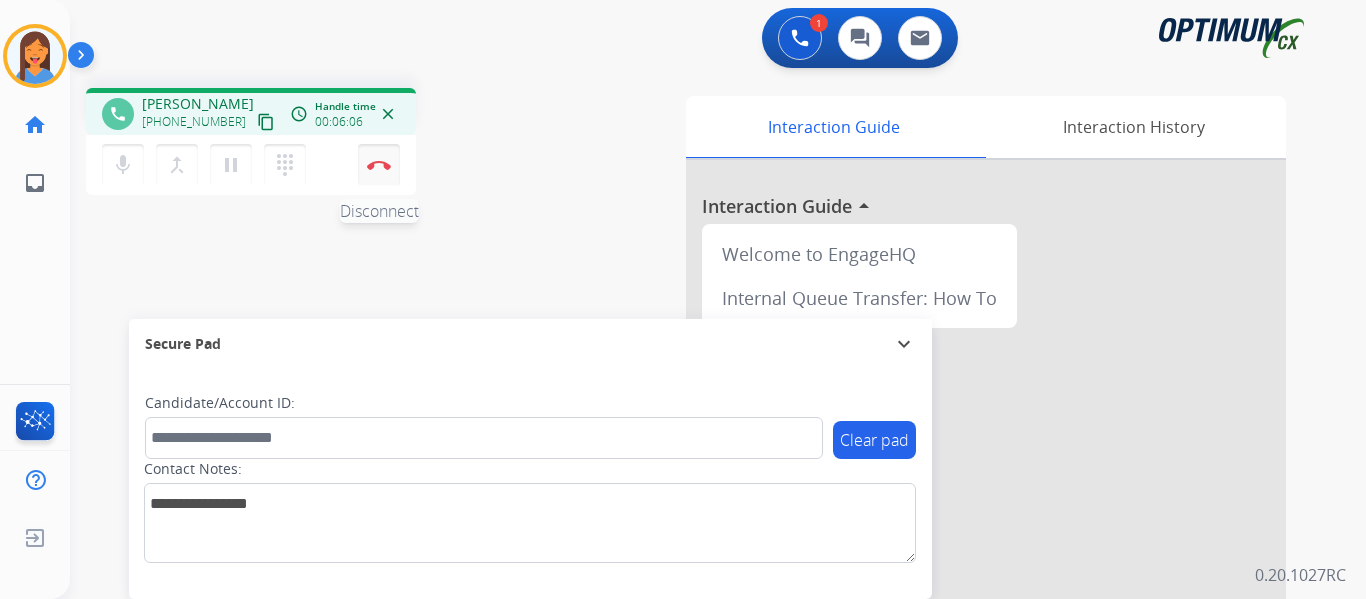 click at bounding box center (379, 165) 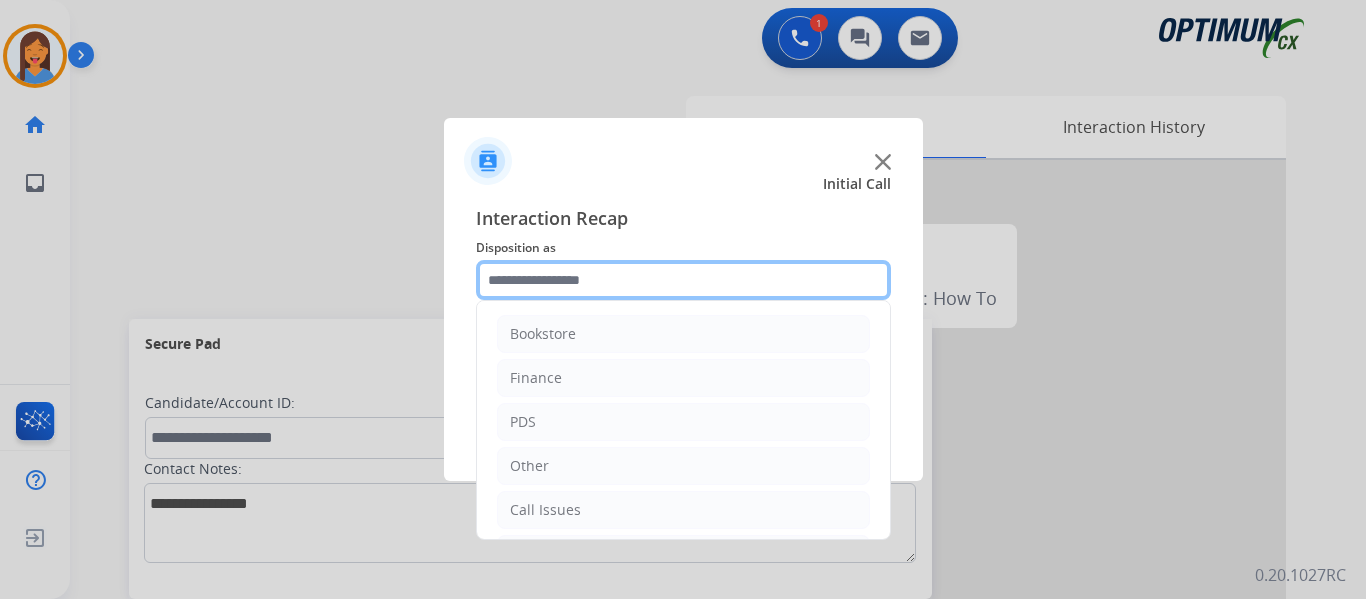click 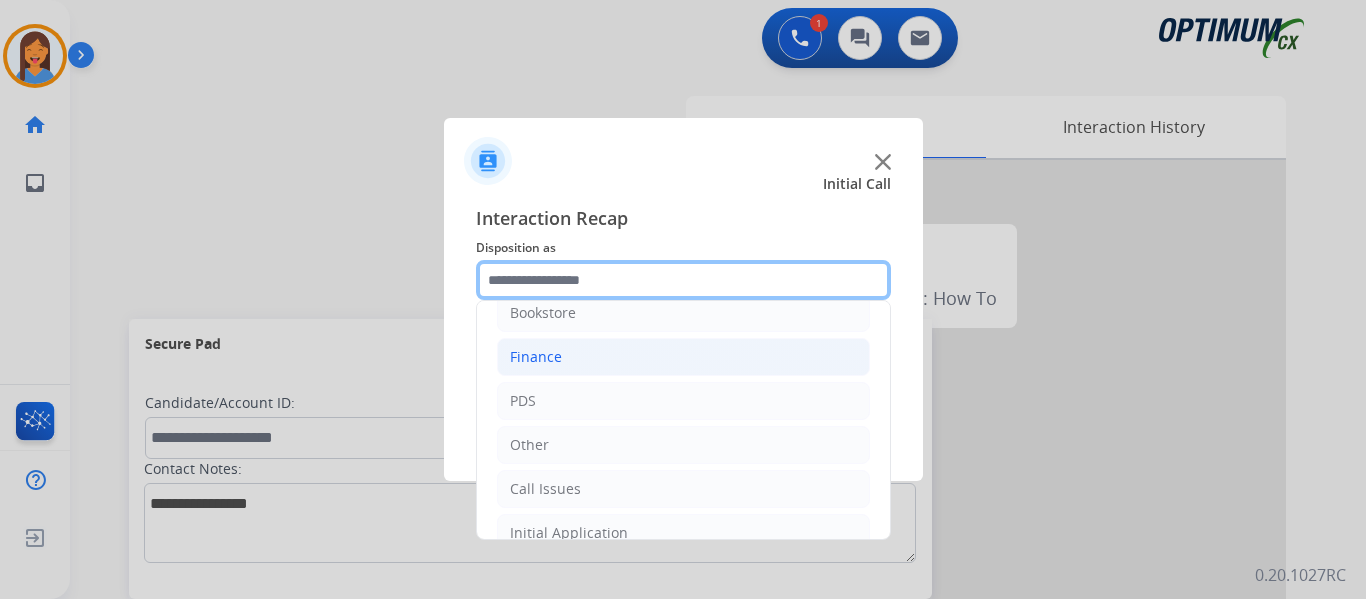 scroll, scrollTop: 0, scrollLeft: 0, axis: both 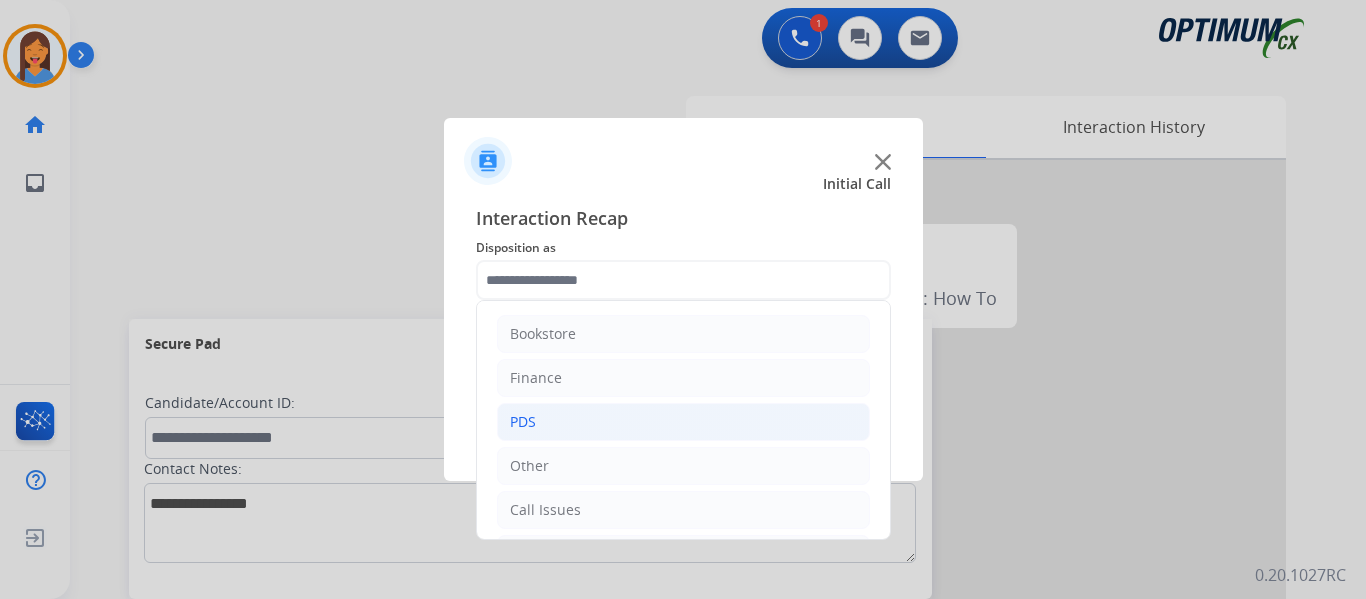 click on "PDS" 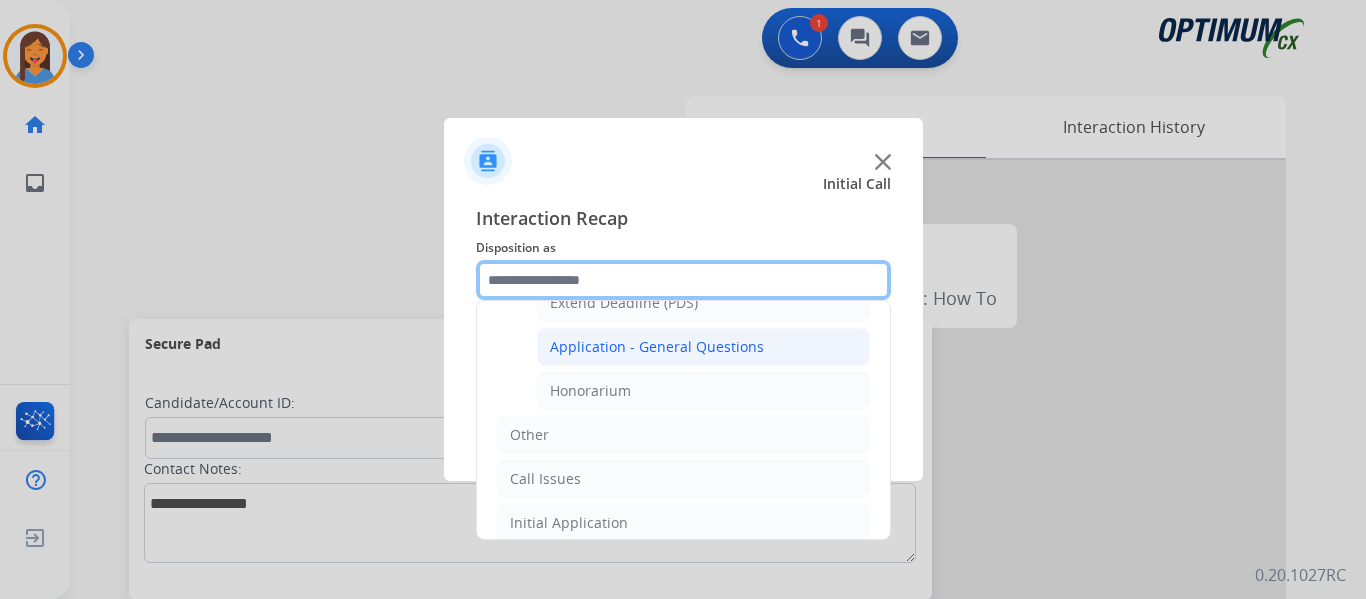 scroll, scrollTop: 600, scrollLeft: 0, axis: vertical 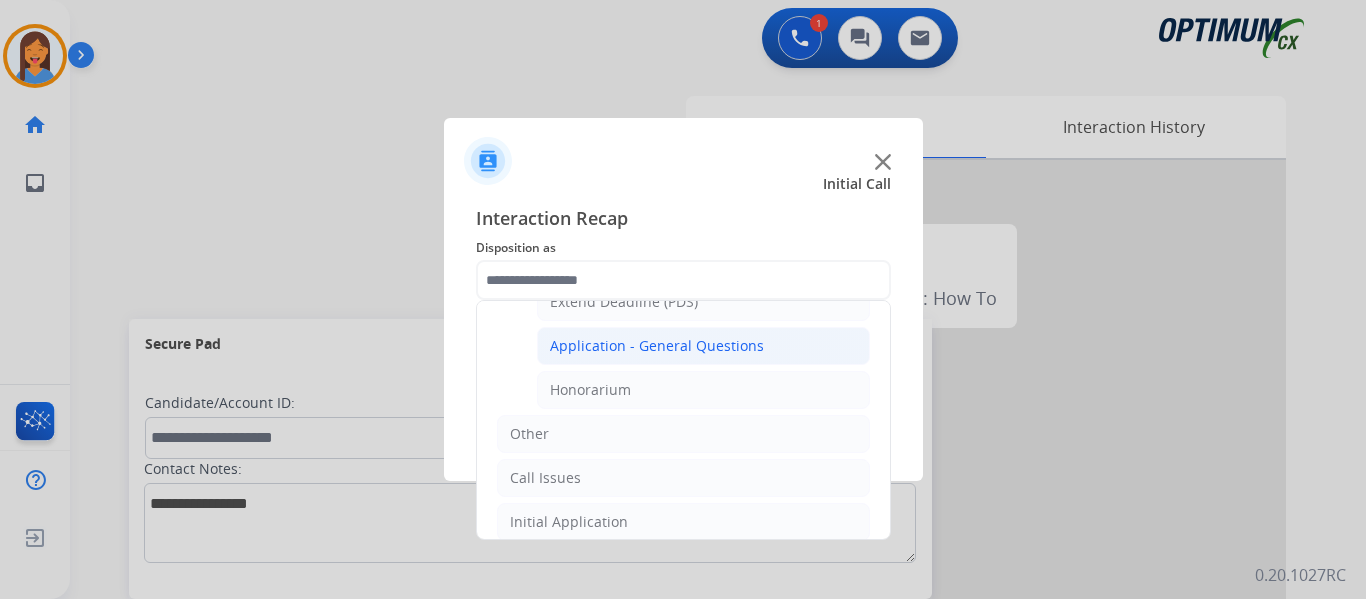 click on "Application - General Questions" 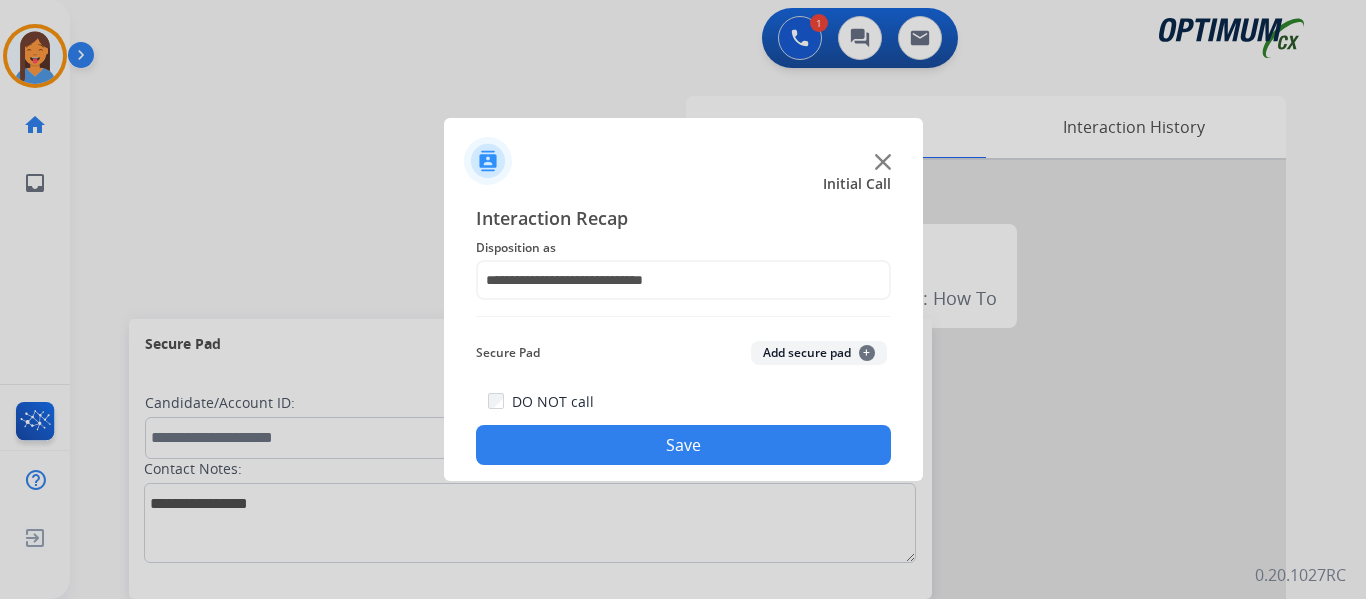 click on "Save" 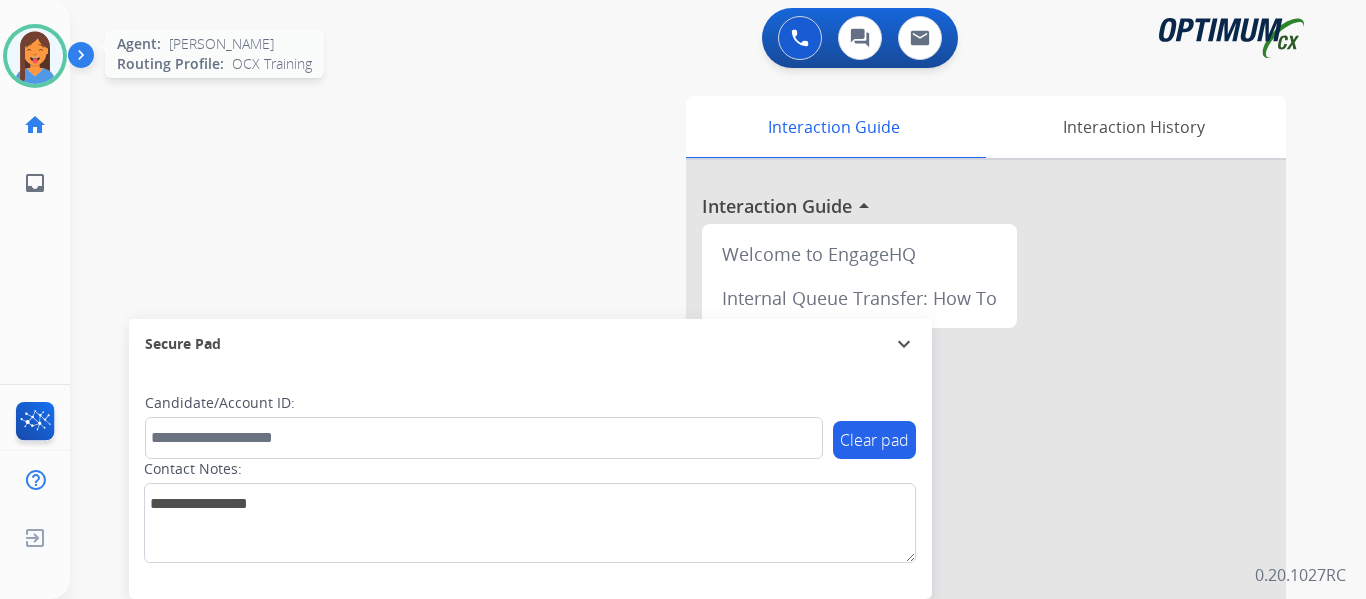 click at bounding box center (35, 56) 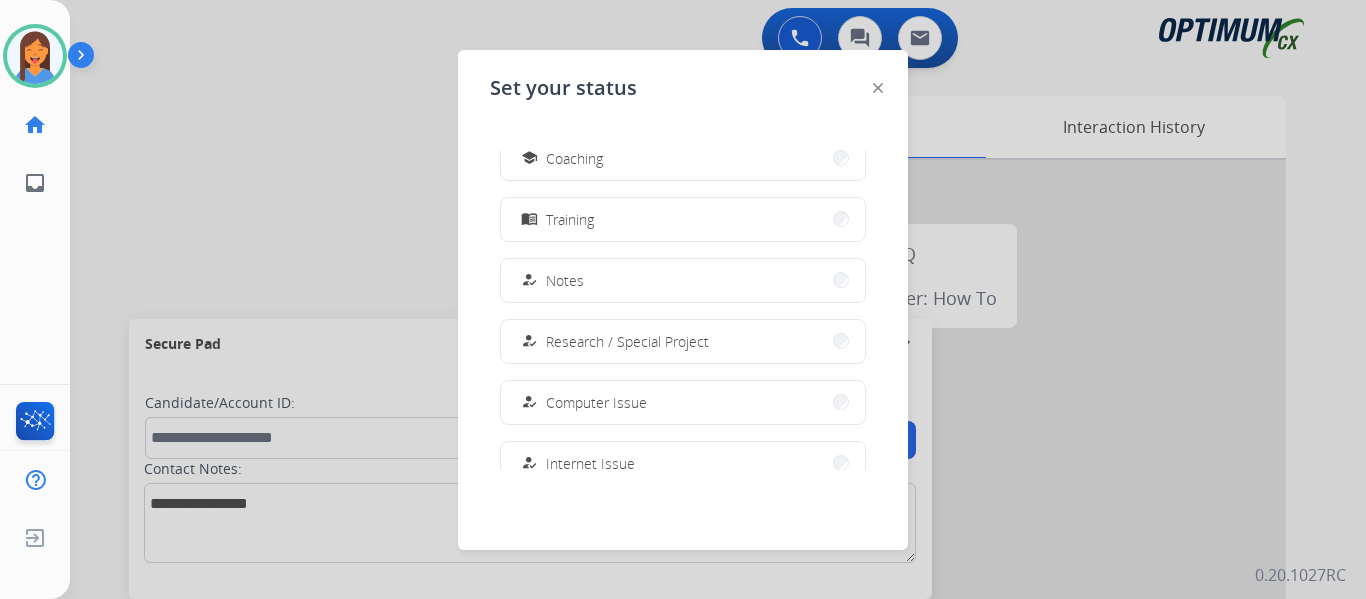 scroll, scrollTop: 300, scrollLeft: 0, axis: vertical 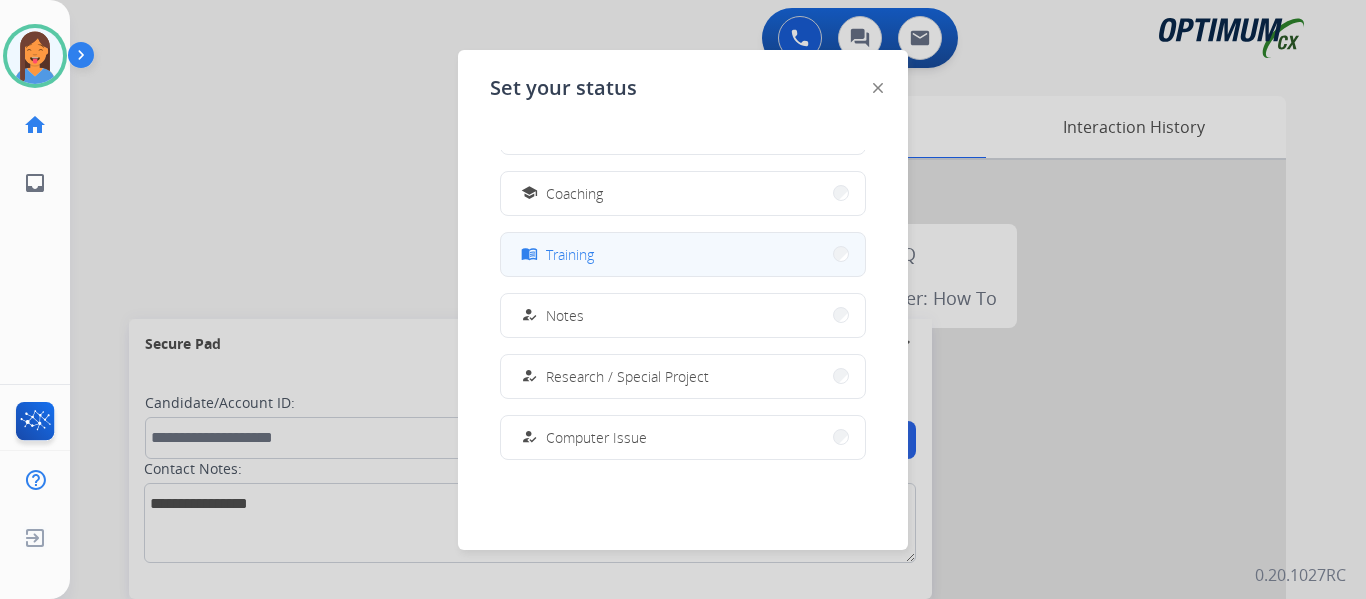 click on "menu_book Training" at bounding box center (683, 254) 